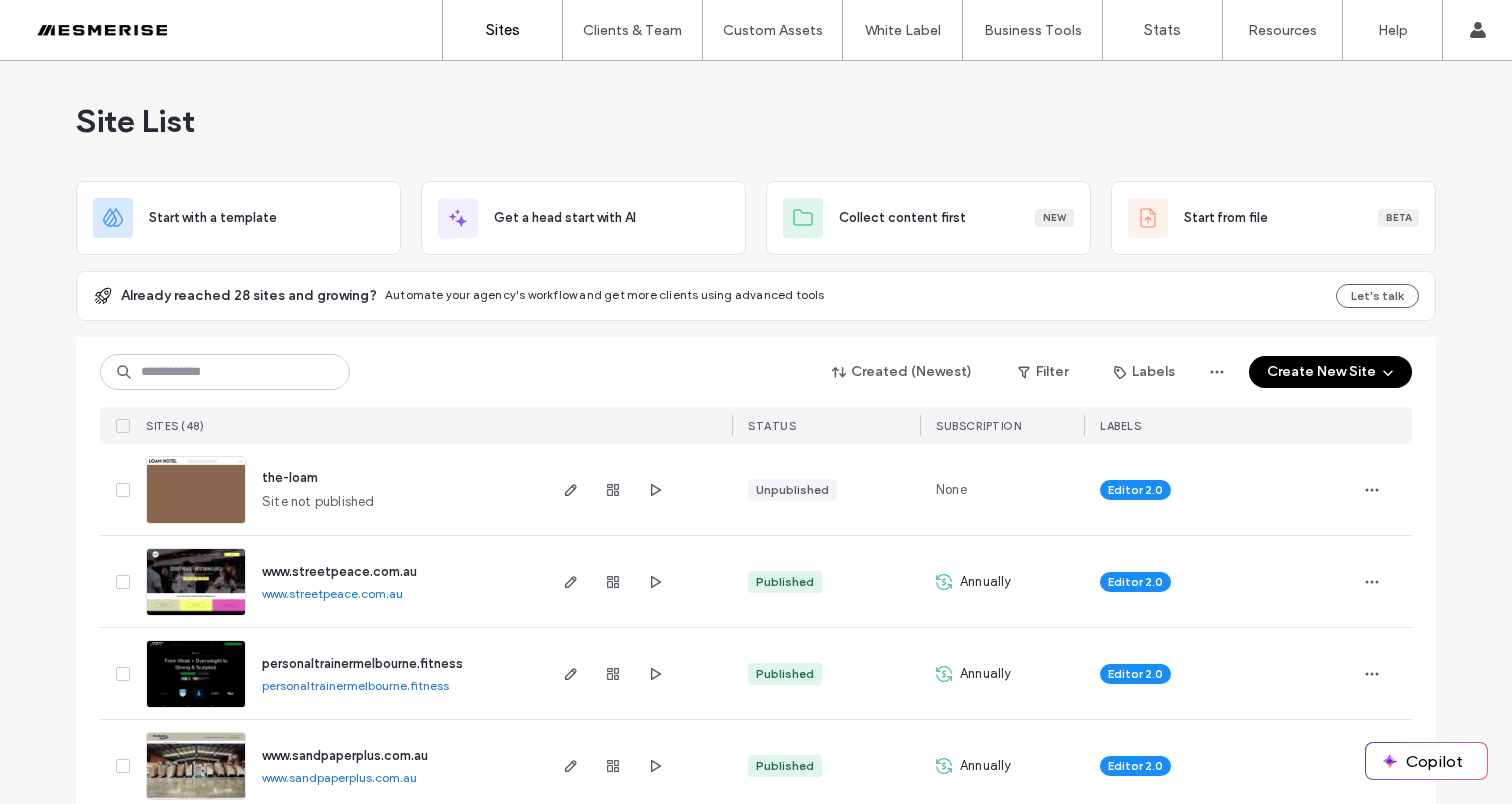 scroll, scrollTop: 0, scrollLeft: 0, axis: both 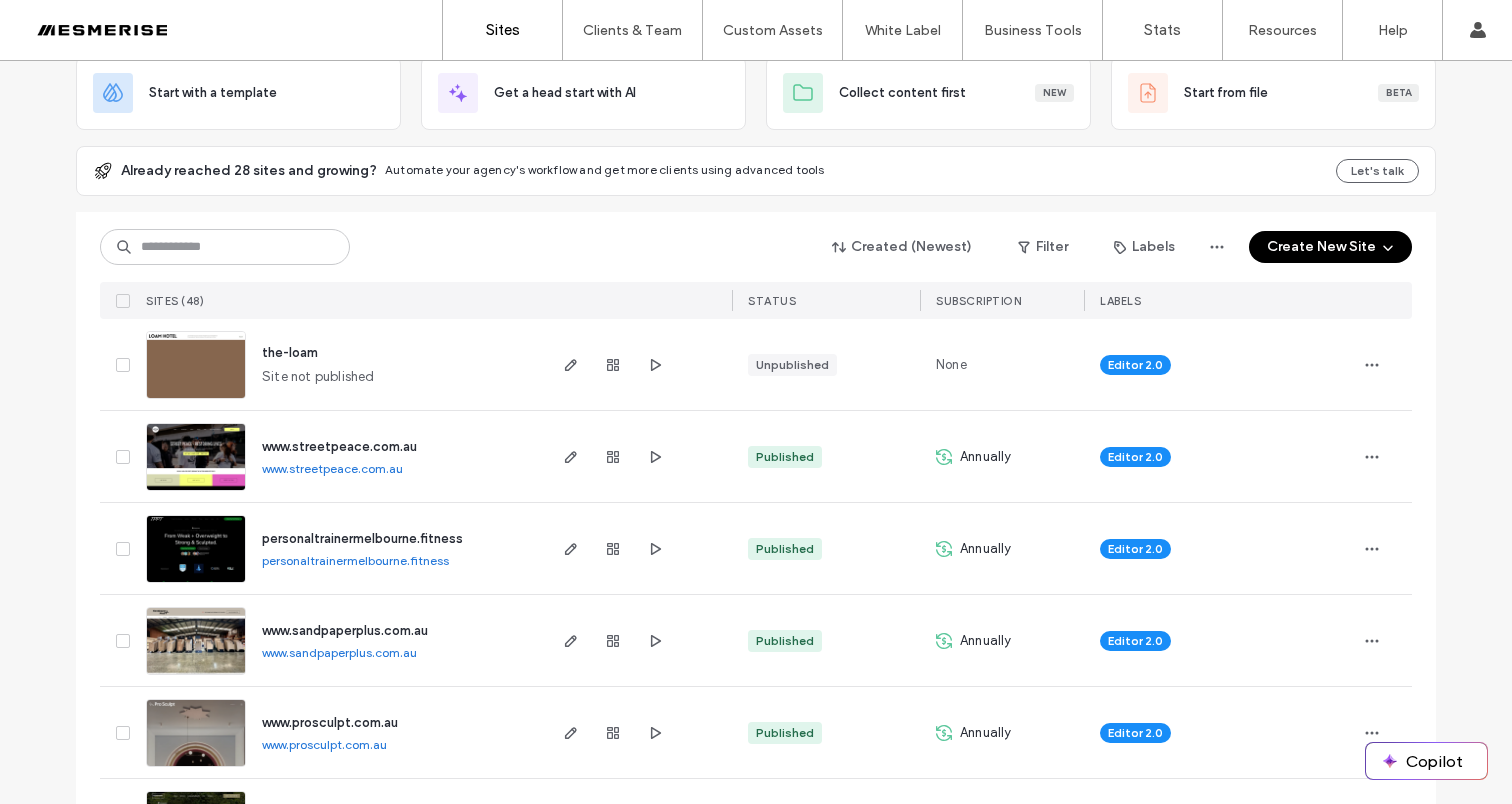 click on "the-loam" at bounding box center [290, 352] 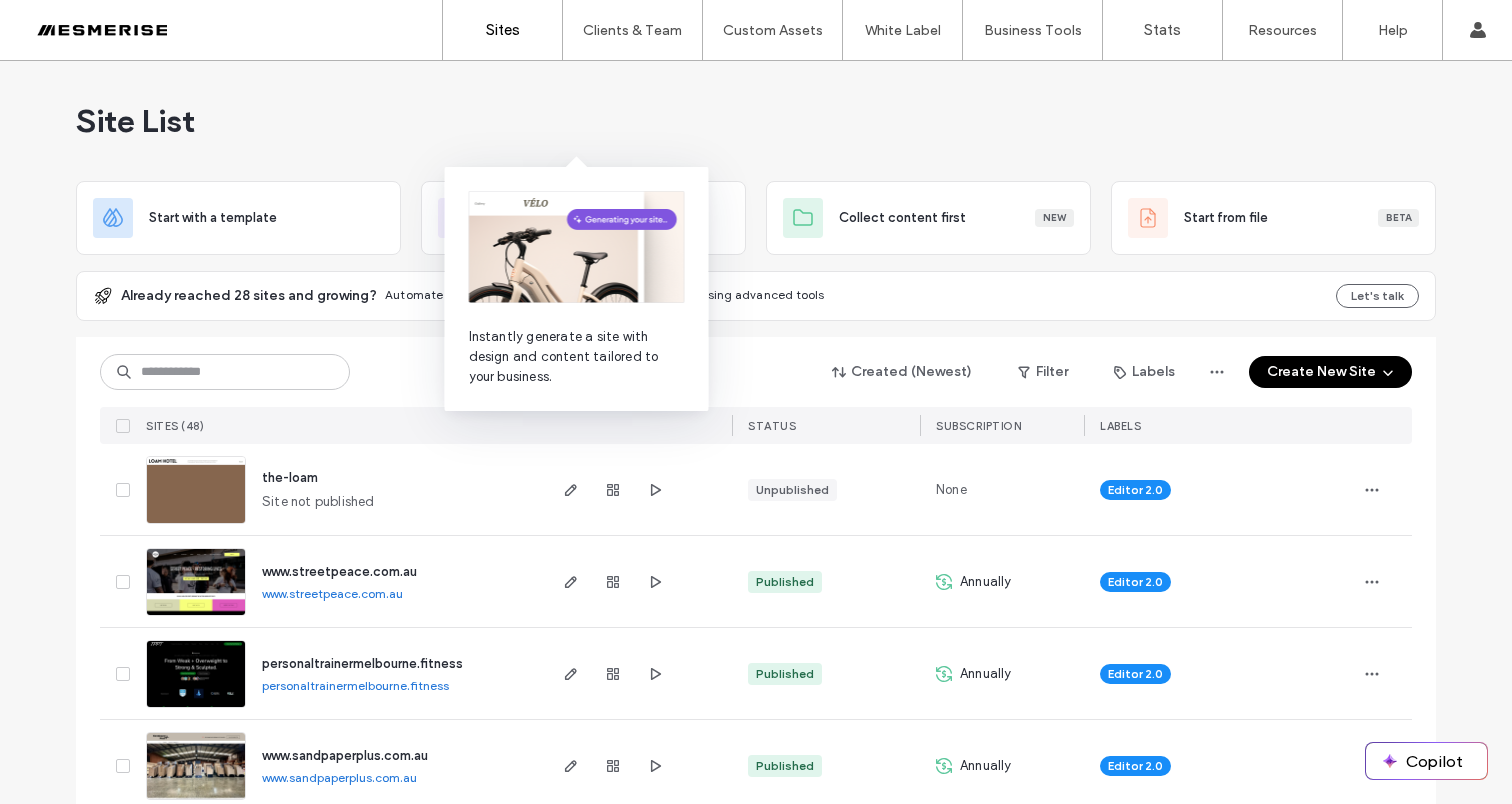 scroll, scrollTop: 0, scrollLeft: 0, axis: both 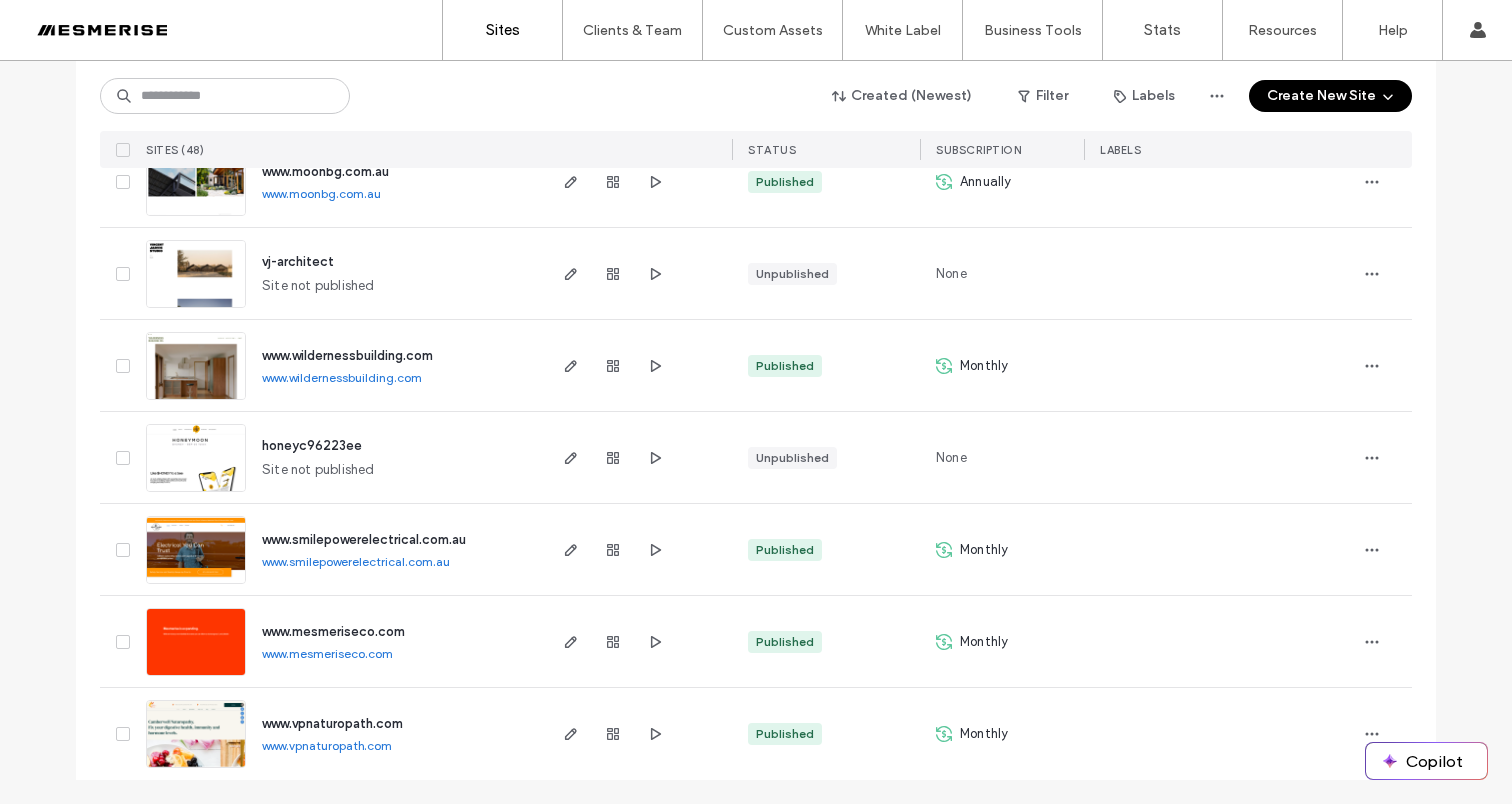 click on "www.mesmeriseco.com" at bounding box center (333, 631) 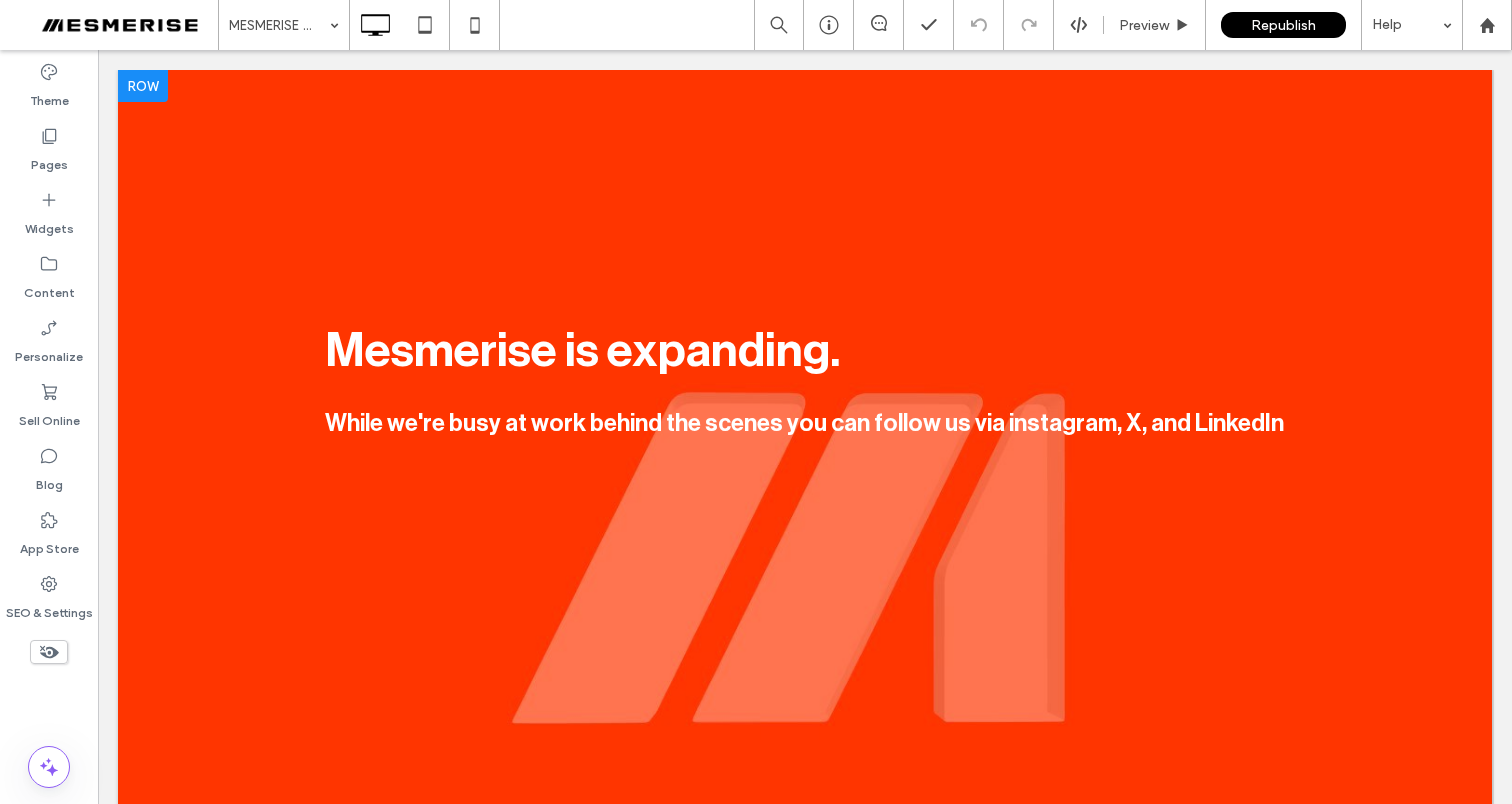 scroll, scrollTop: 0, scrollLeft: 0, axis: both 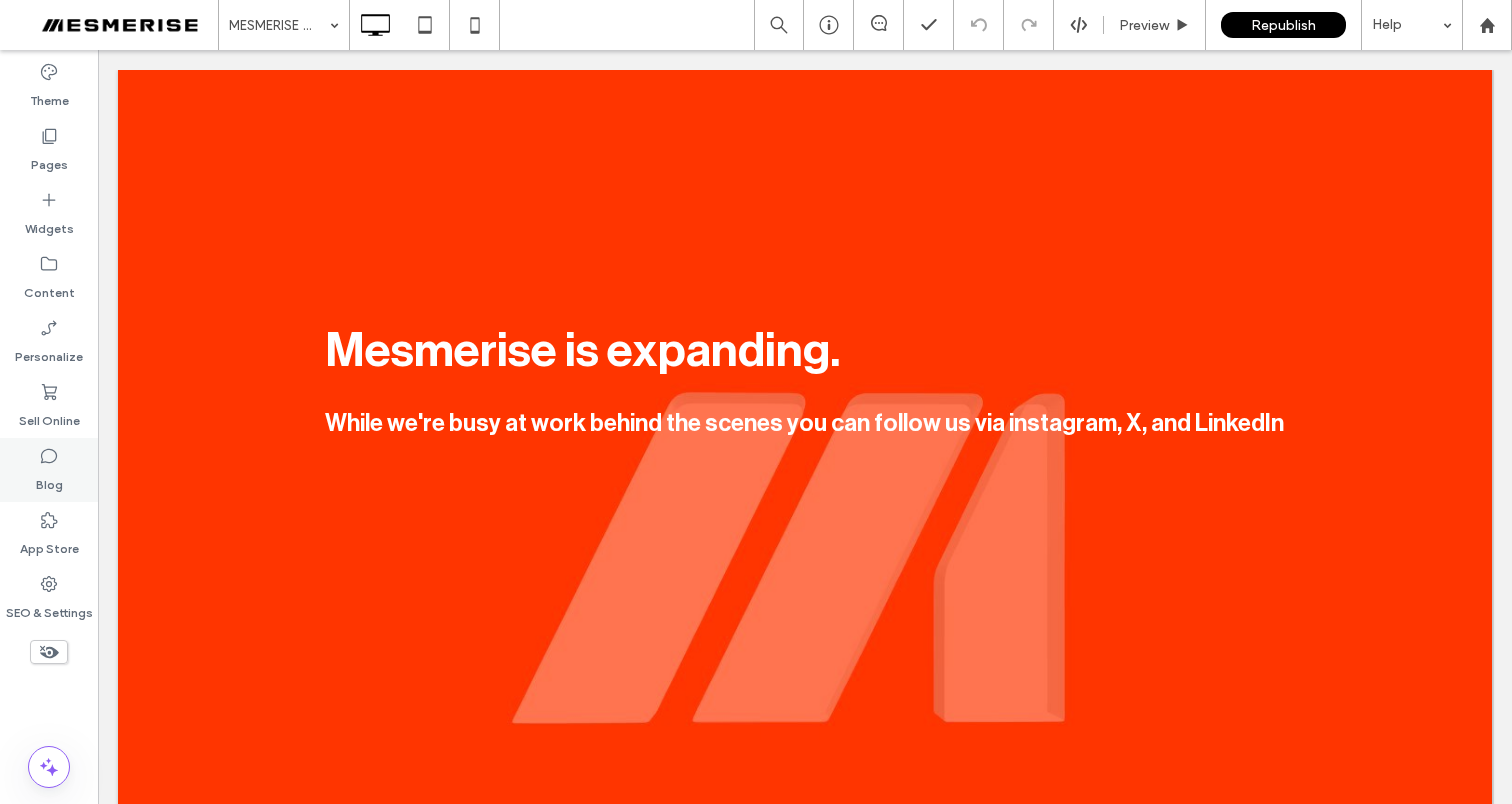 click on "Blog" at bounding box center [49, 470] 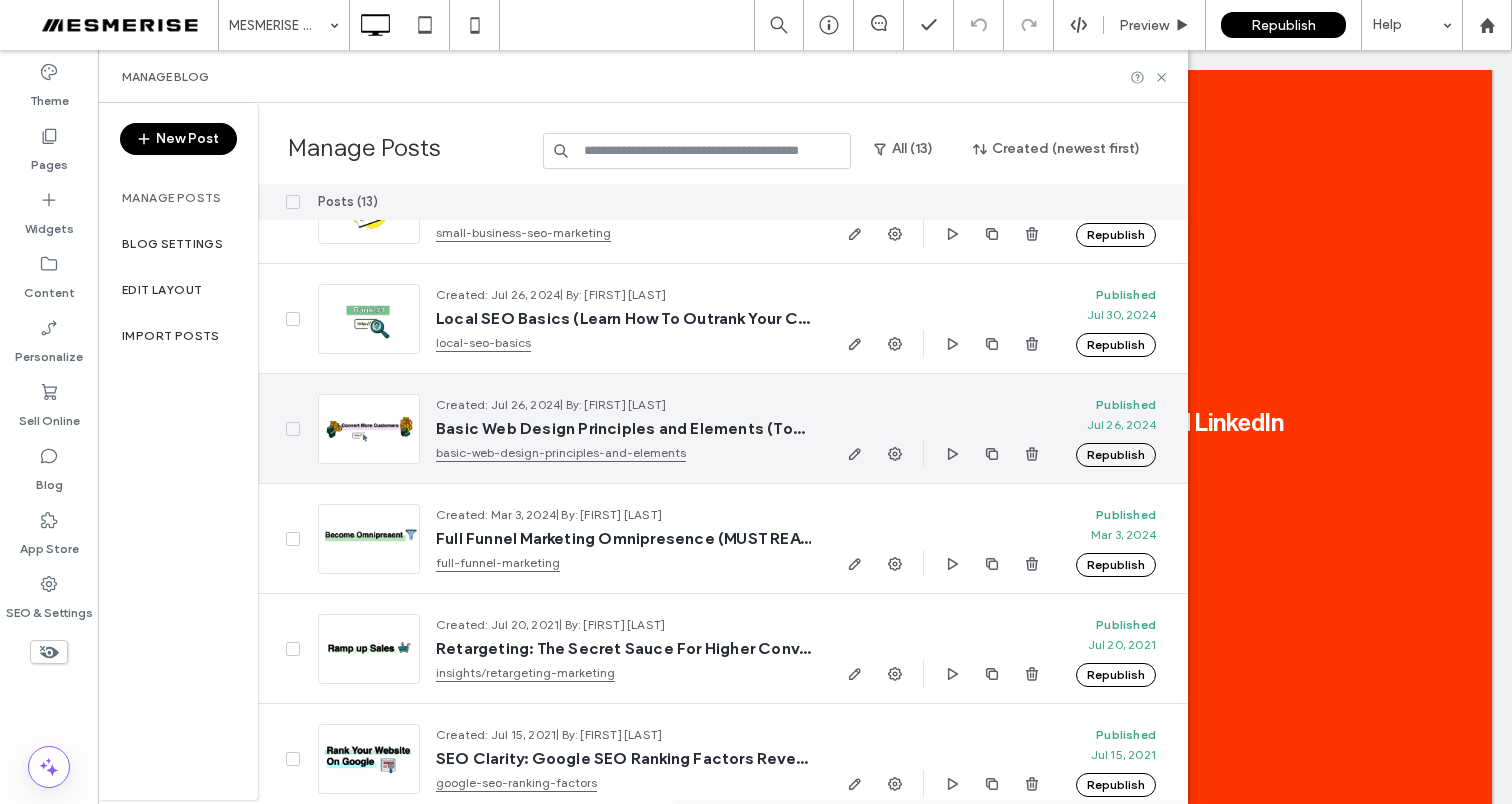 scroll, scrollTop: 862, scrollLeft: 0, axis: vertical 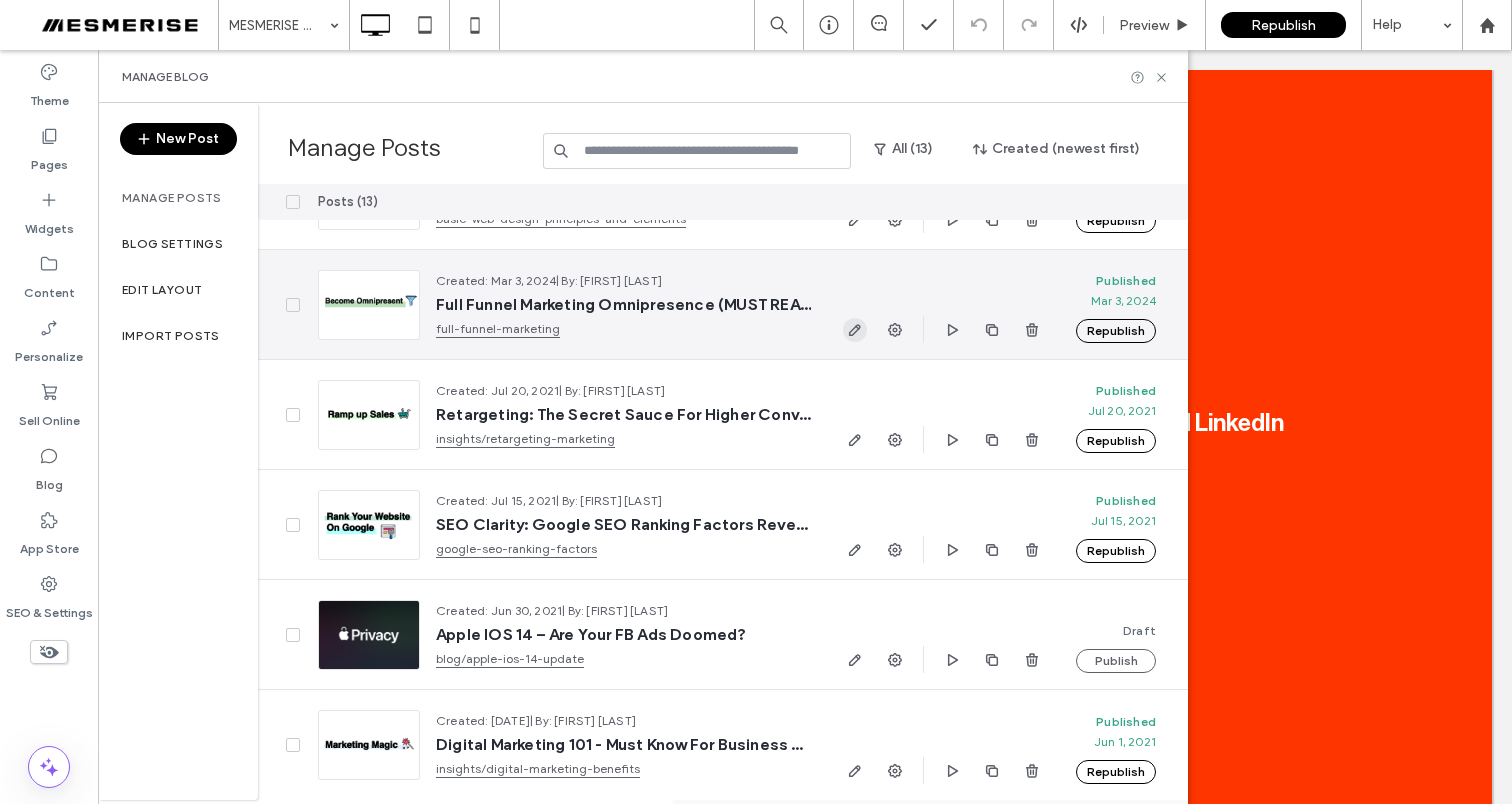 click 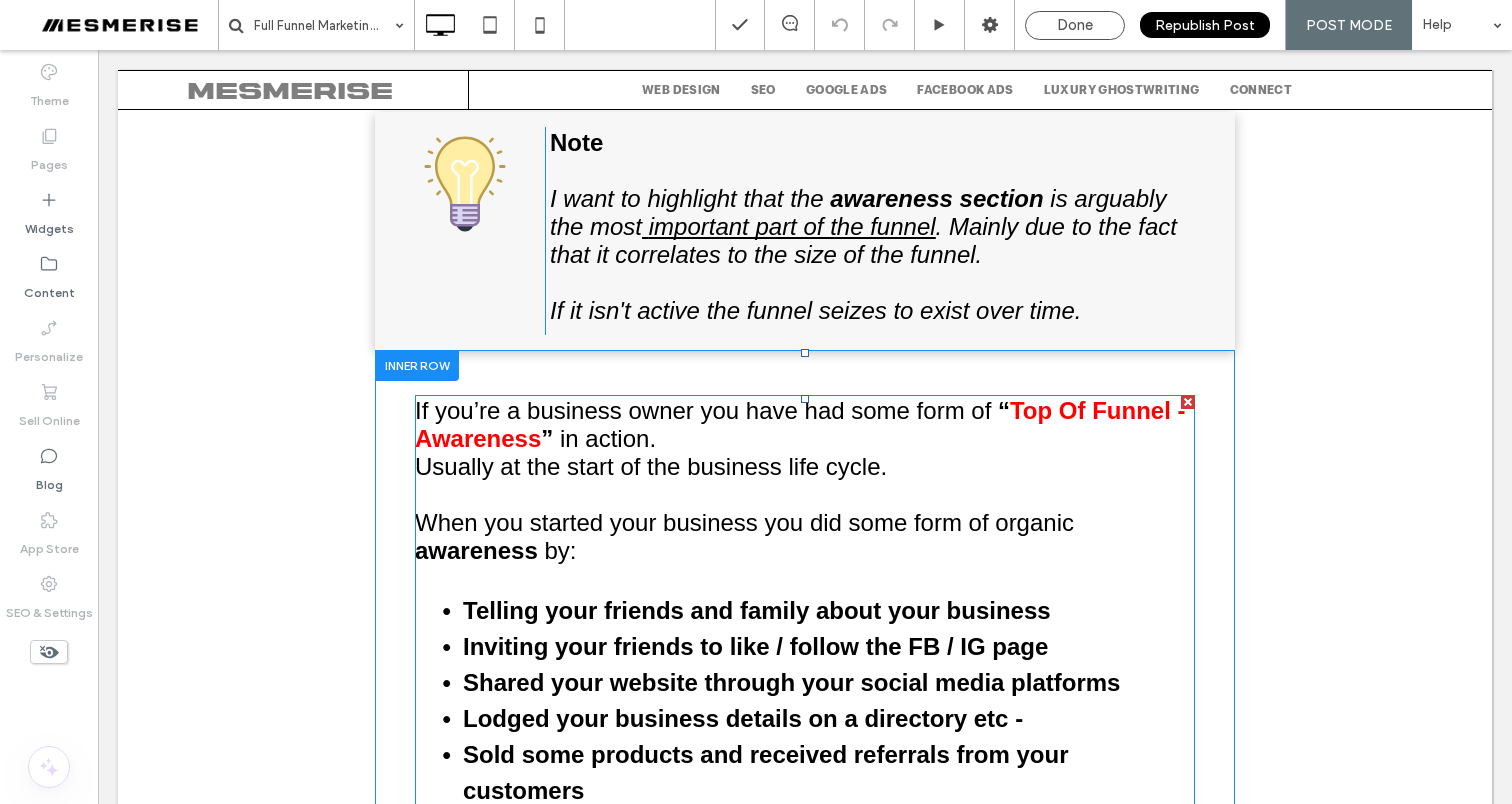 scroll, scrollTop: 4623, scrollLeft: 0, axis: vertical 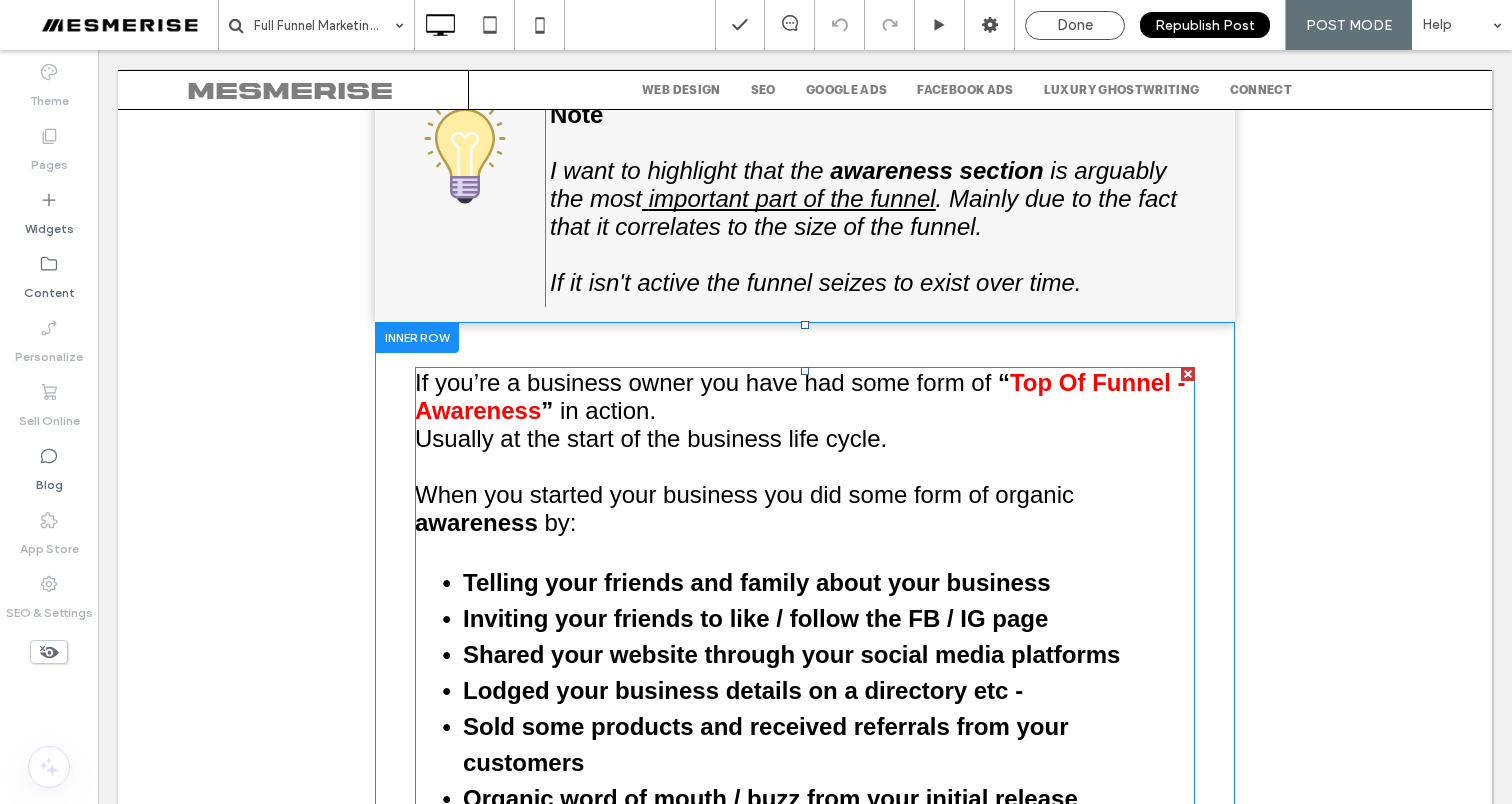 click on "in action." at bounding box center (608, 410) 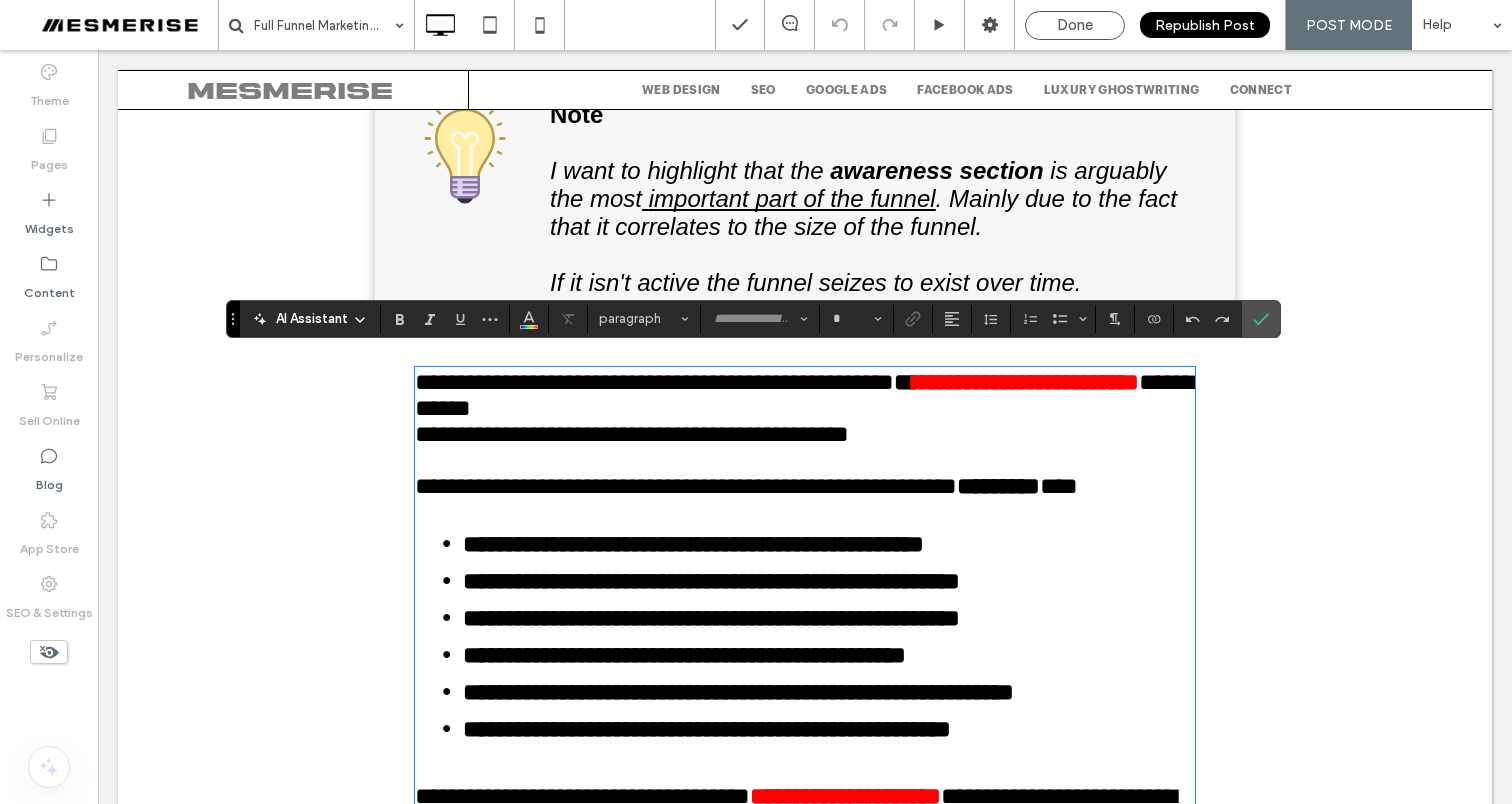 type on "*********" 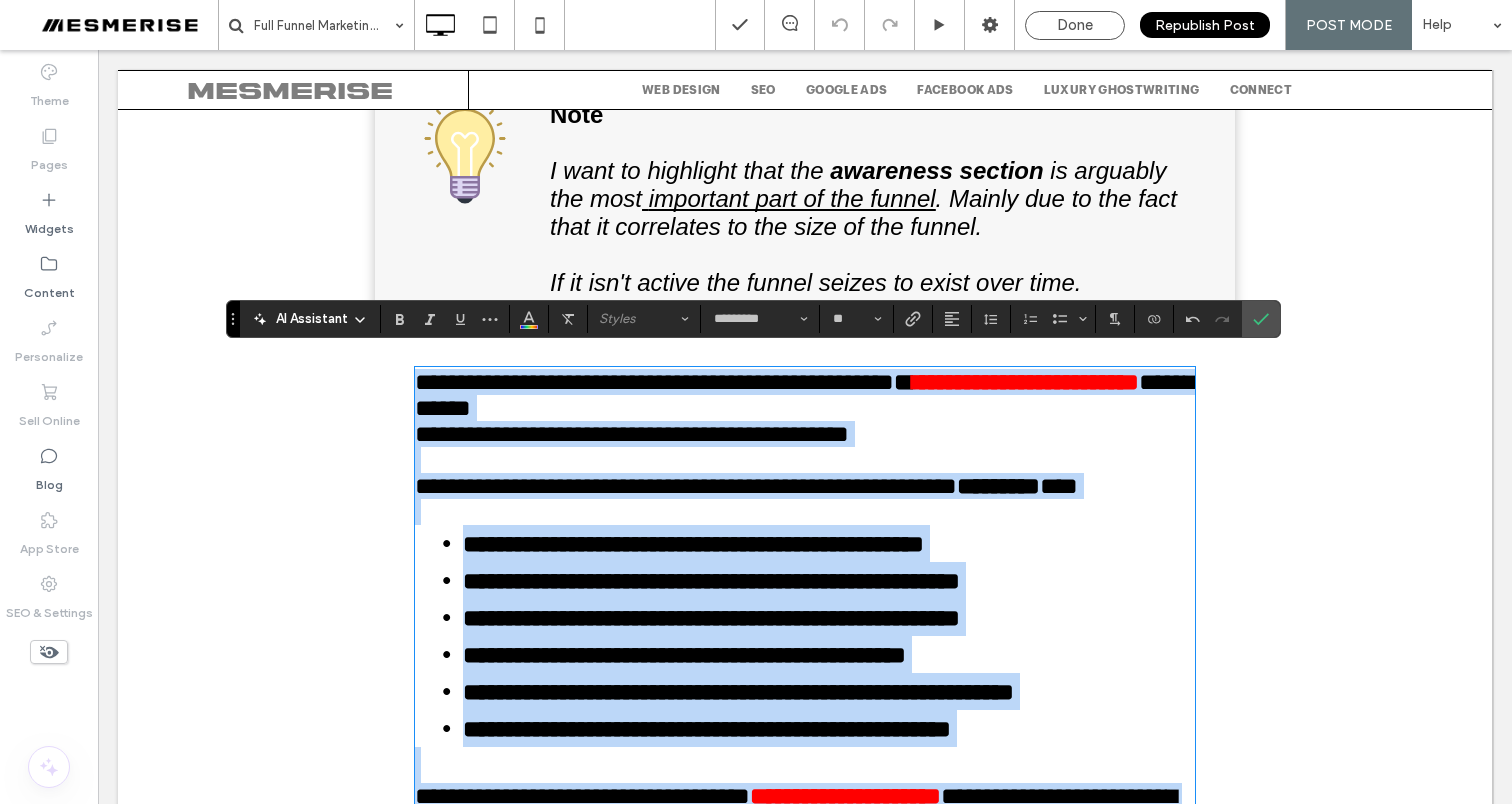 scroll, scrollTop: 4686, scrollLeft: 0, axis: vertical 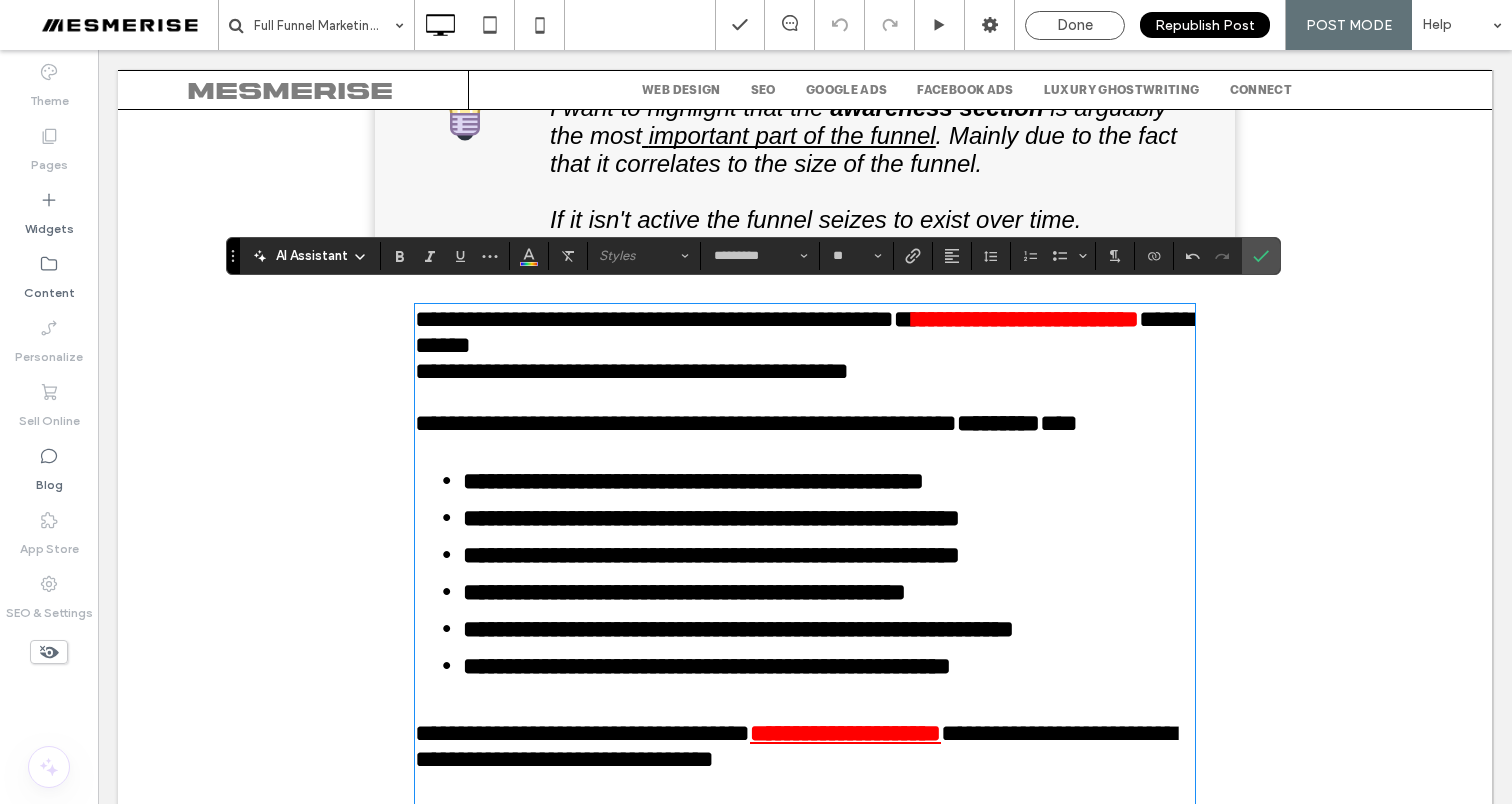 drag, startPoint x: 240, startPoint y: 438, endPoint x: 299, endPoint y: 385, distance: 79.30952 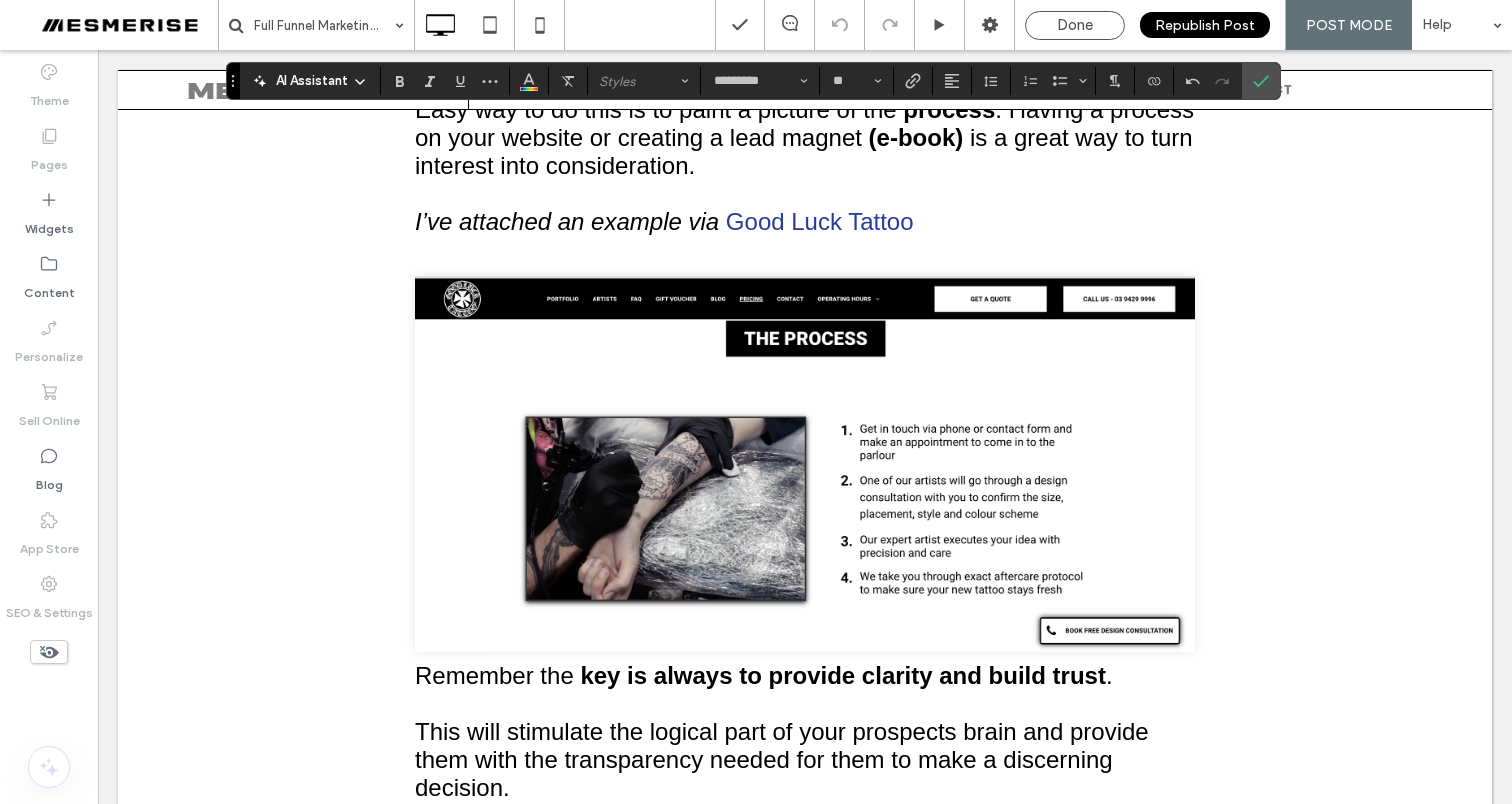 scroll, scrollTop: 6560, scrollLeft: 0, axis: vertical 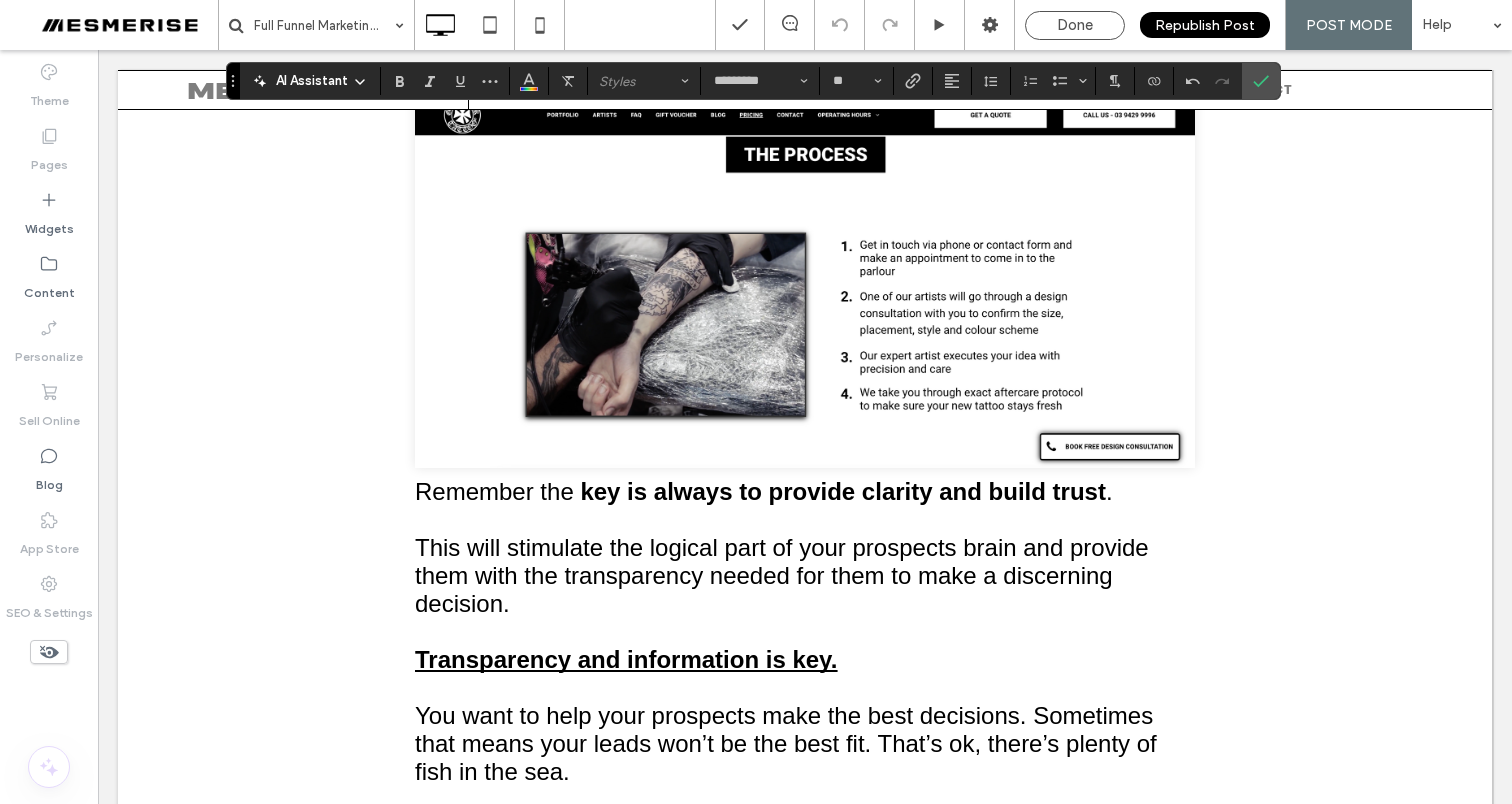 click at bounding box center [805, 280] 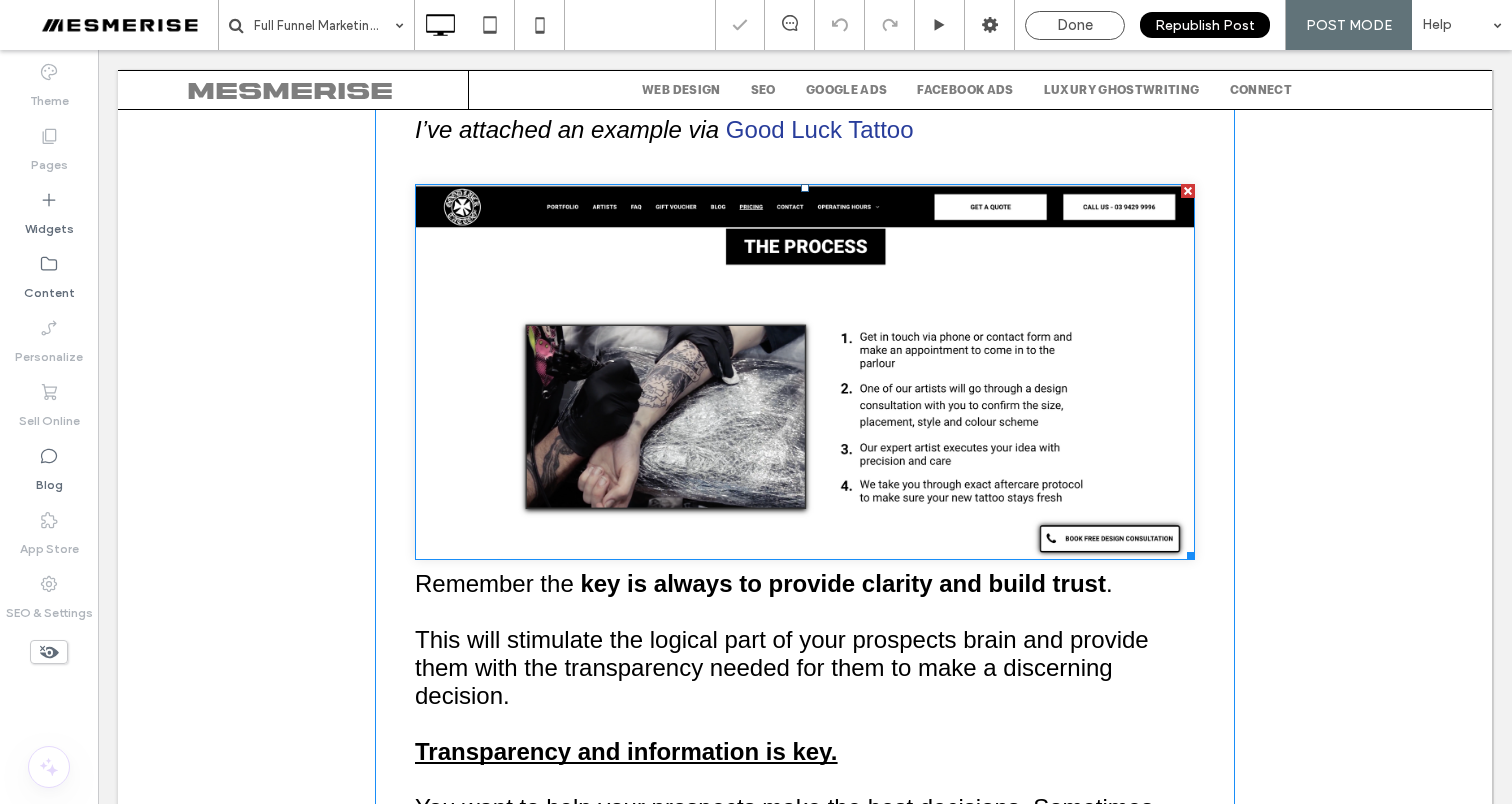 click at bounding box center (805, 372) 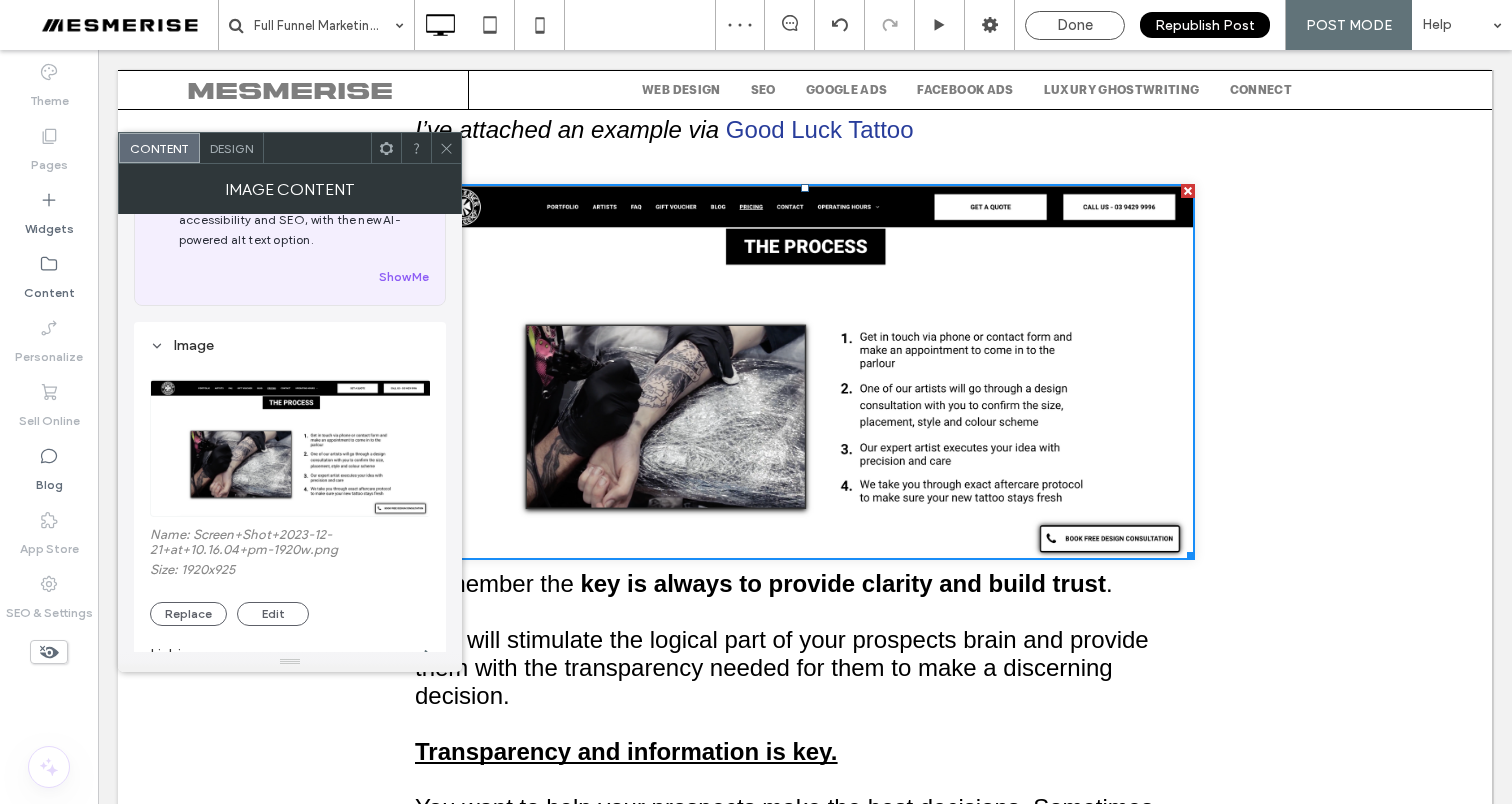 scroll, scrollTop: 73, scrollLeft: 0, axis: vertical 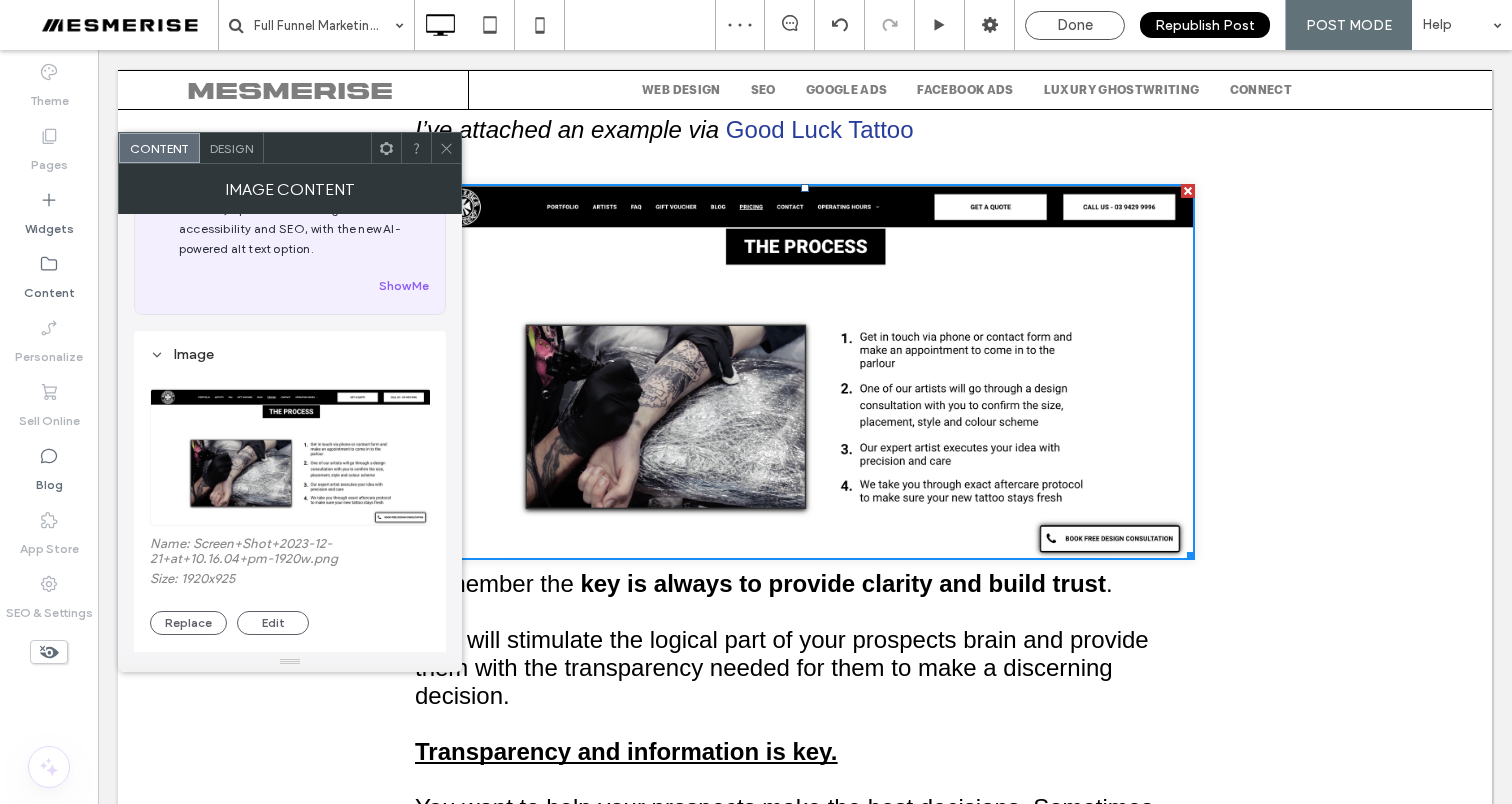 click on "Name: Screen+Shot+2023-12-21+at+10.16.04+pm-1920w.png" at bounding box center (290, 553) 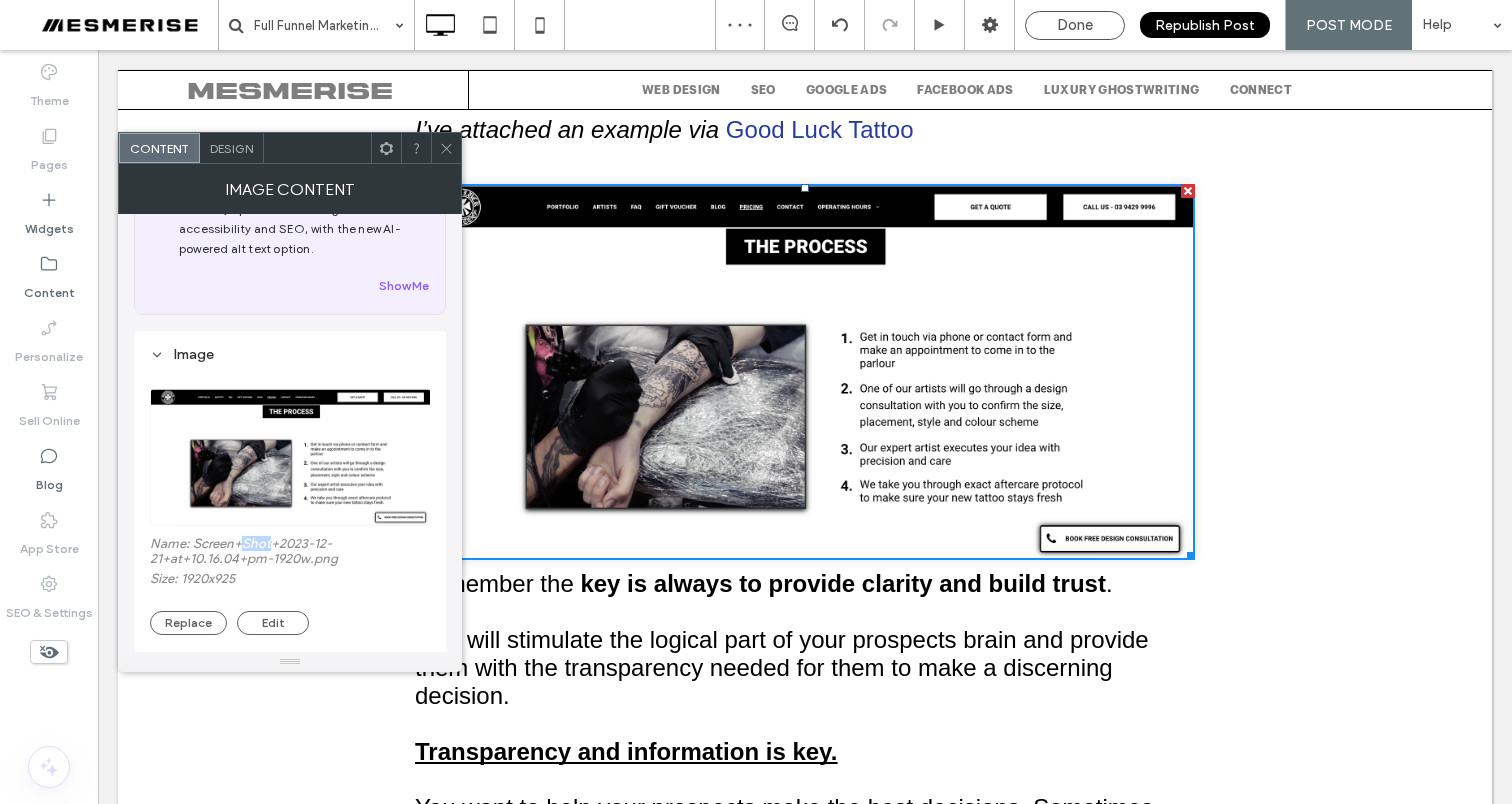 click on "Name: Screen+Shot+2023-12-21+at+10.16.04+pm-1920w.png" at bounding box center [290, 553] 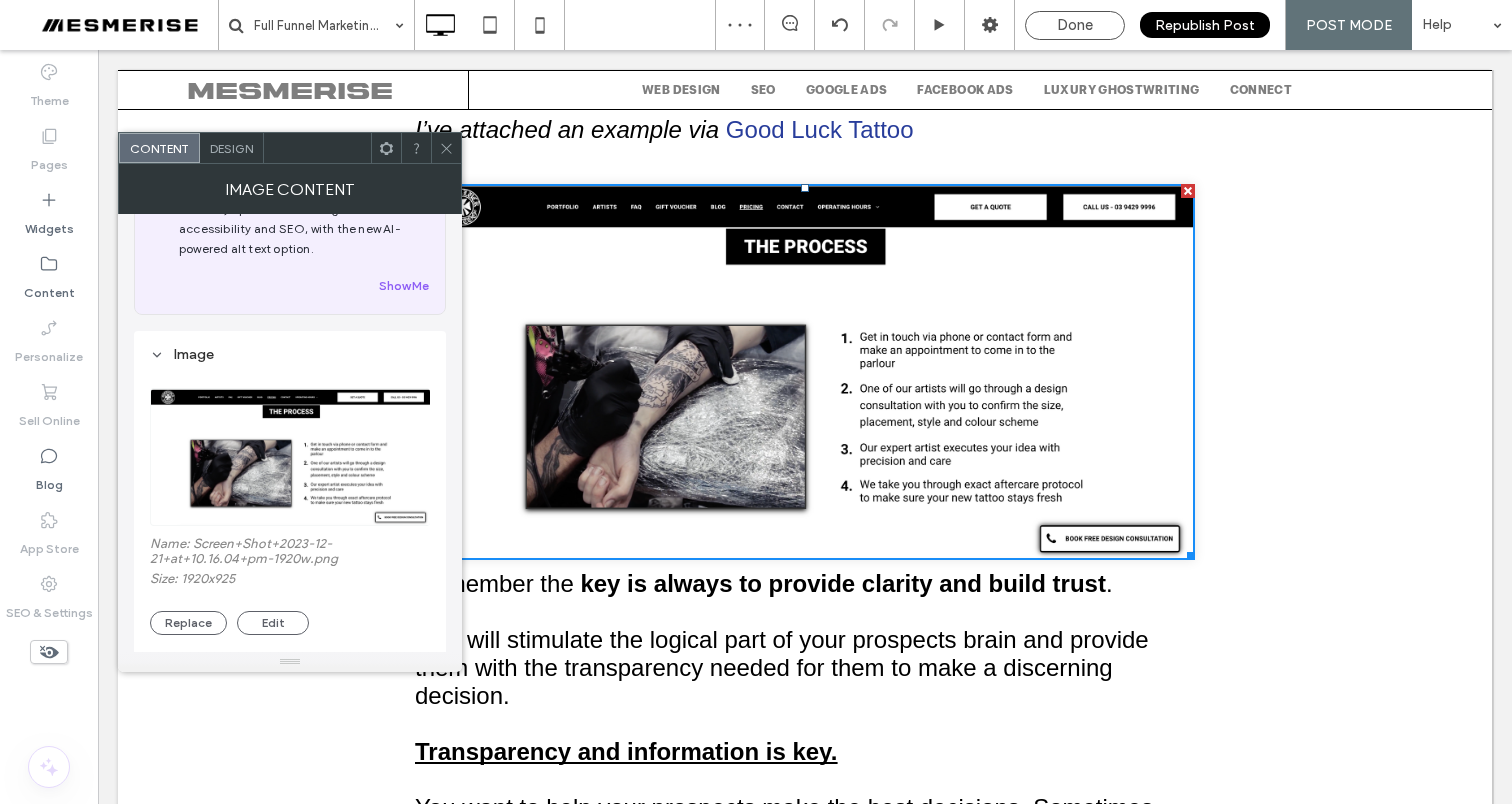 click on "Name: Screen+Shot+2023-12-21+at+10.16.04+pm-1920w.png" at bounding box center (290, 553) 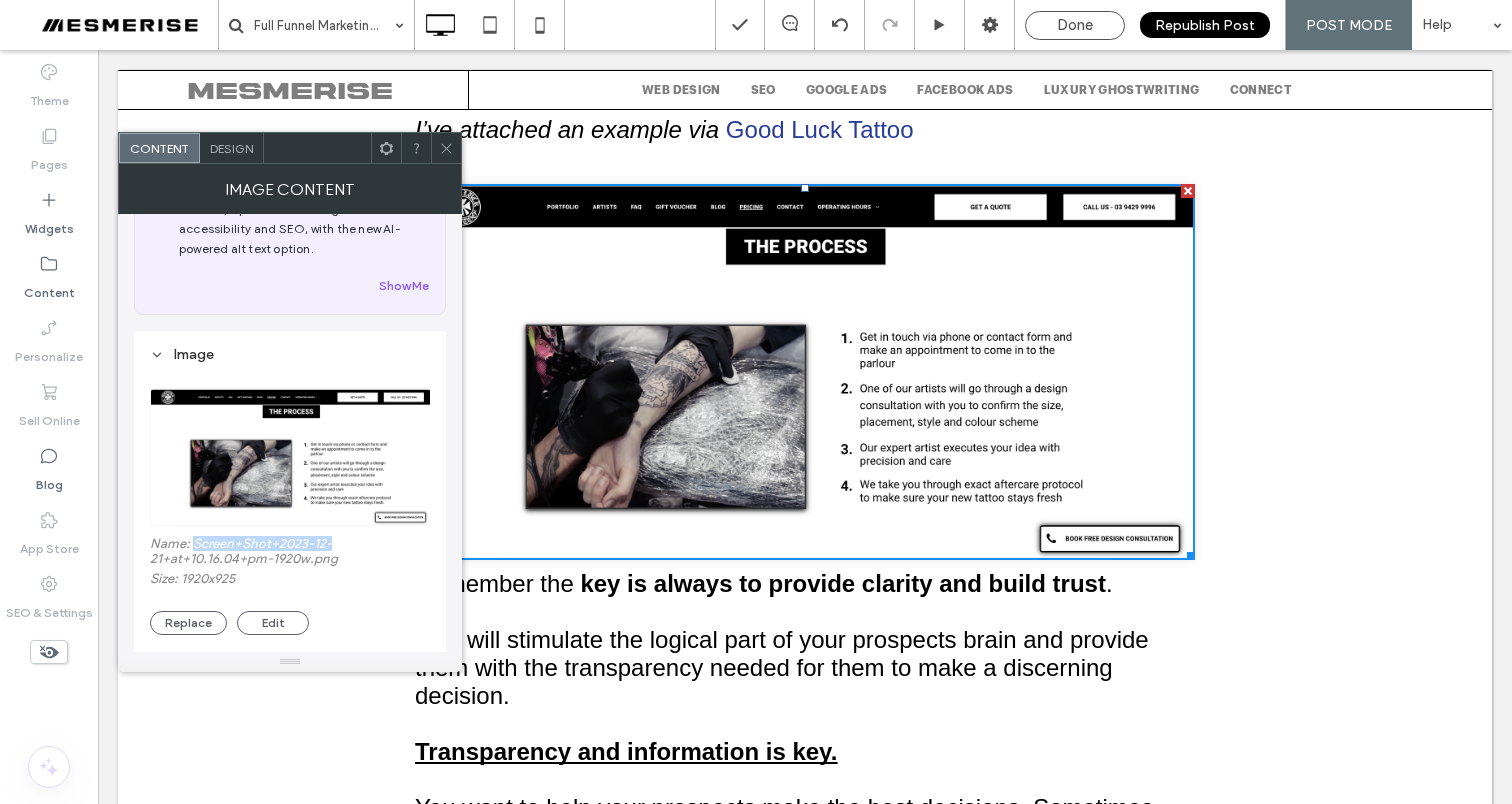 drag, startPoint x: 331, startPoint y: 543, endPoint x: 193, endPoint y: 550, distance: 138.17743 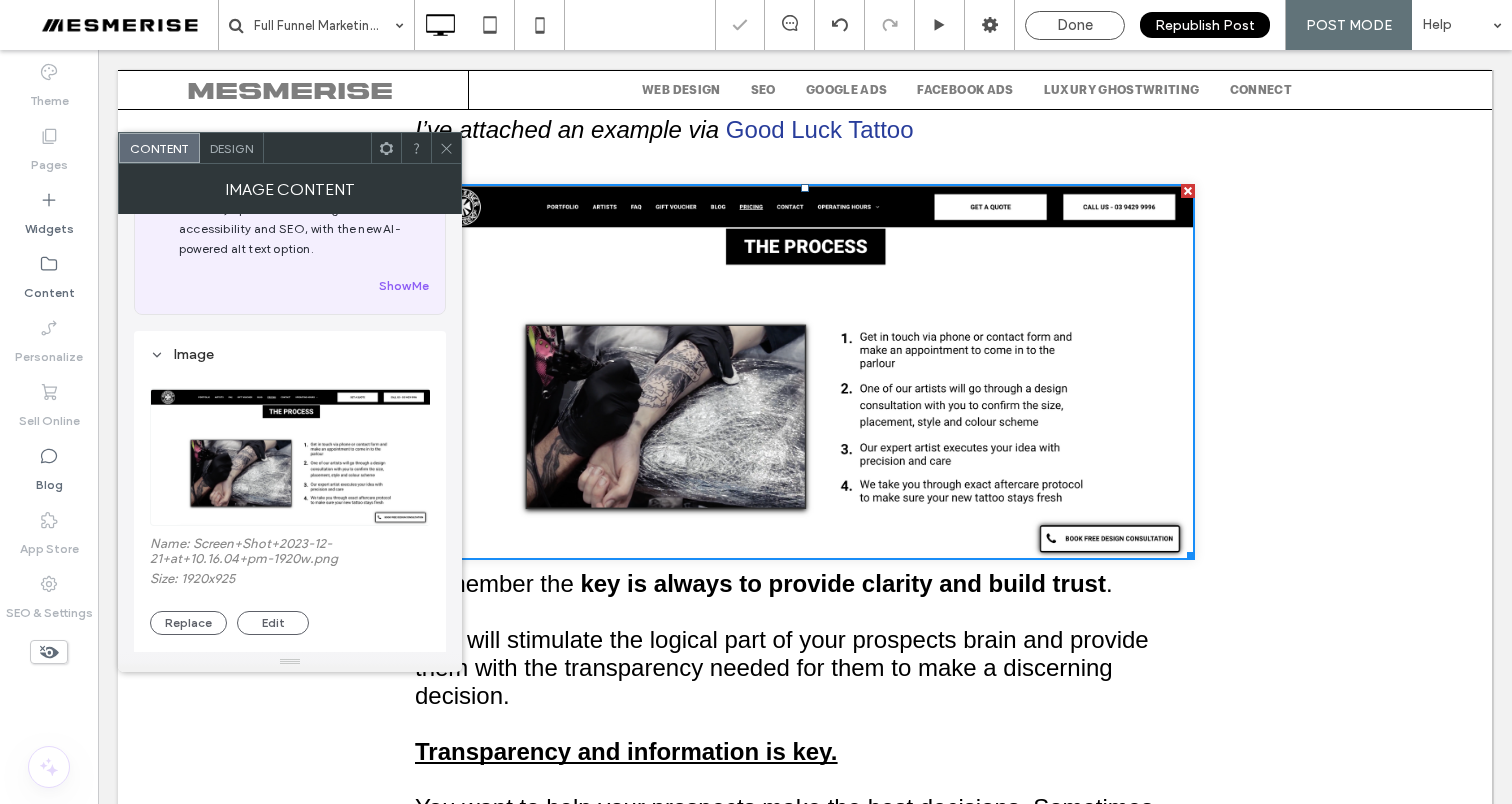 click 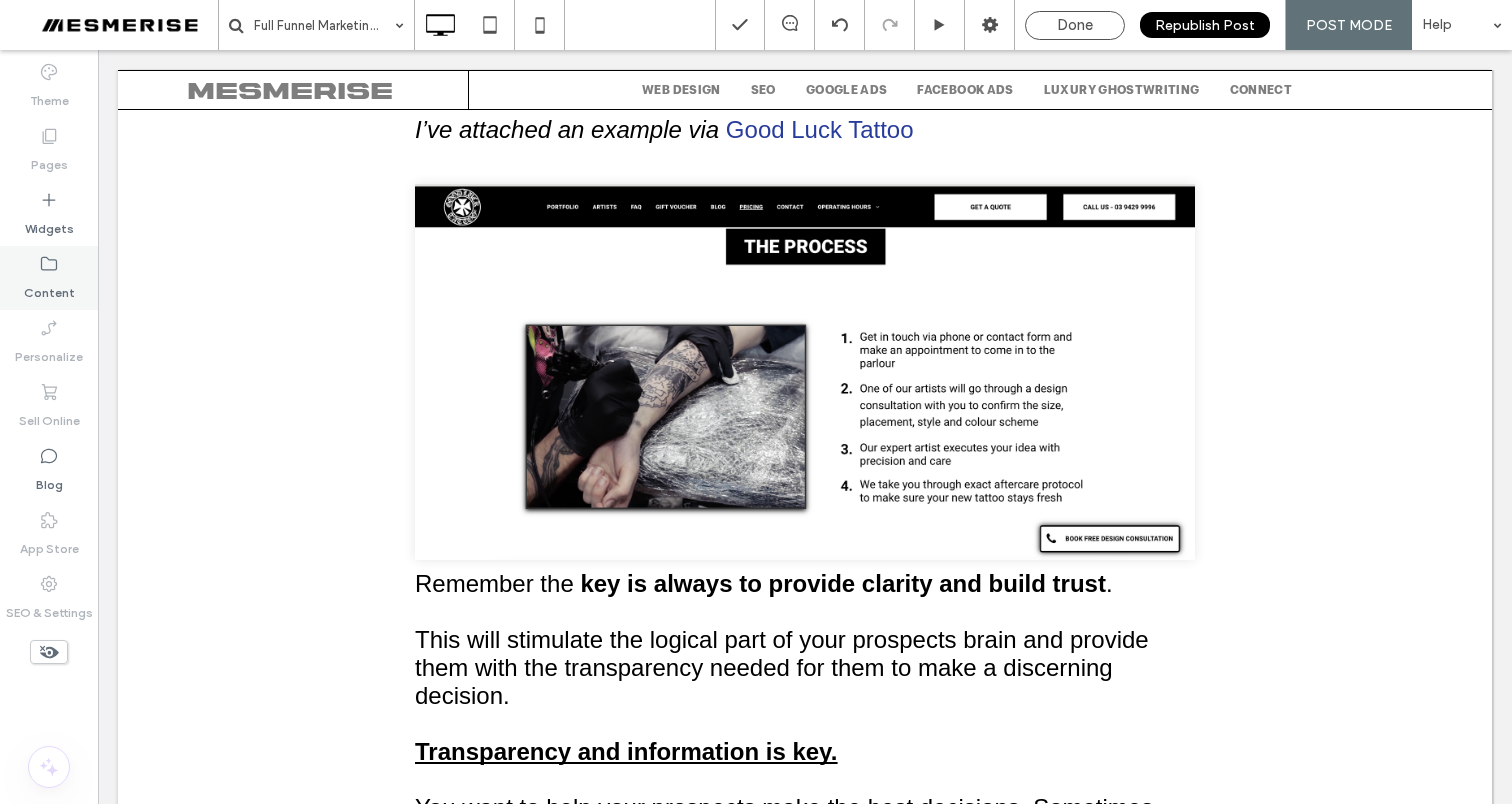 click on "Content" at bounding box center [49, 288] 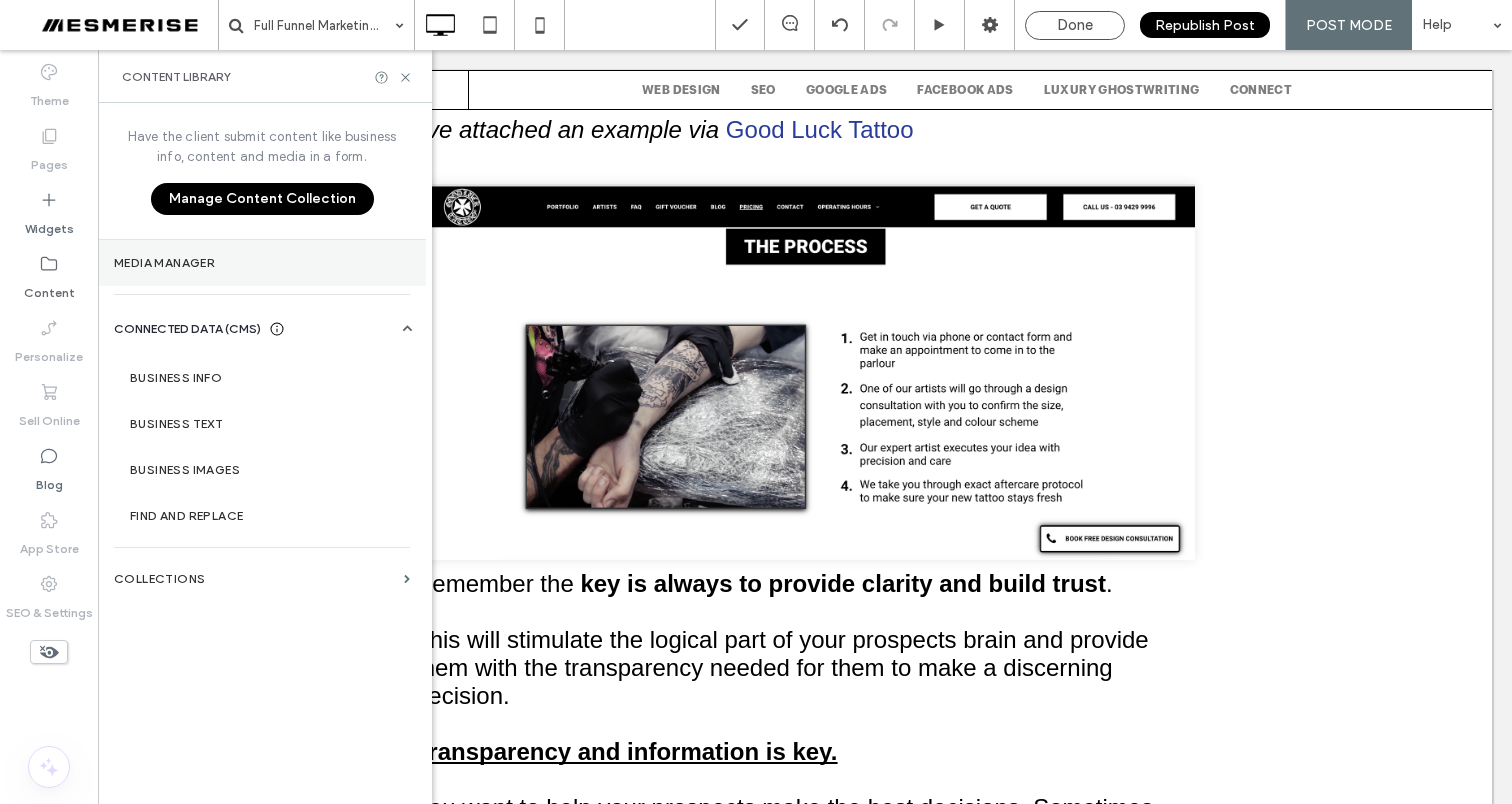 click on "Media Manager" at bounding box center (262, 263) 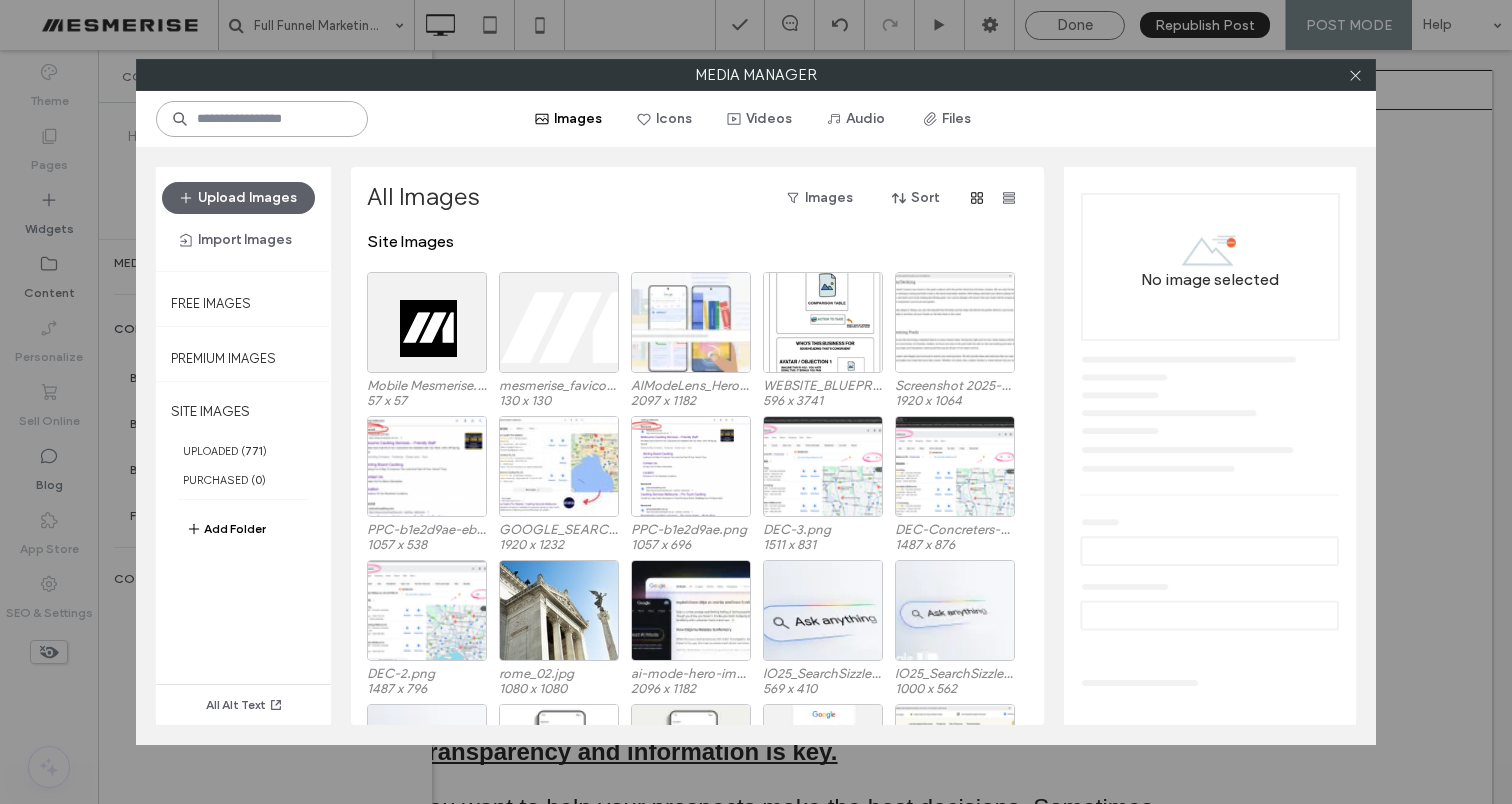 click at bounding box center (262, 119) 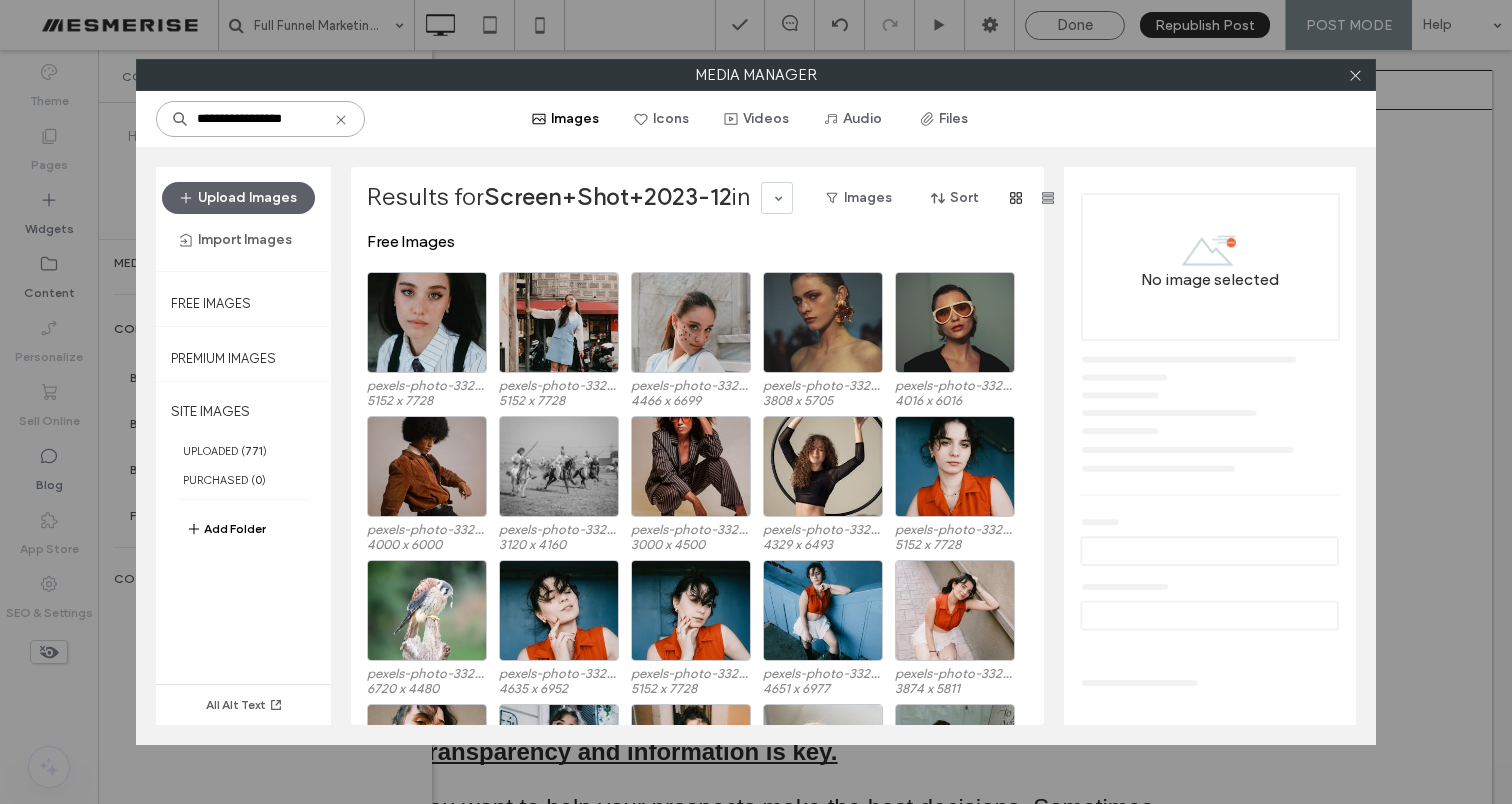 scroll, scrollTop: 0, scrollLeft: 0, axis: both 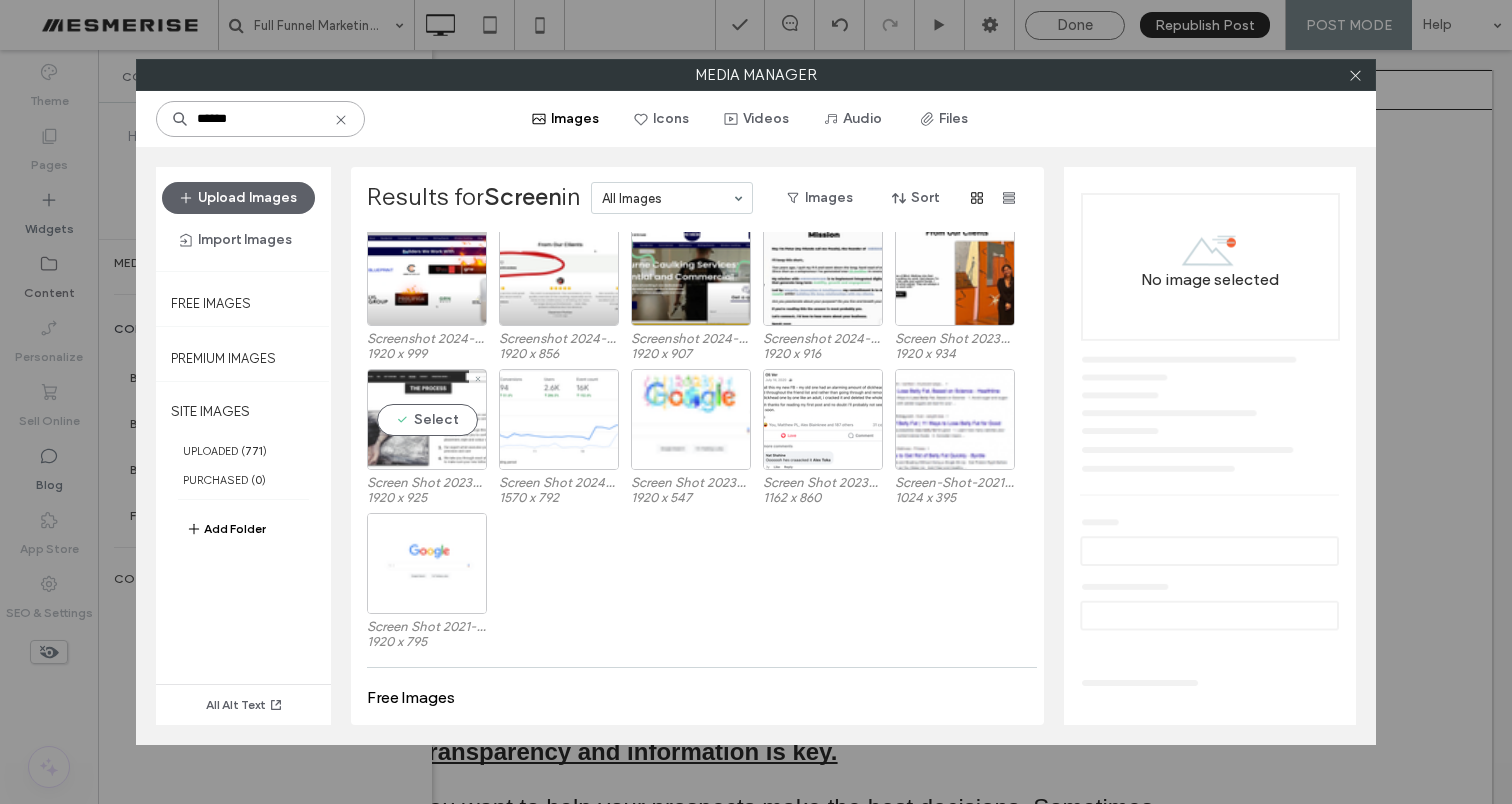 type on "******" 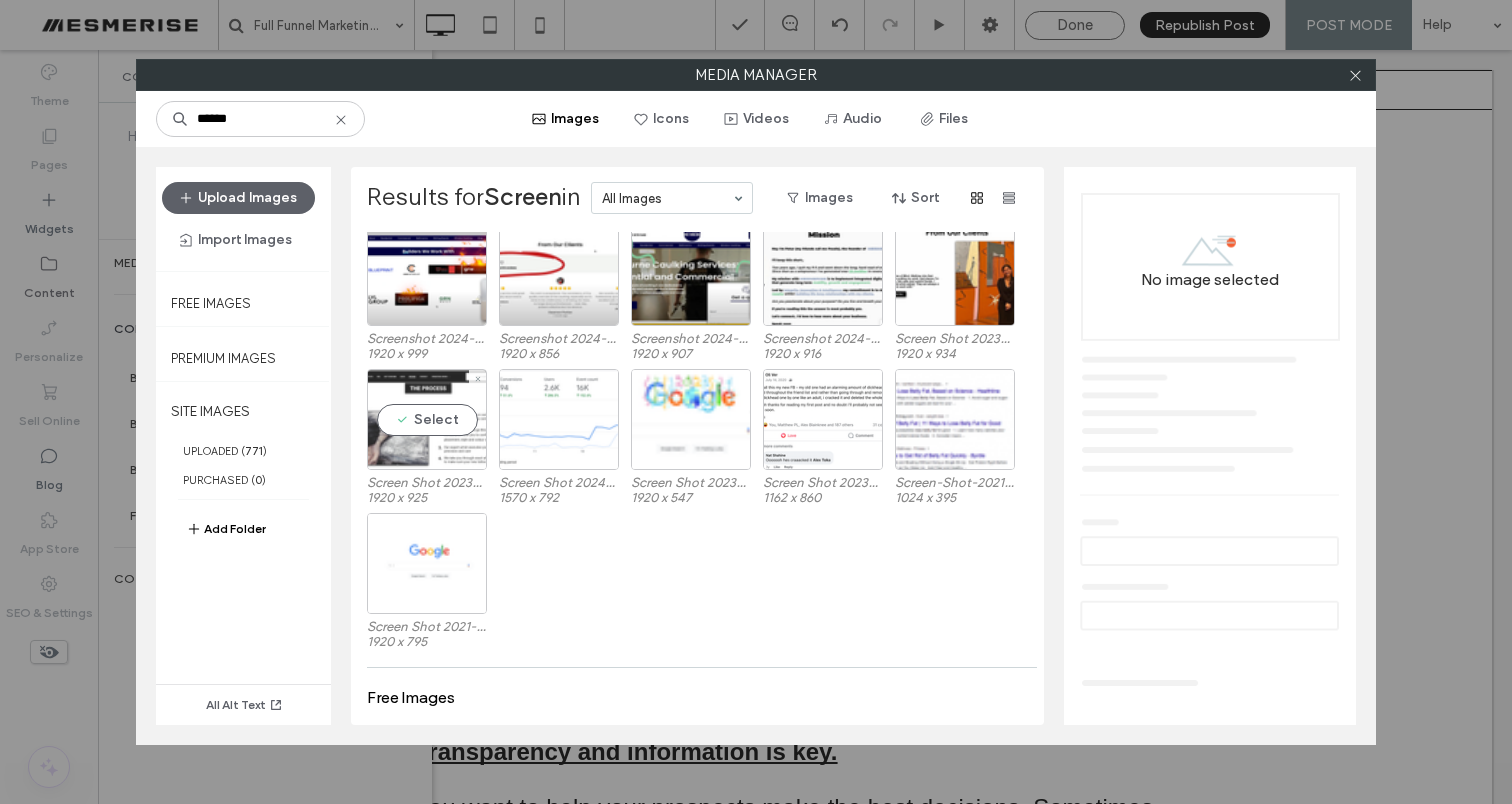 click on "Select" at bounding box center (427, 419) 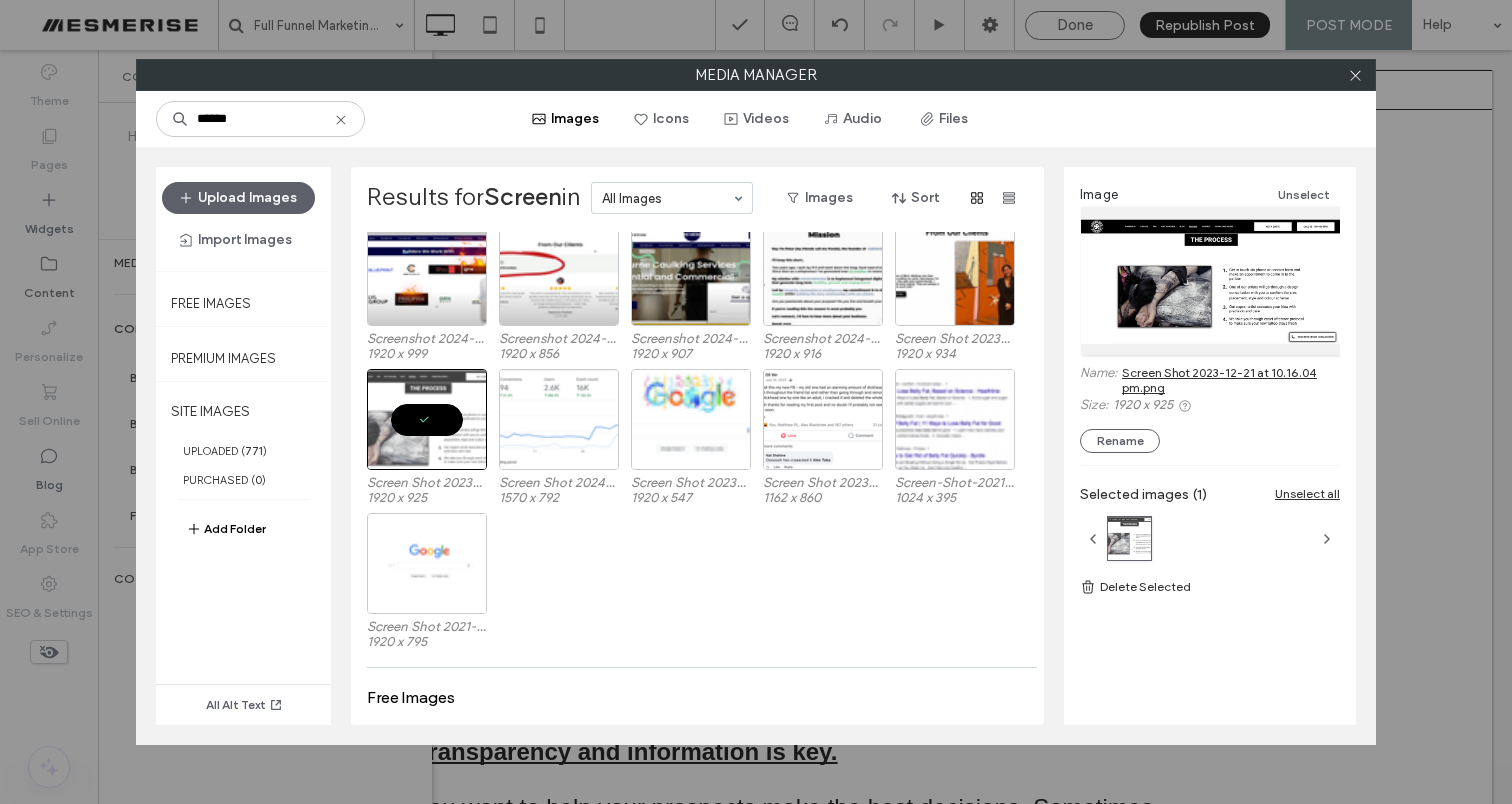 click on "Screen Shot 2023-12-21 at 10.16.04 pm.png" at bounding box center (1231, 380) 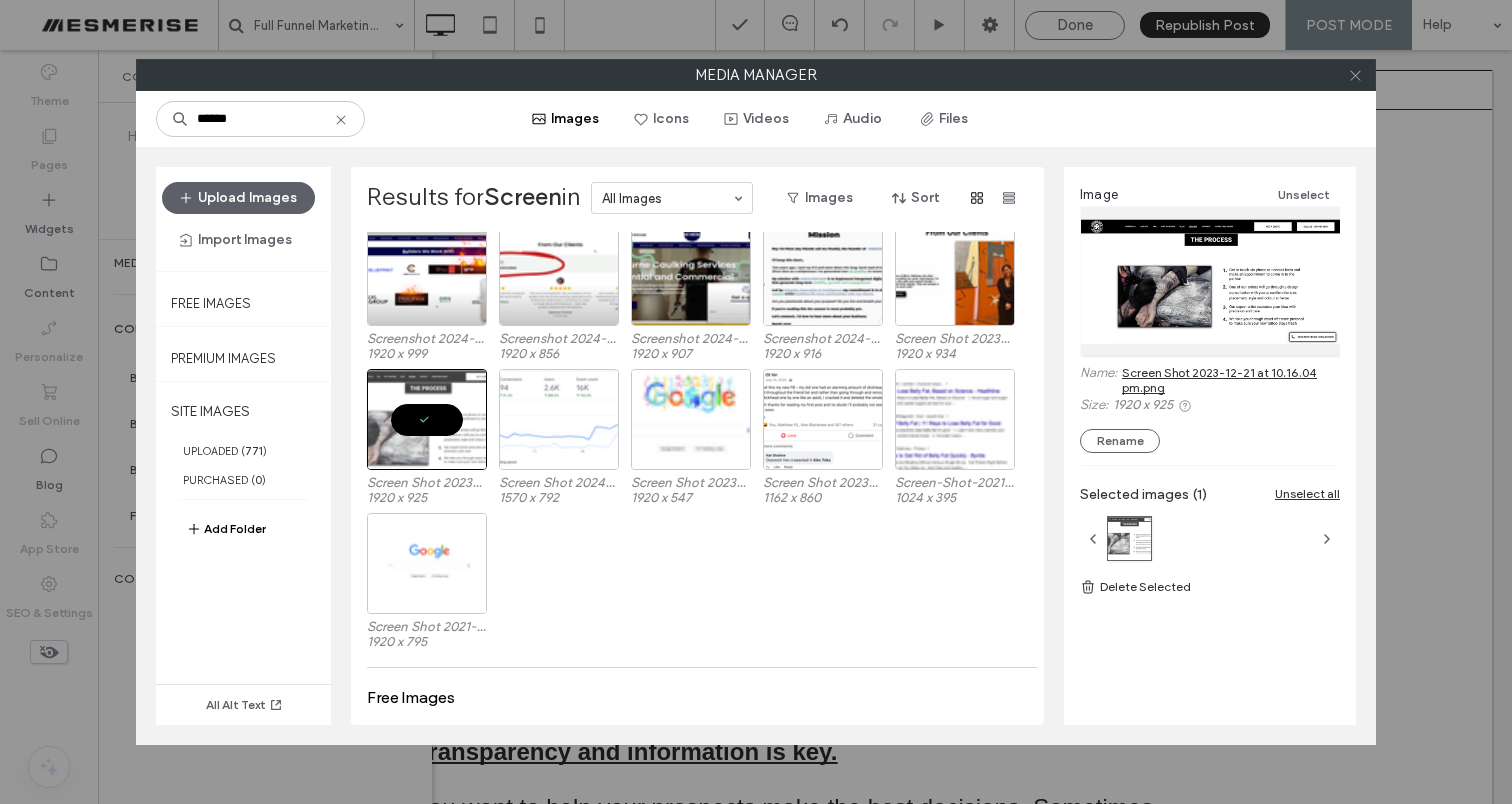 click 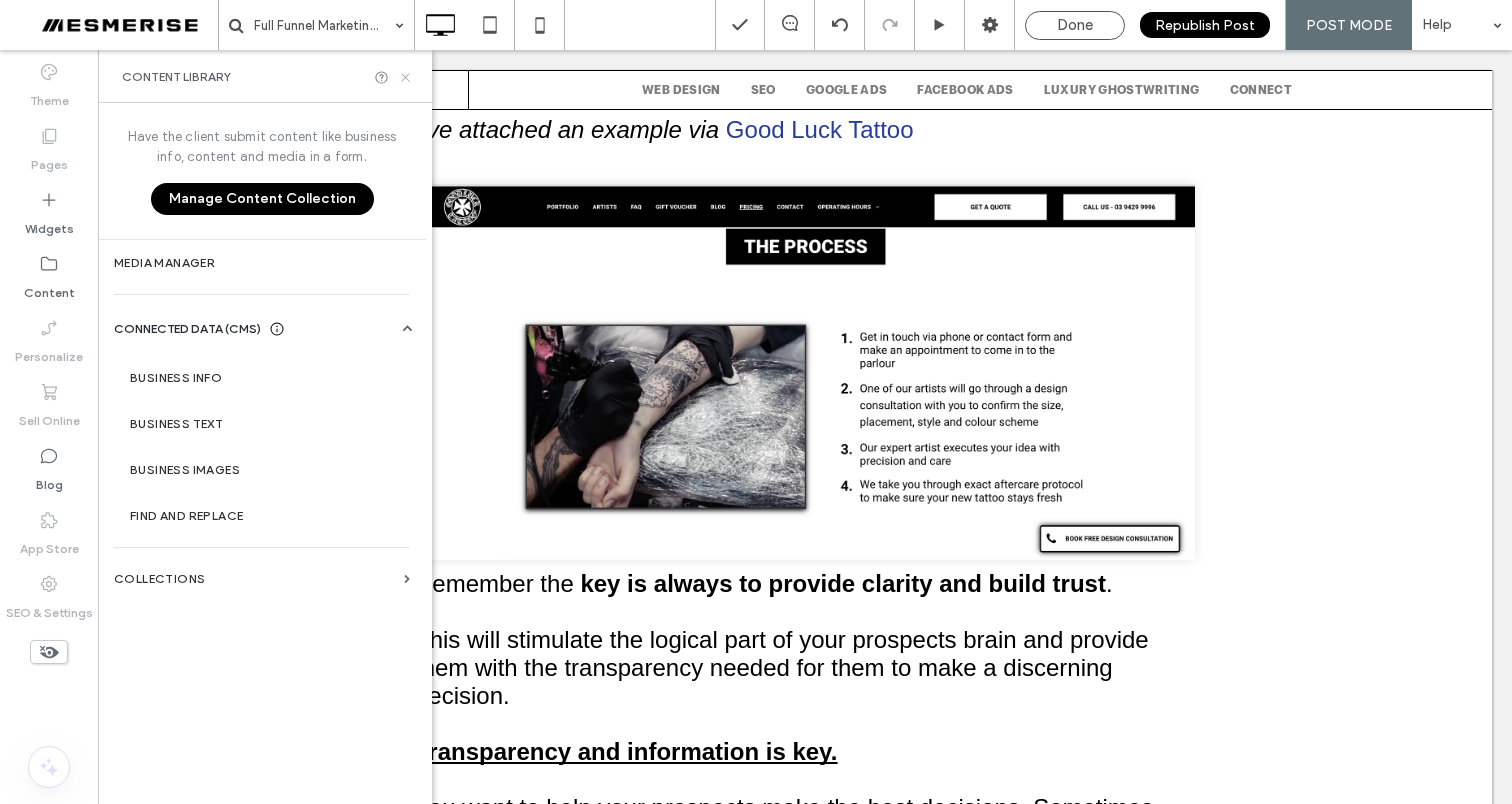 click 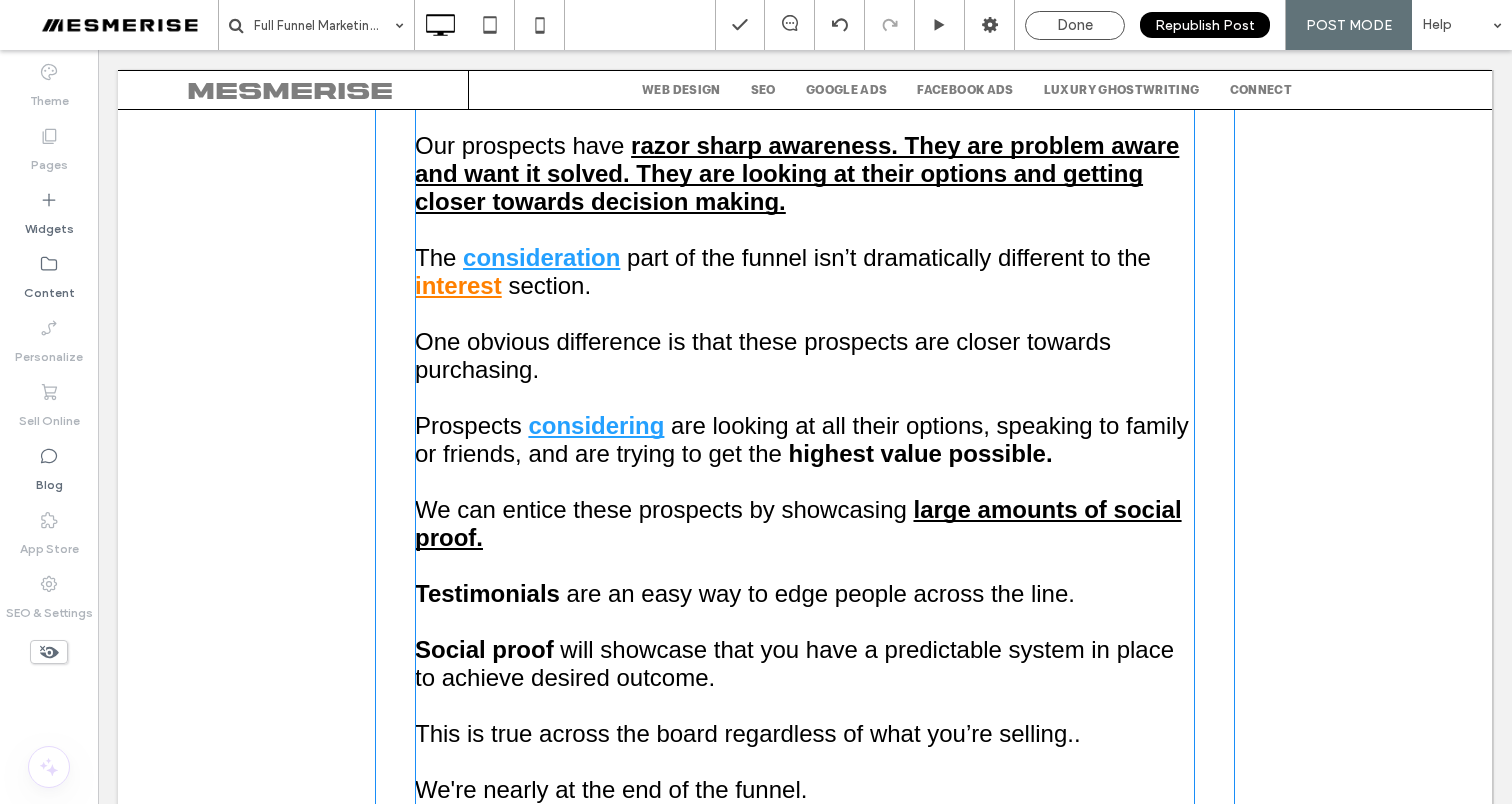 scroll, scrollTop: 8582, scrollLeft: 0, axis: vertical 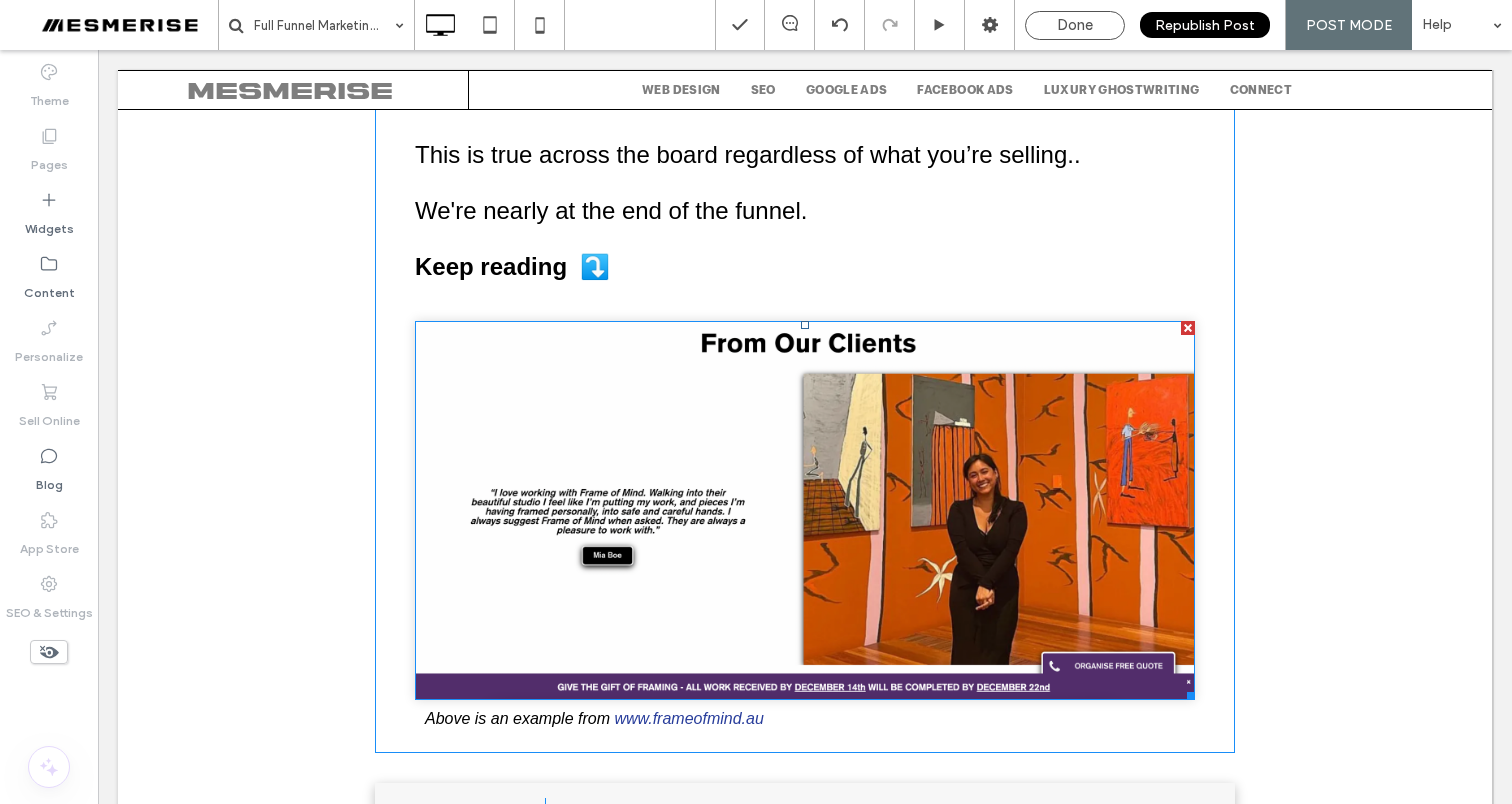 click at bounding box center (805, 510) 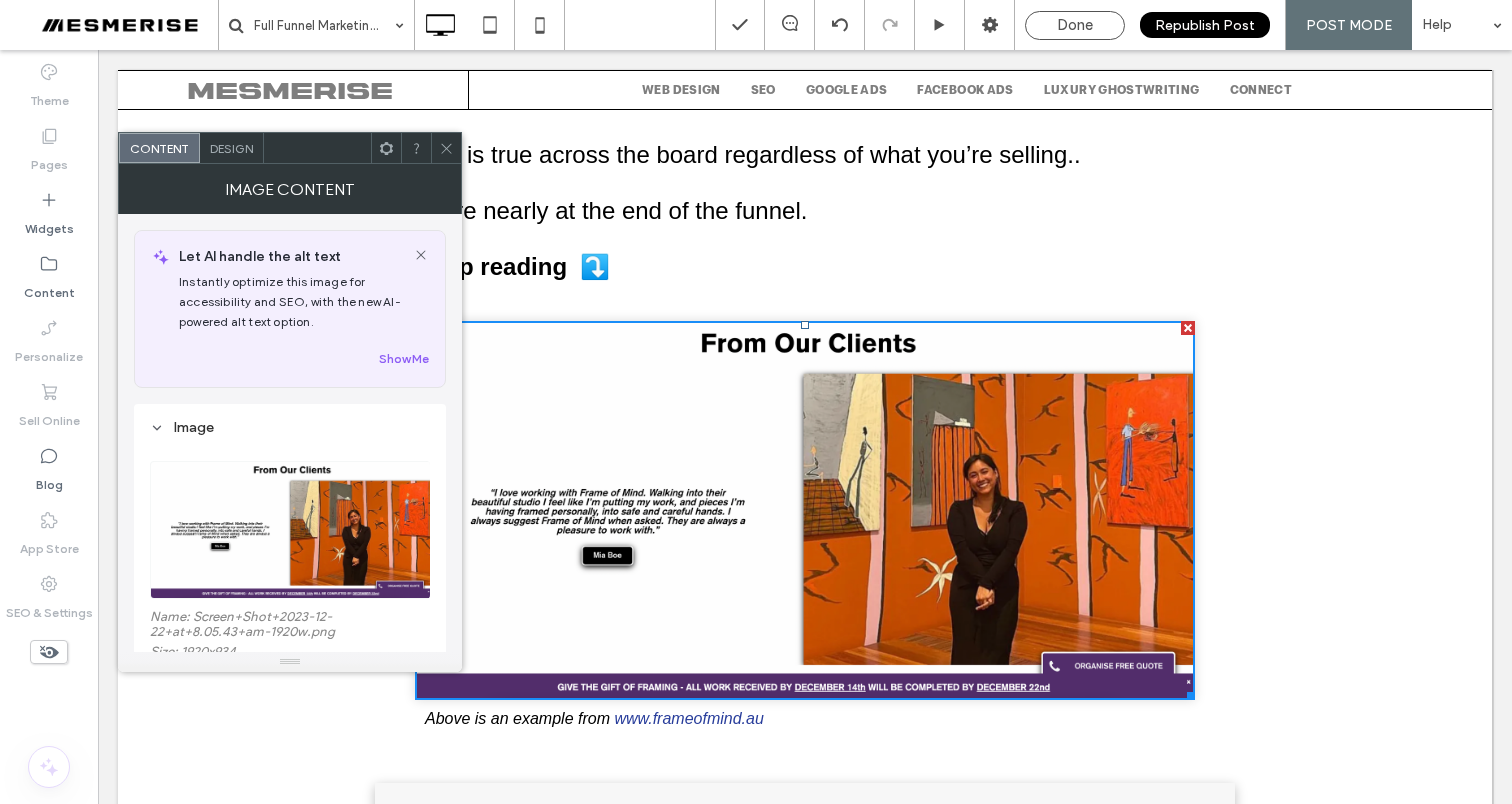 click on "Name: Screen+Shot+2023-12-22+at+8.05.43+am-1920w.png" at bounding box center [290, 626] 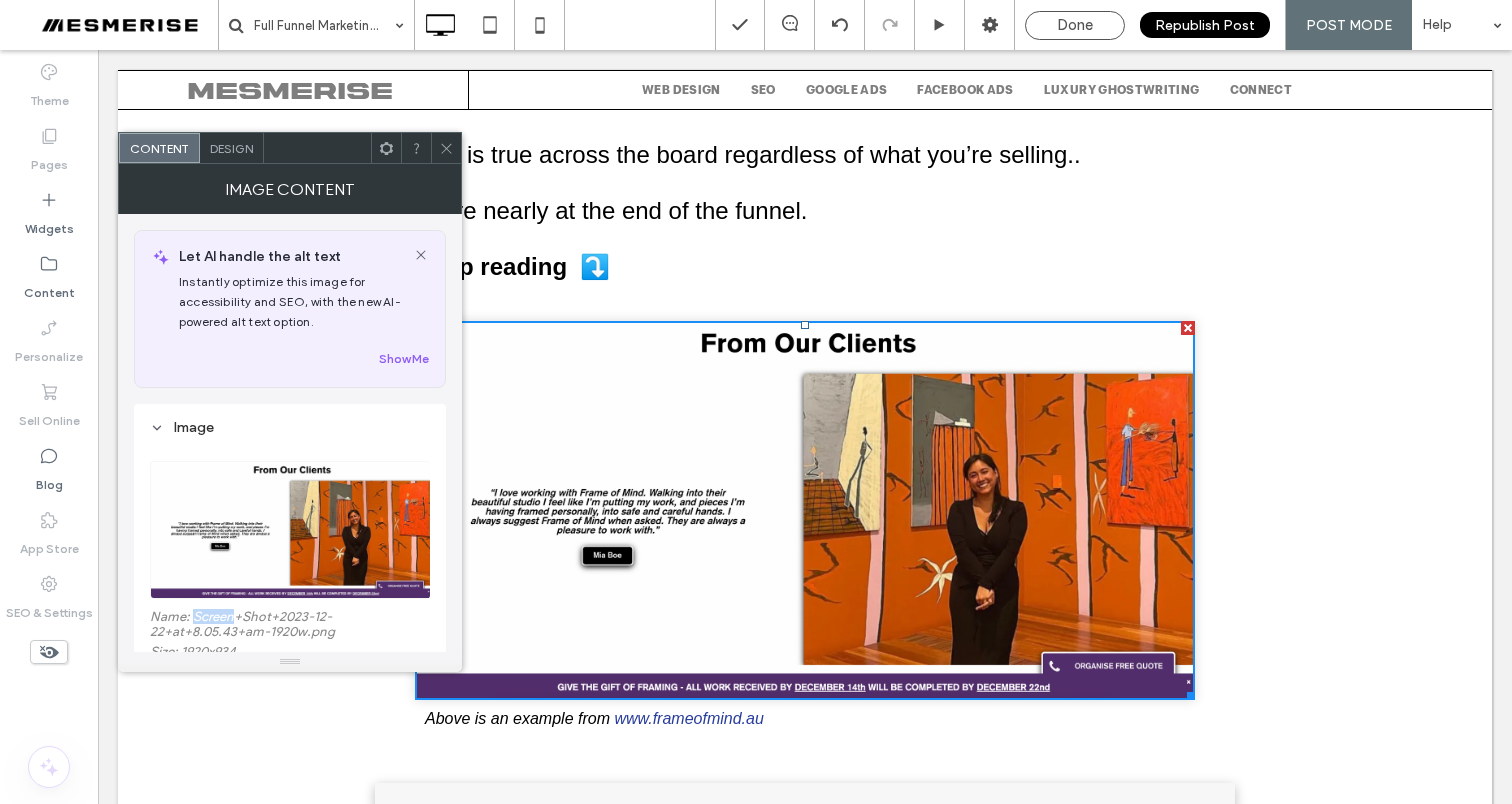 click on "Name: Screen+Shot+2023-12-22+at+8.05.43+am-1920w.png" at bounding box center (290, 626) 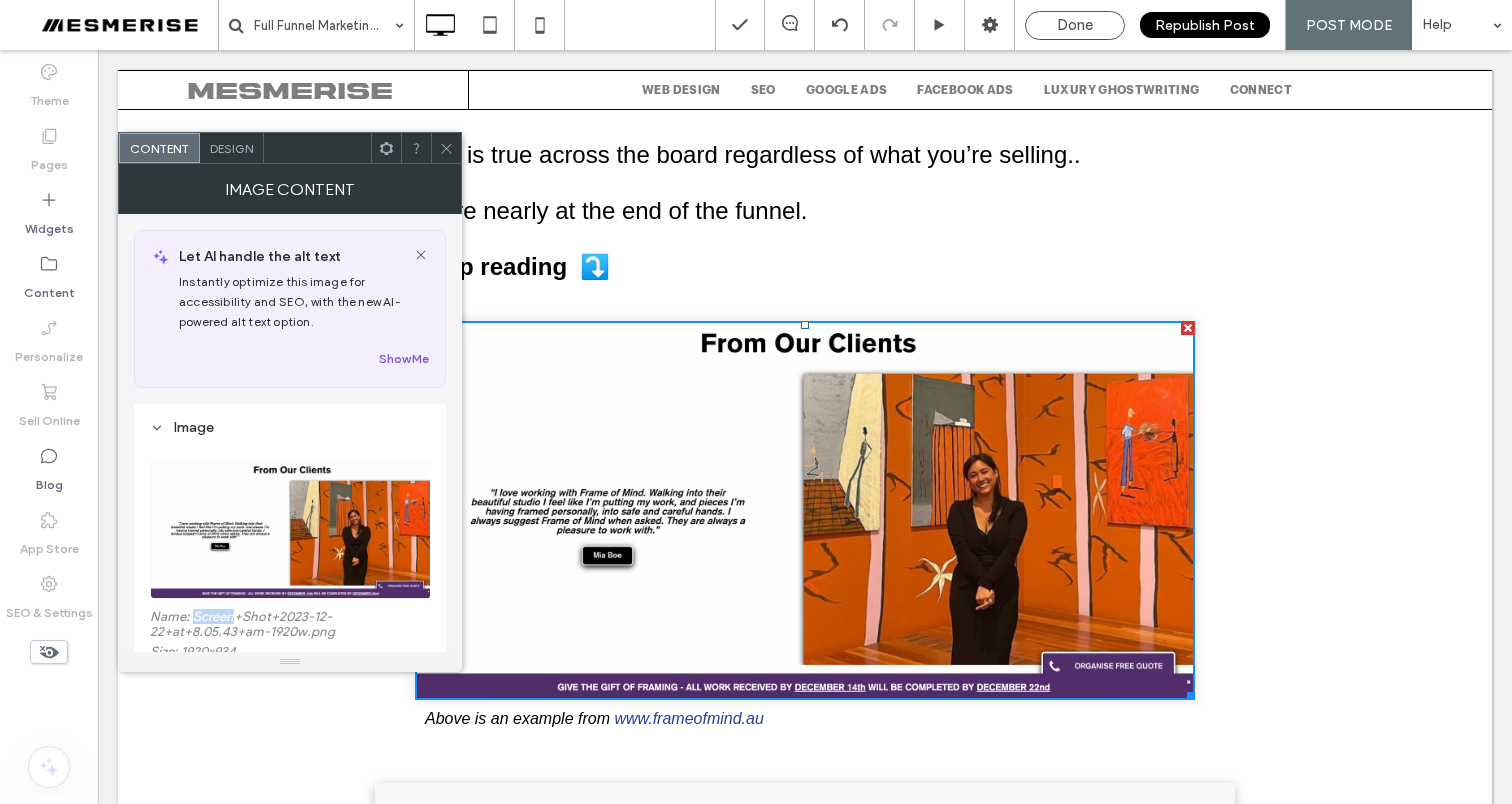 copy on "Screen" 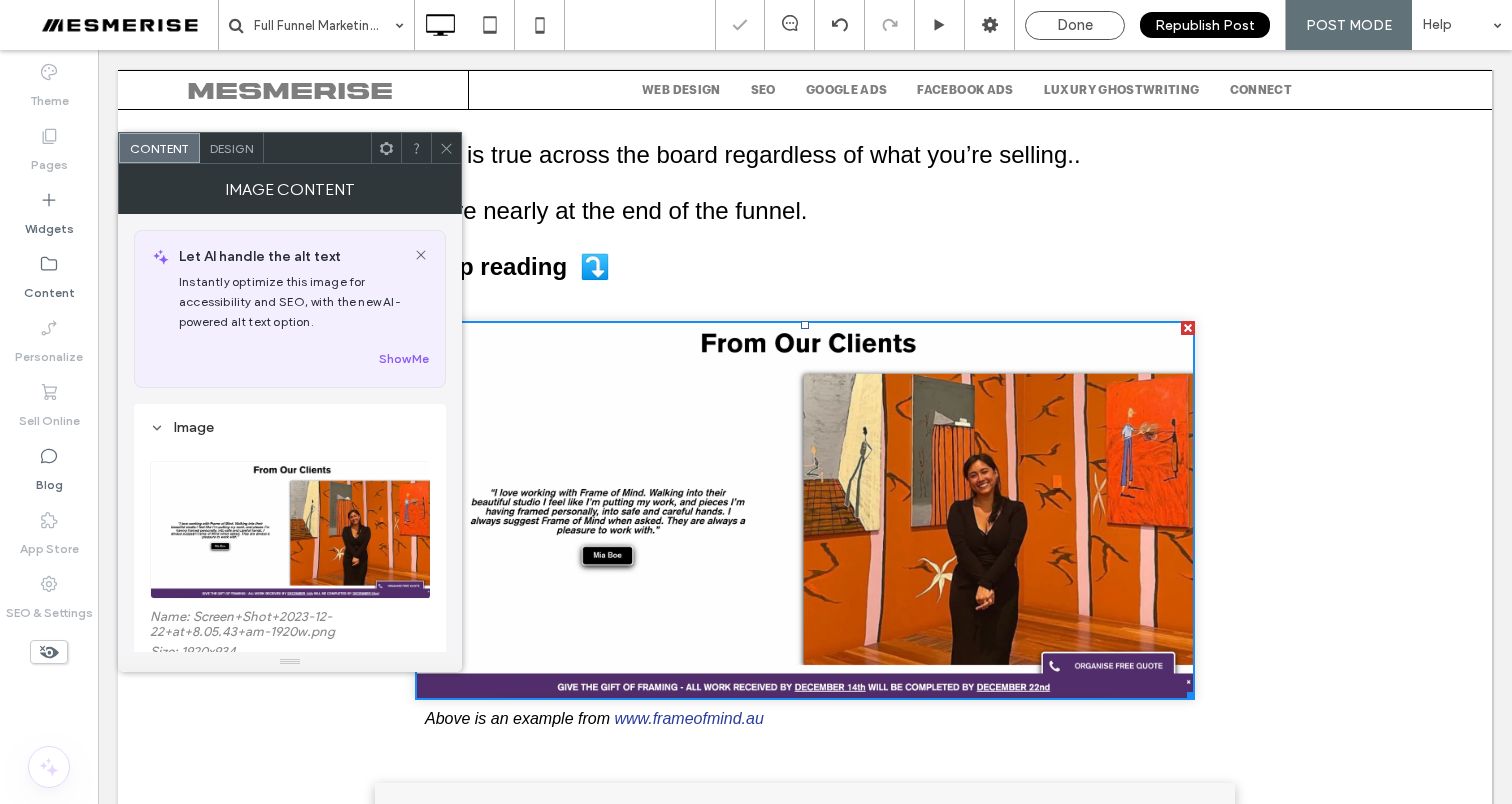 click 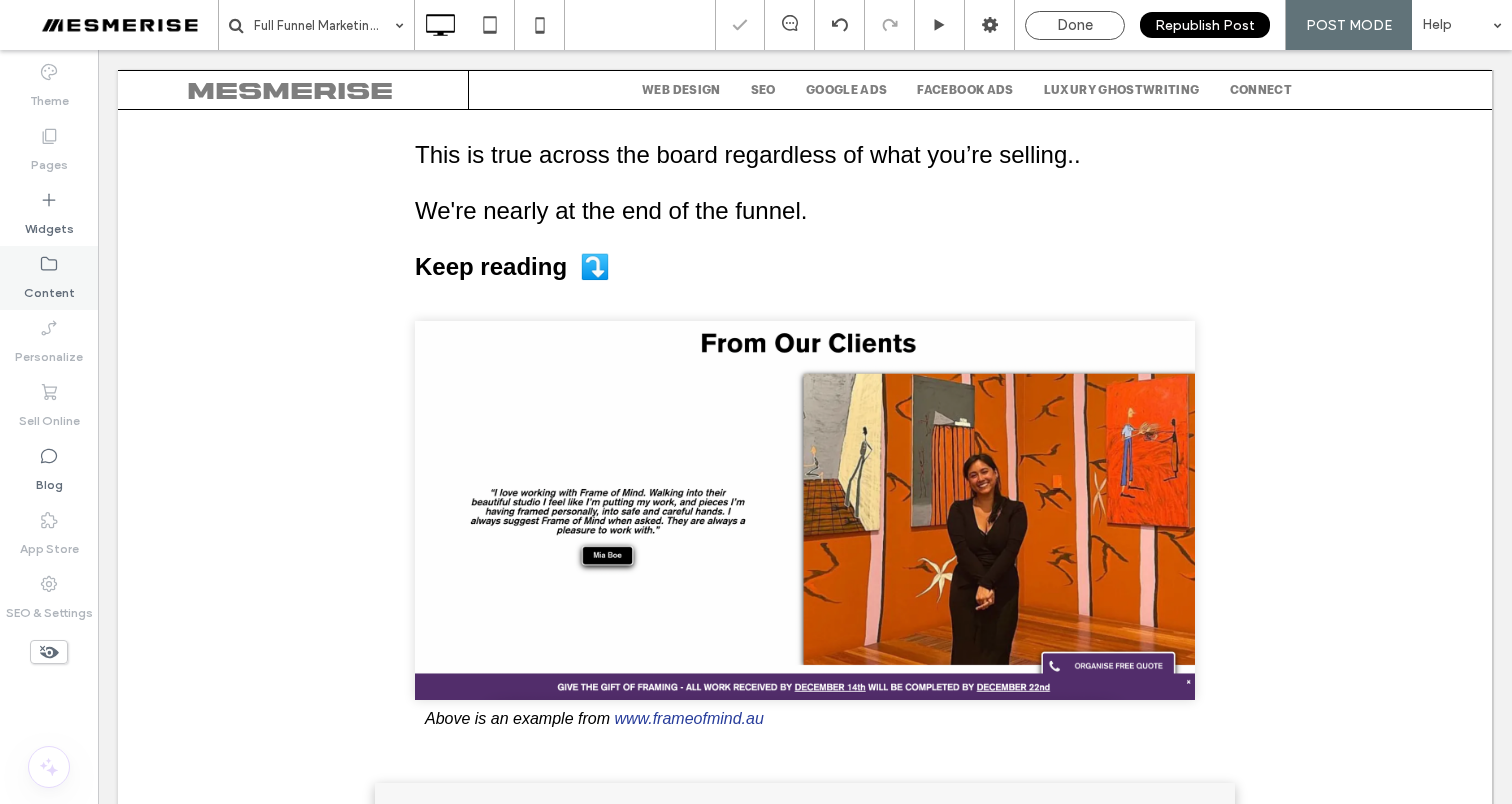 click on "Content" at bounding box center [49, 278] 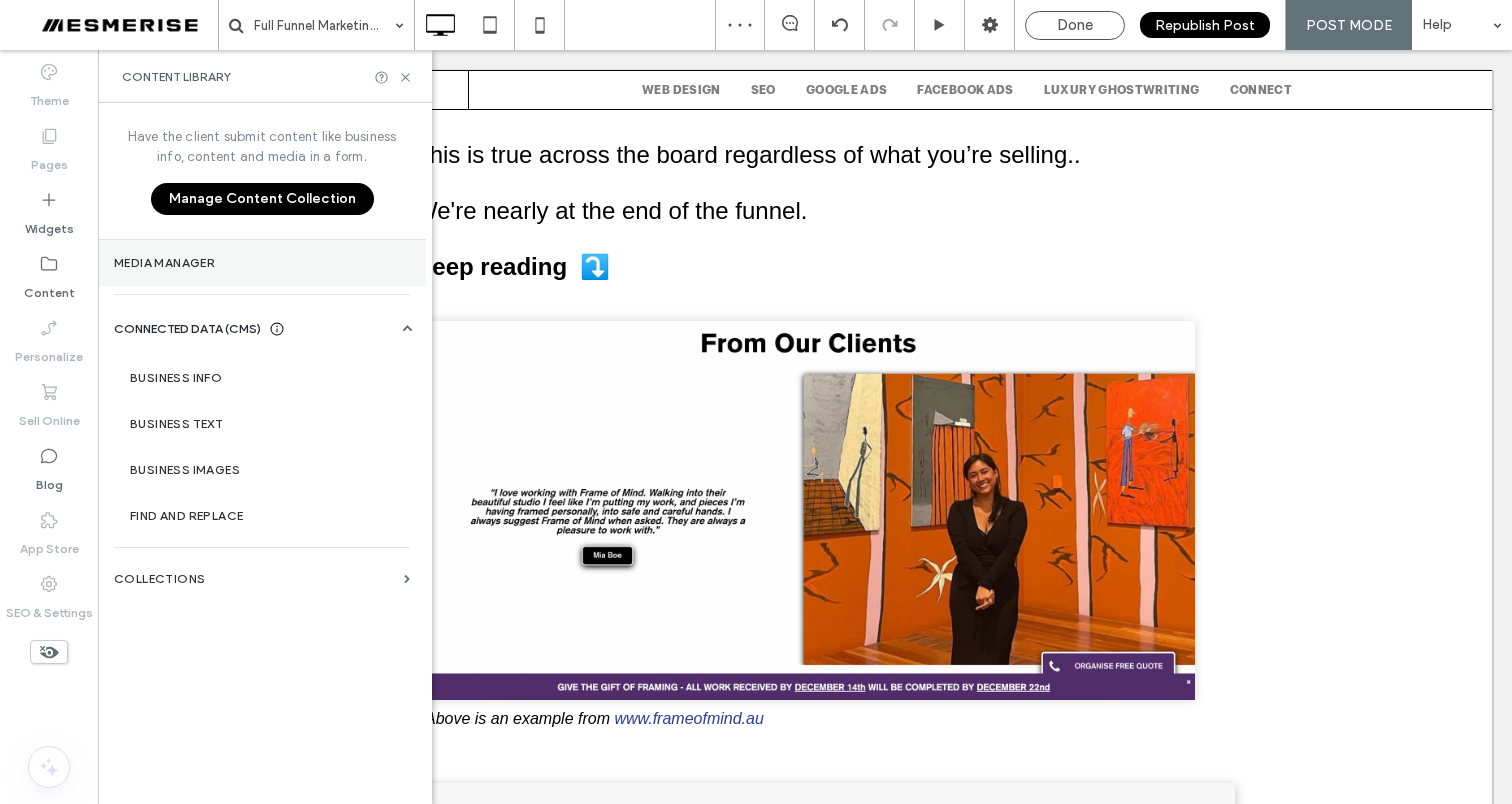 click on "Media Manager" at bounding box center (262, 263) 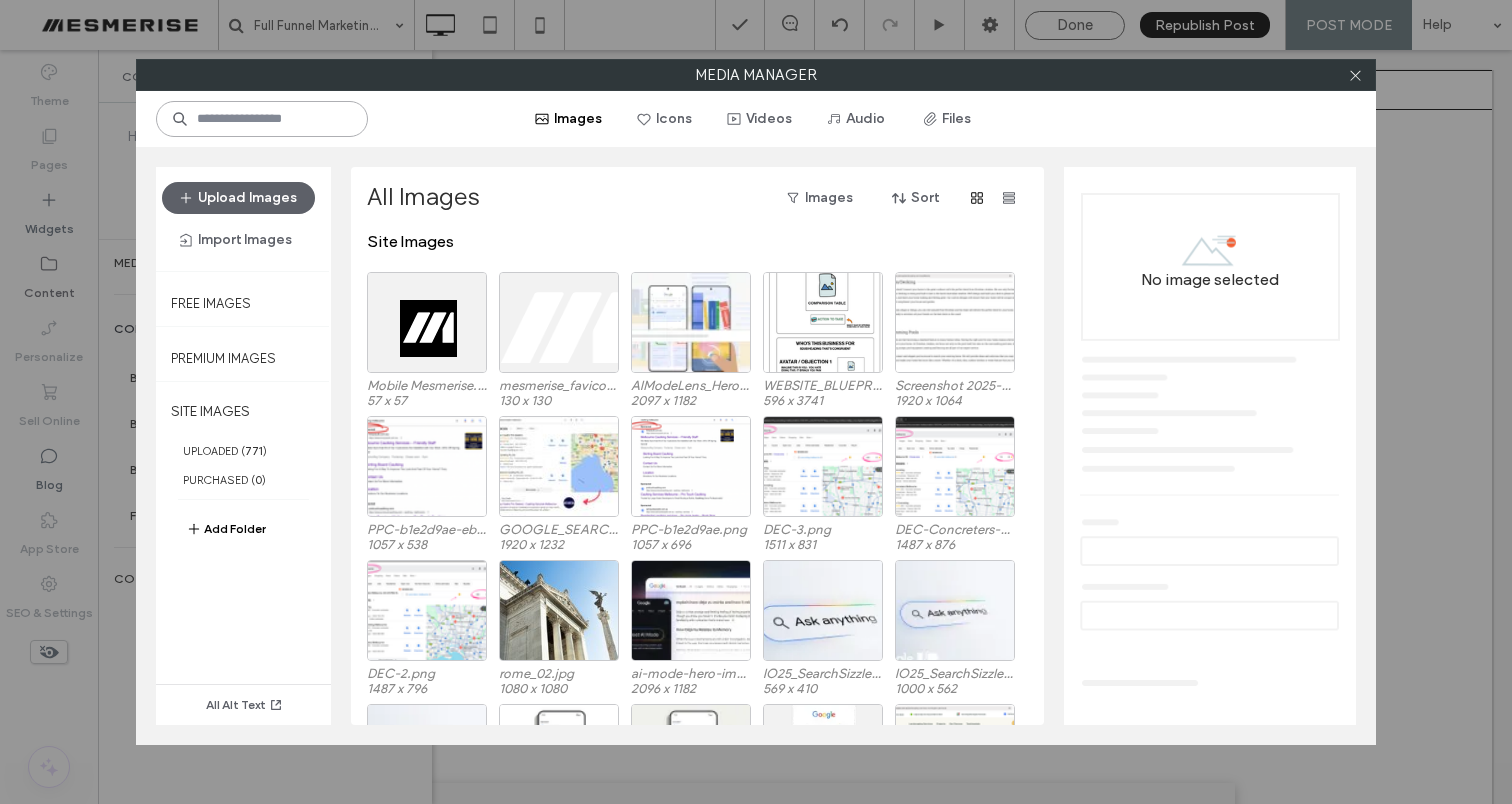 click at bounding box center (262, 119) 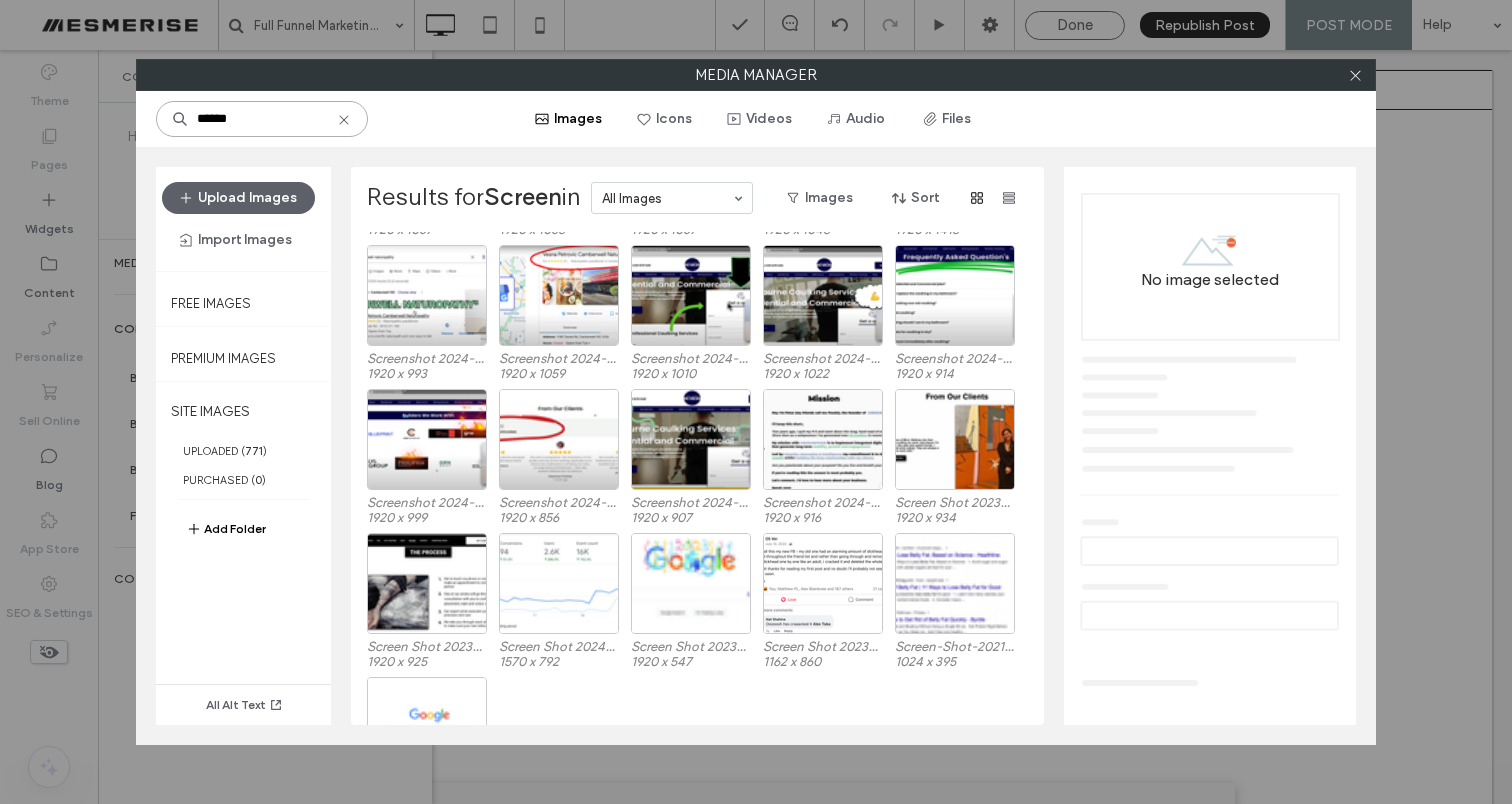 scroll, scrollTop: 604, scrollLeft: 0, axis: vertical 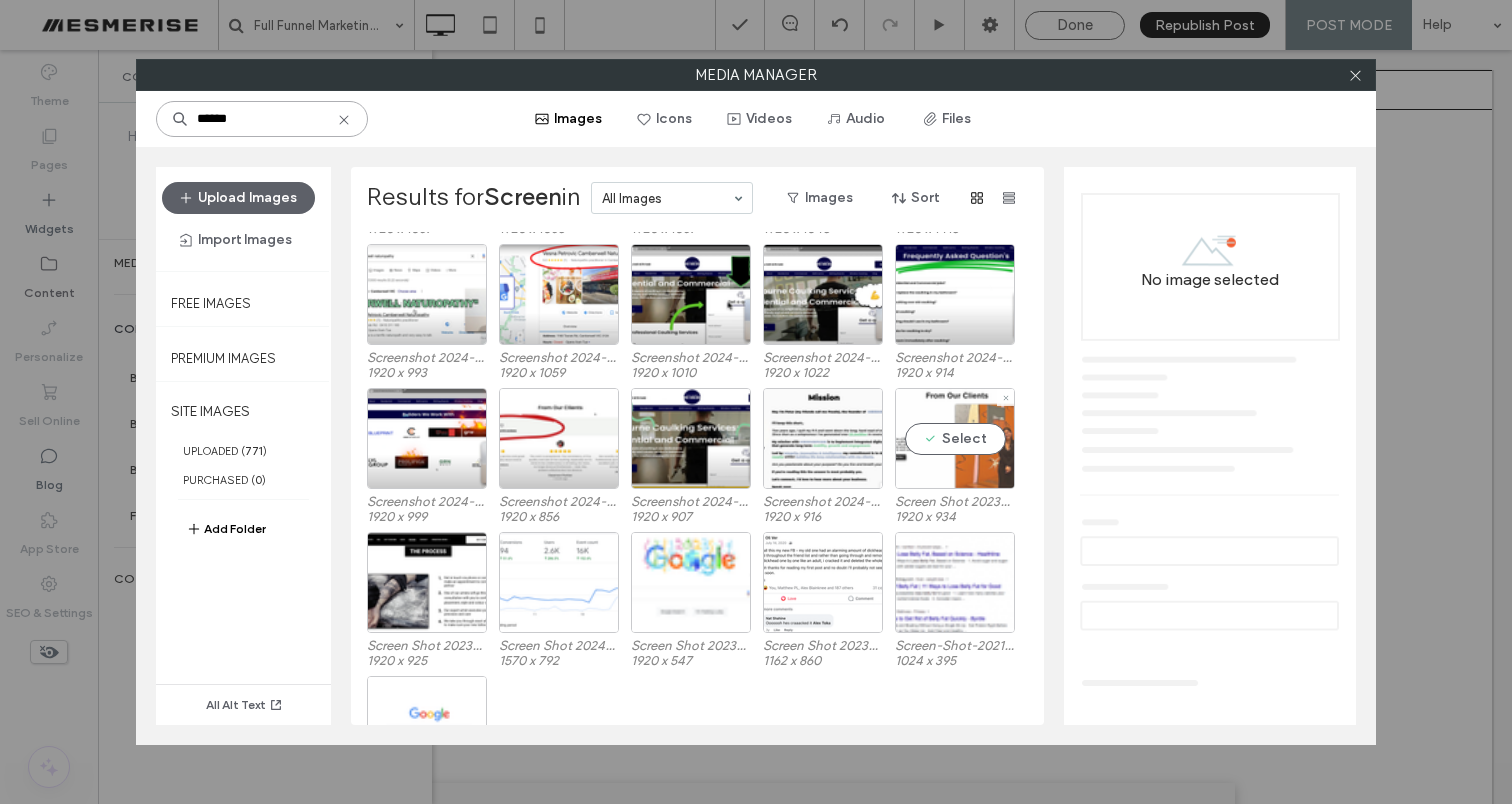 type on "******" 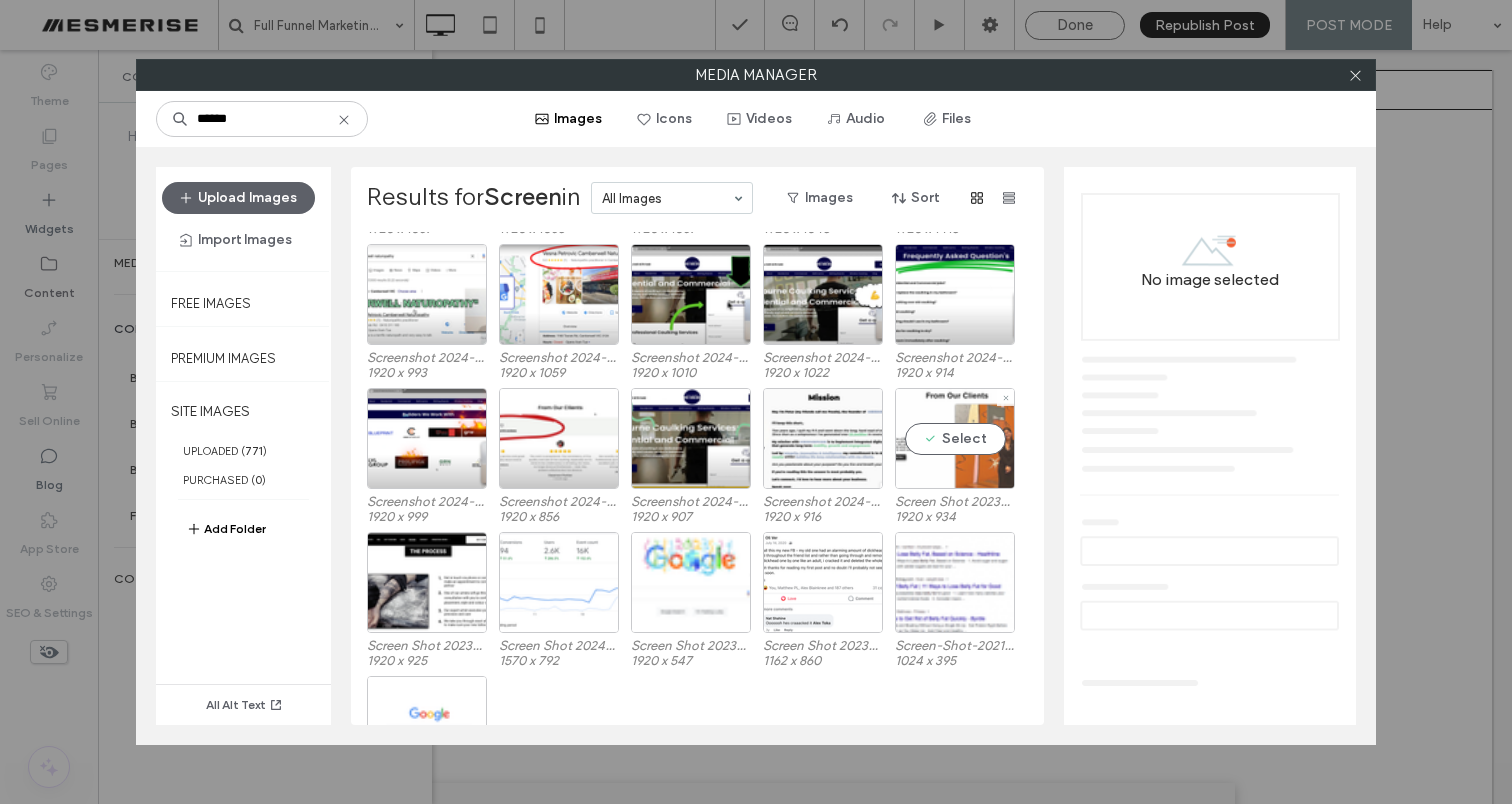 click on "Select" at bounding box center (955, 438) 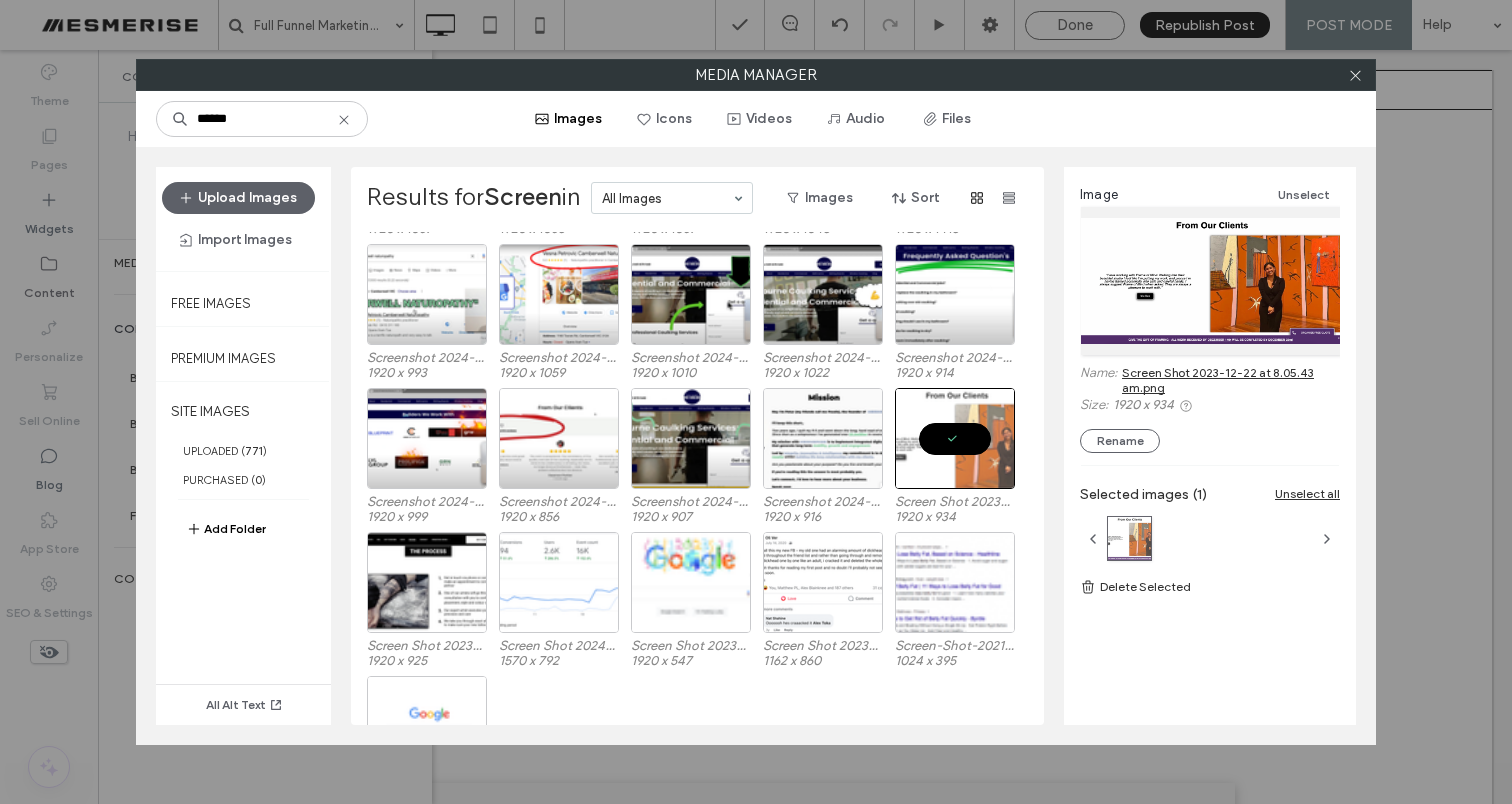 click on "Screen Shot 2023-12-22 at 8.05.43 am.png" at bounding box center (1231, 380) 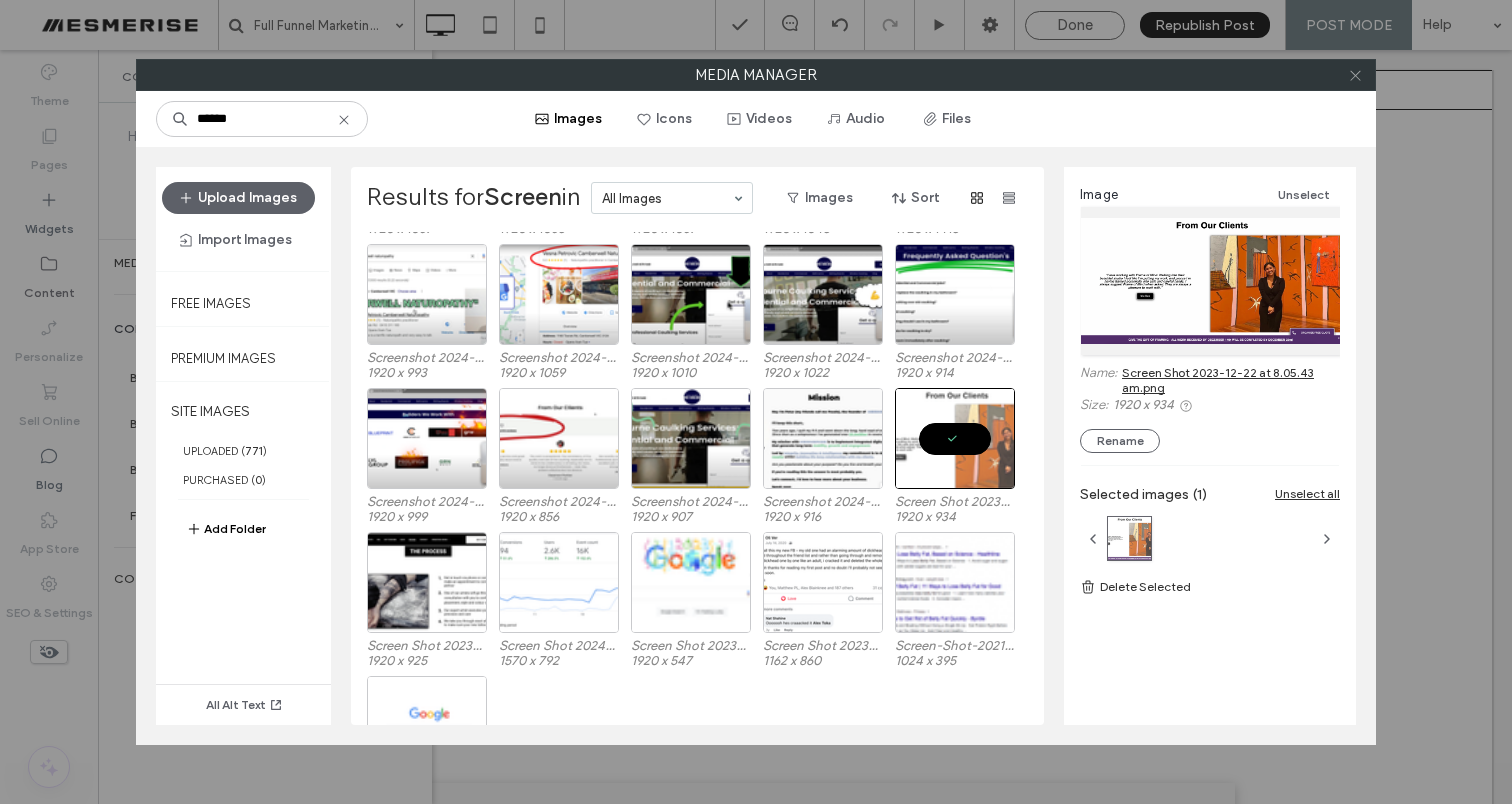 click at bounding box center [1355, 75] 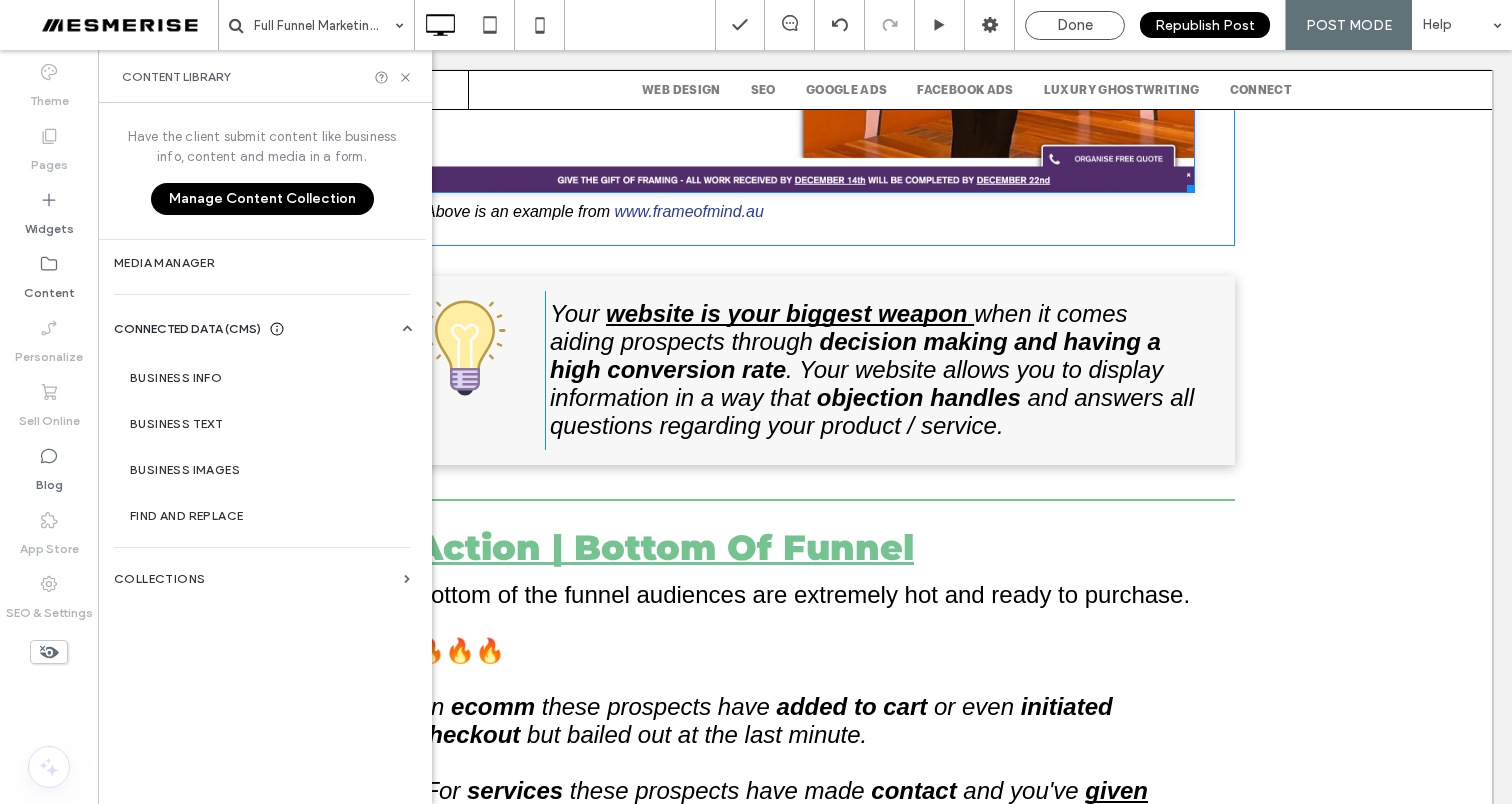 scroll, scrollTop: 9077, scrollLeft: 0, axis: vertical 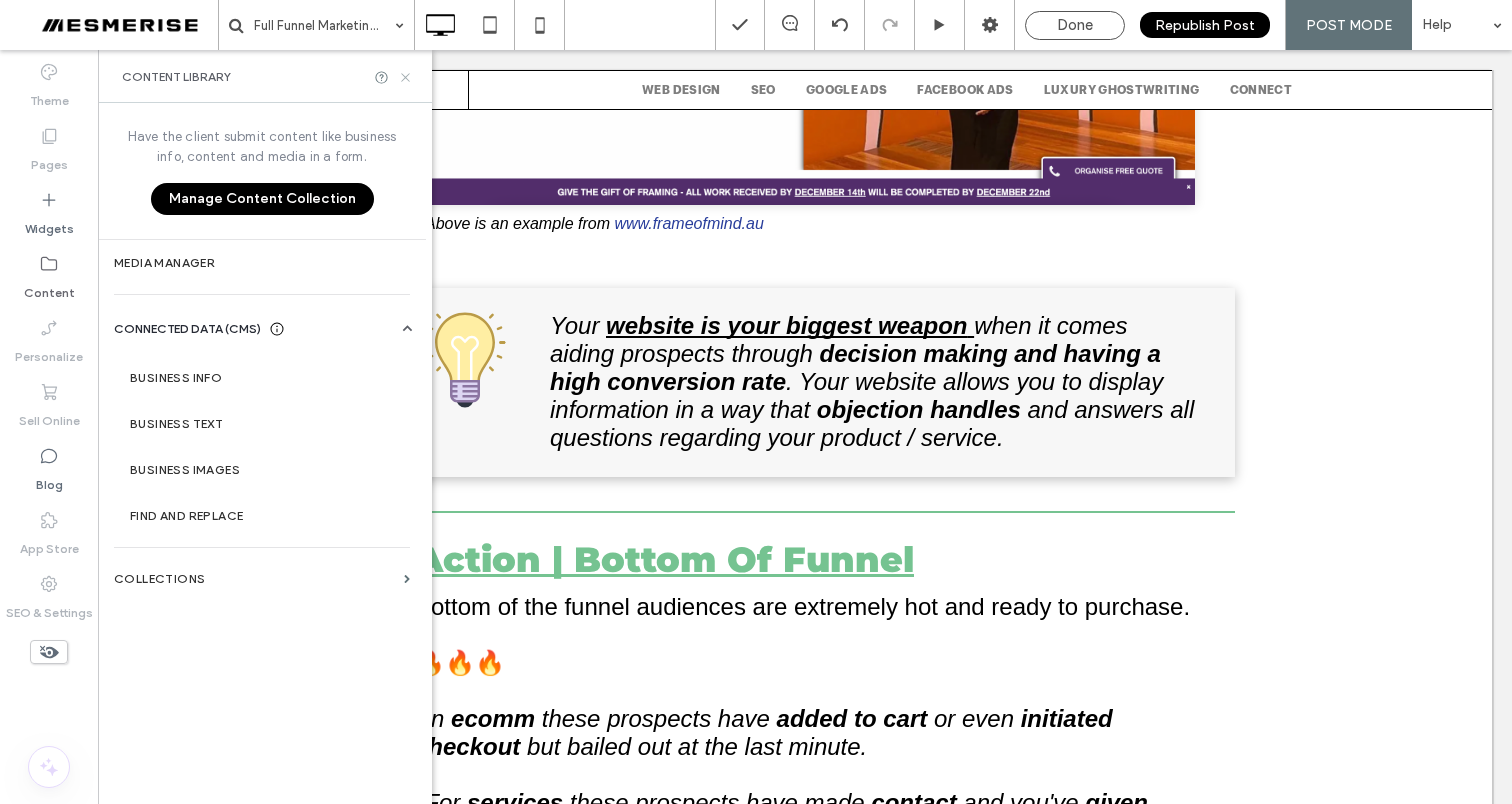 click 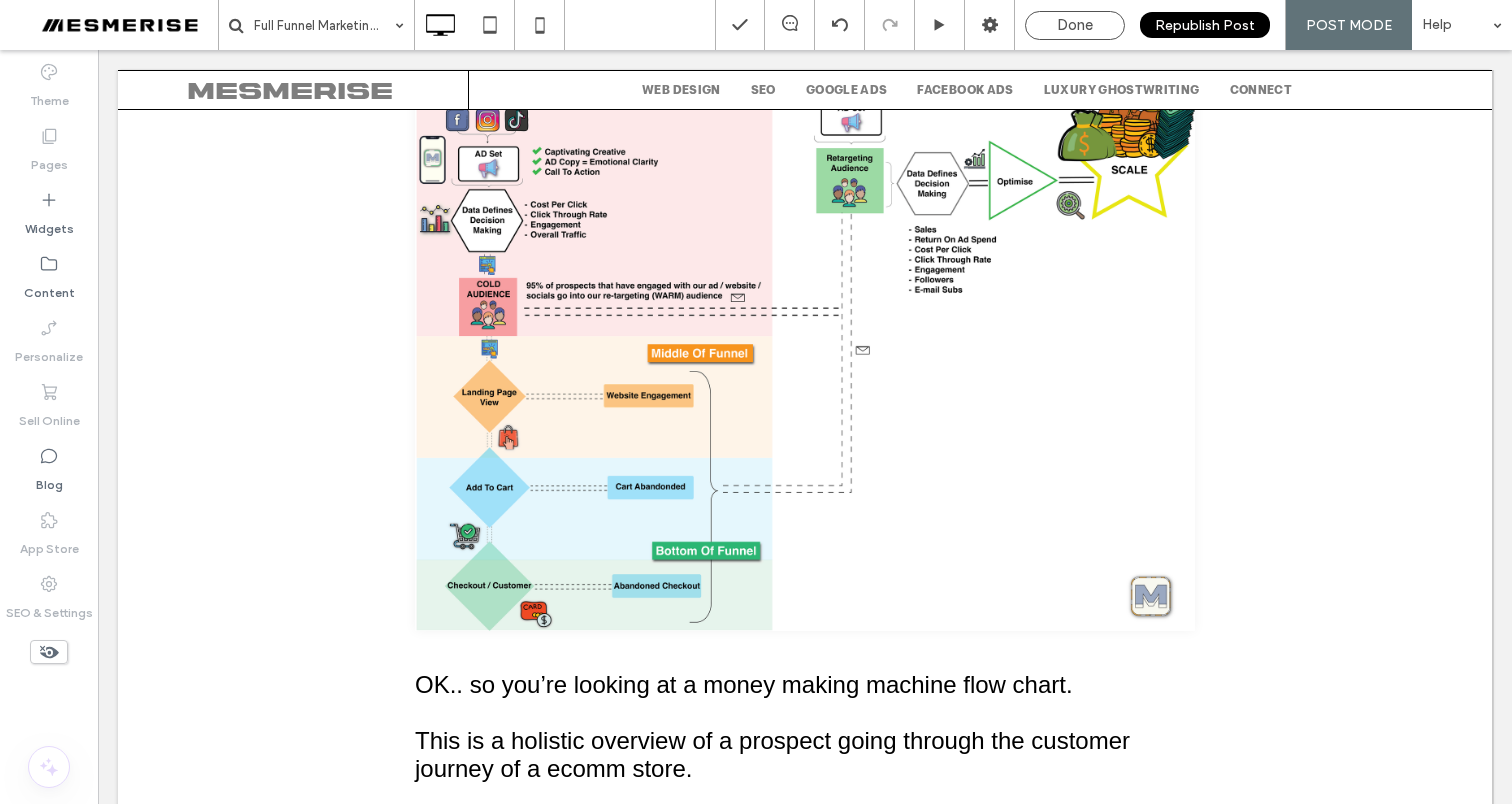scroll, scrollTop: 12697, scrollLeft: 0, axis: vertical 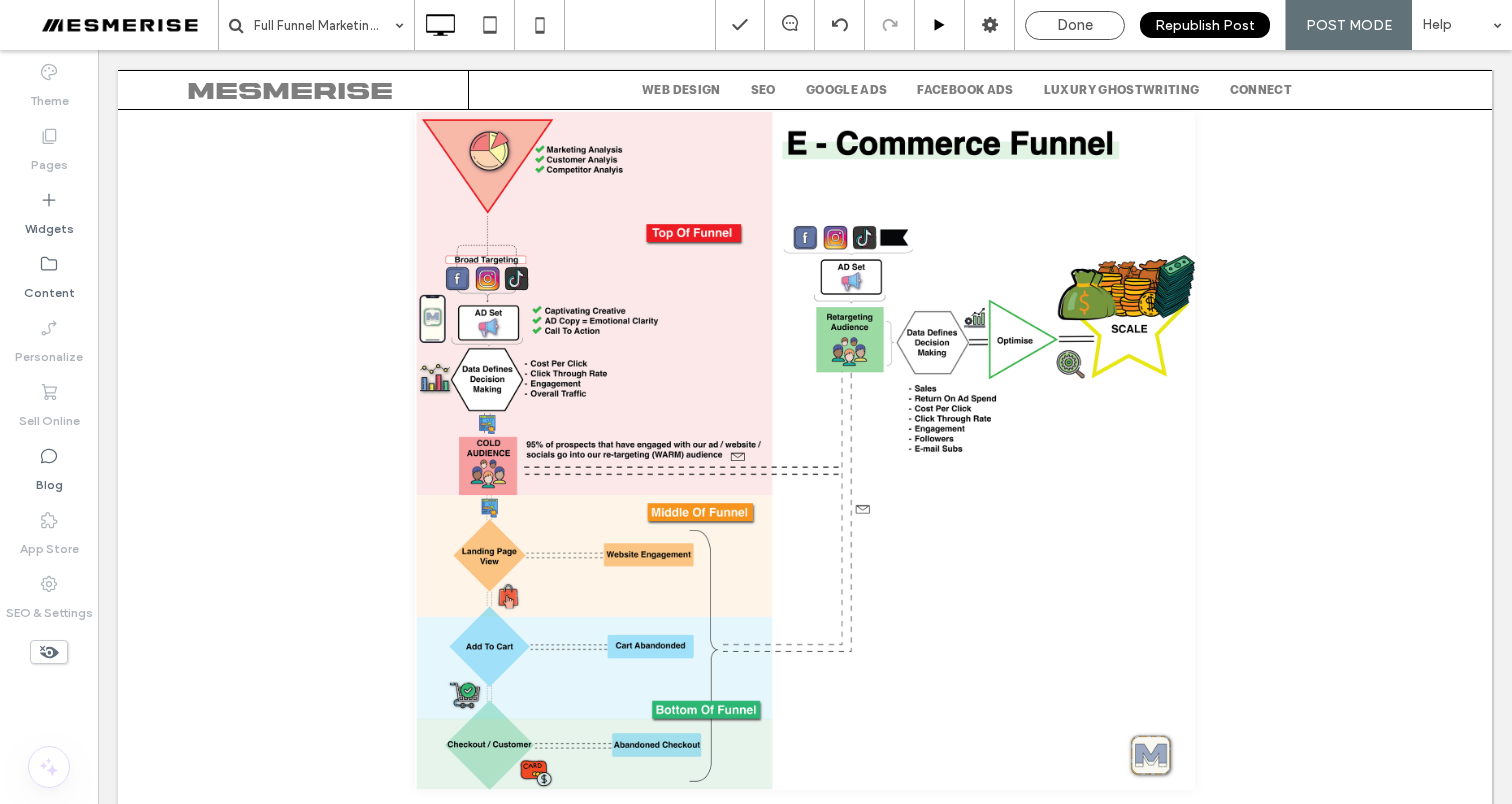 click at bounding box center (940, 25) 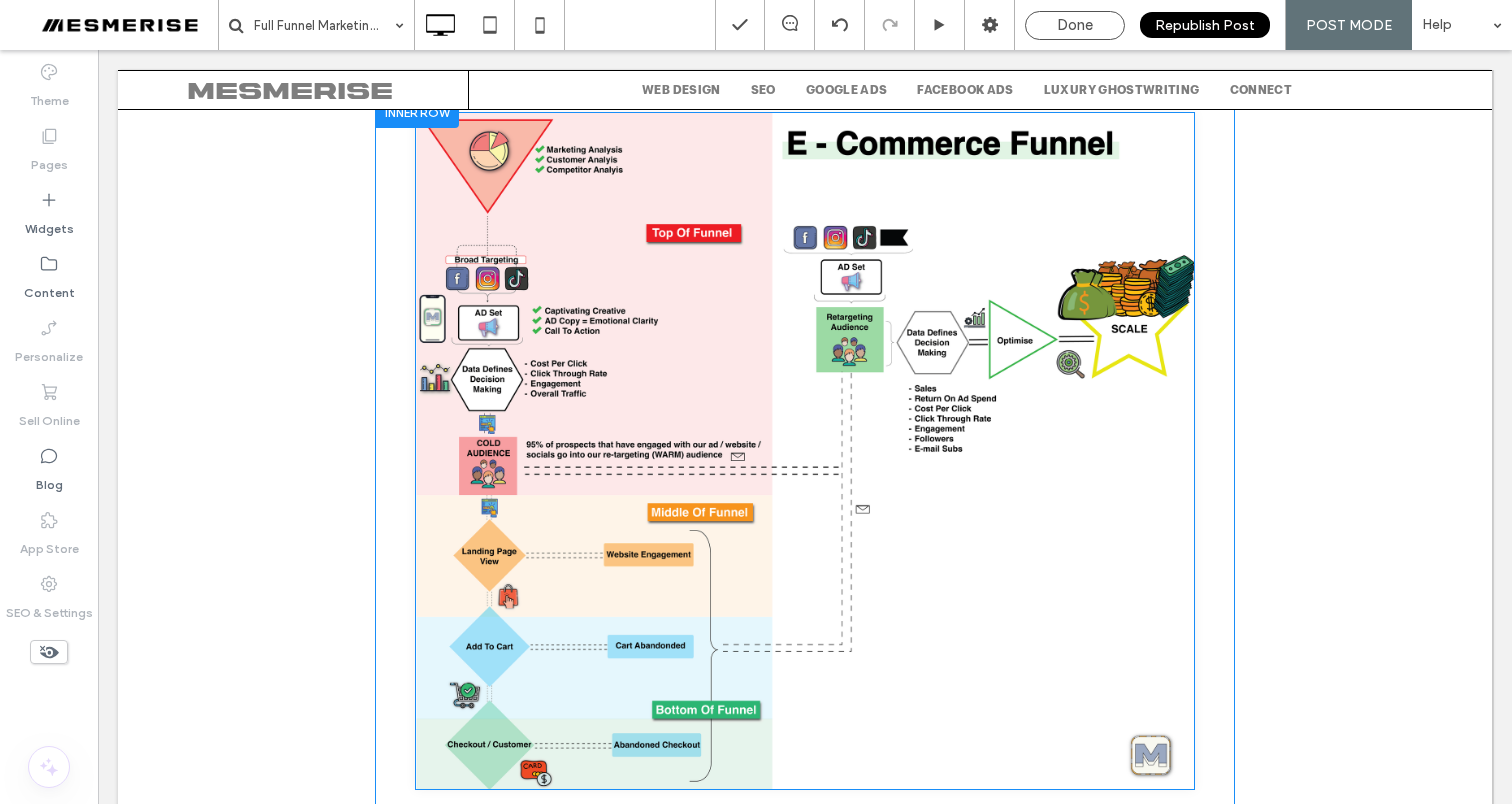 click at bounding box center (805, 451) 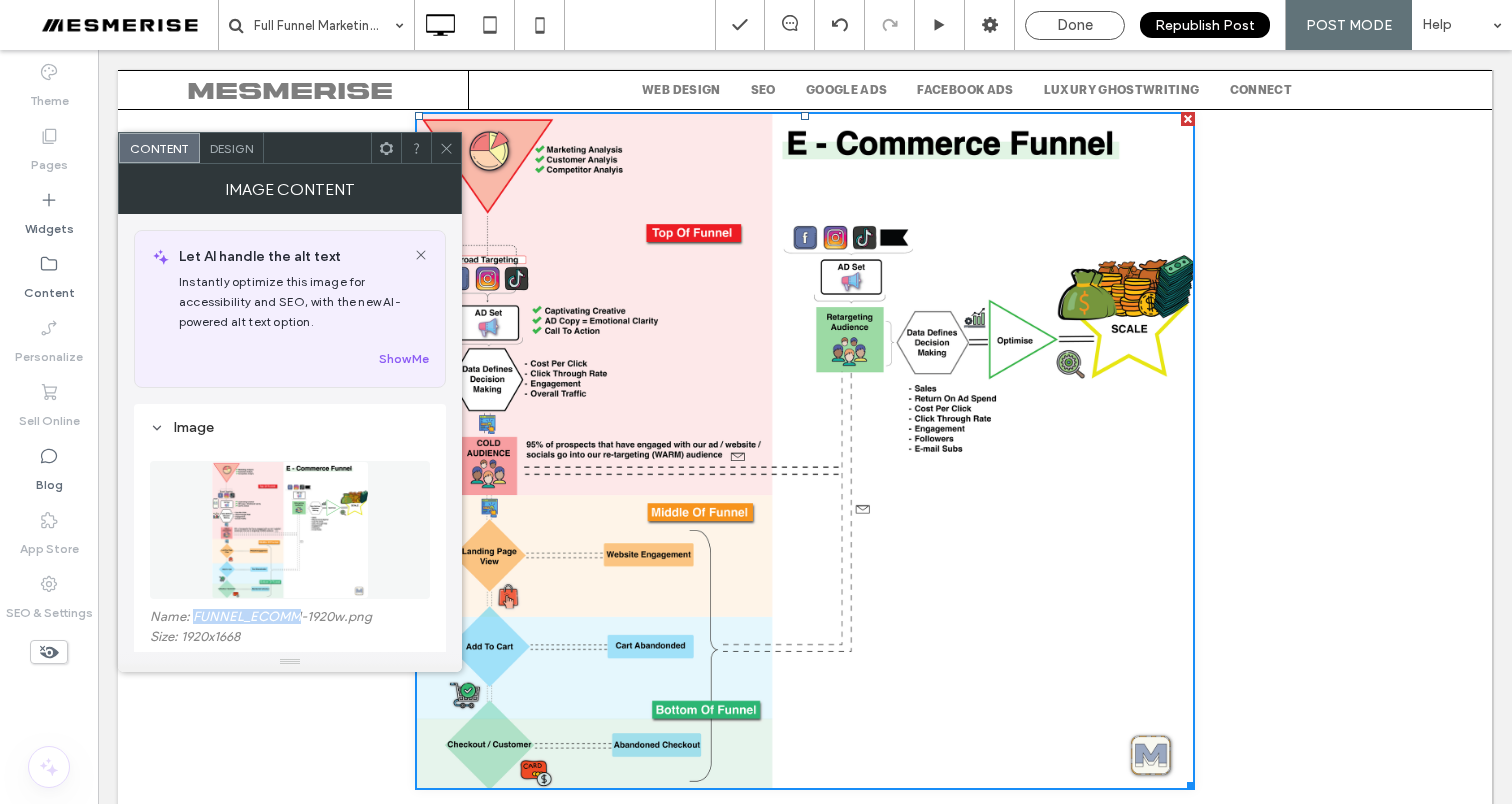 drag, startPoint x: 300, startPoint y: 619, endPoint x: 194, endPoint y: 622, distance: 106.04244 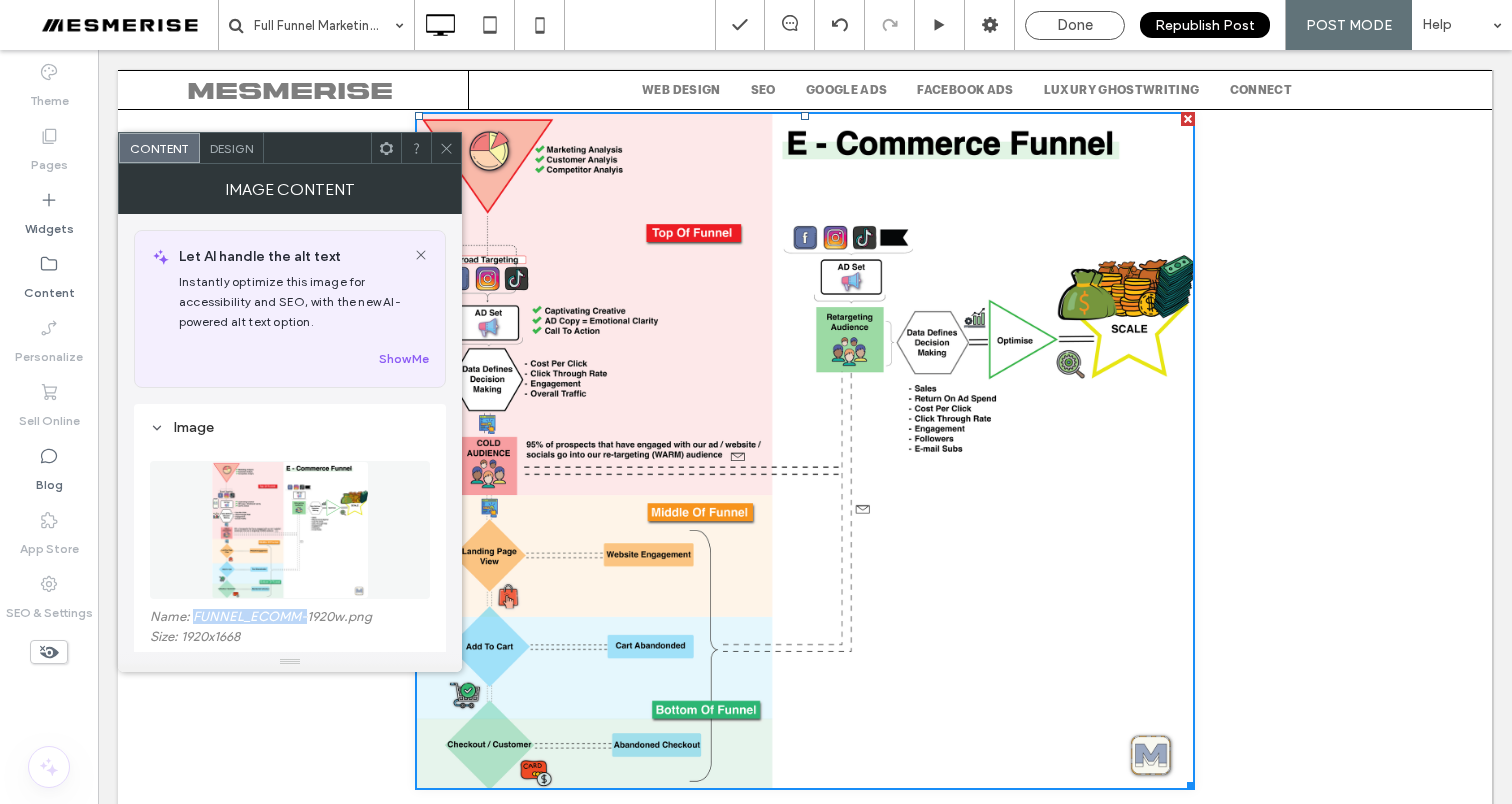 drag, startPoint x: 293, startPoint y: 617, endPoint x: 224, endPoint y: 623, distance: 69.260376 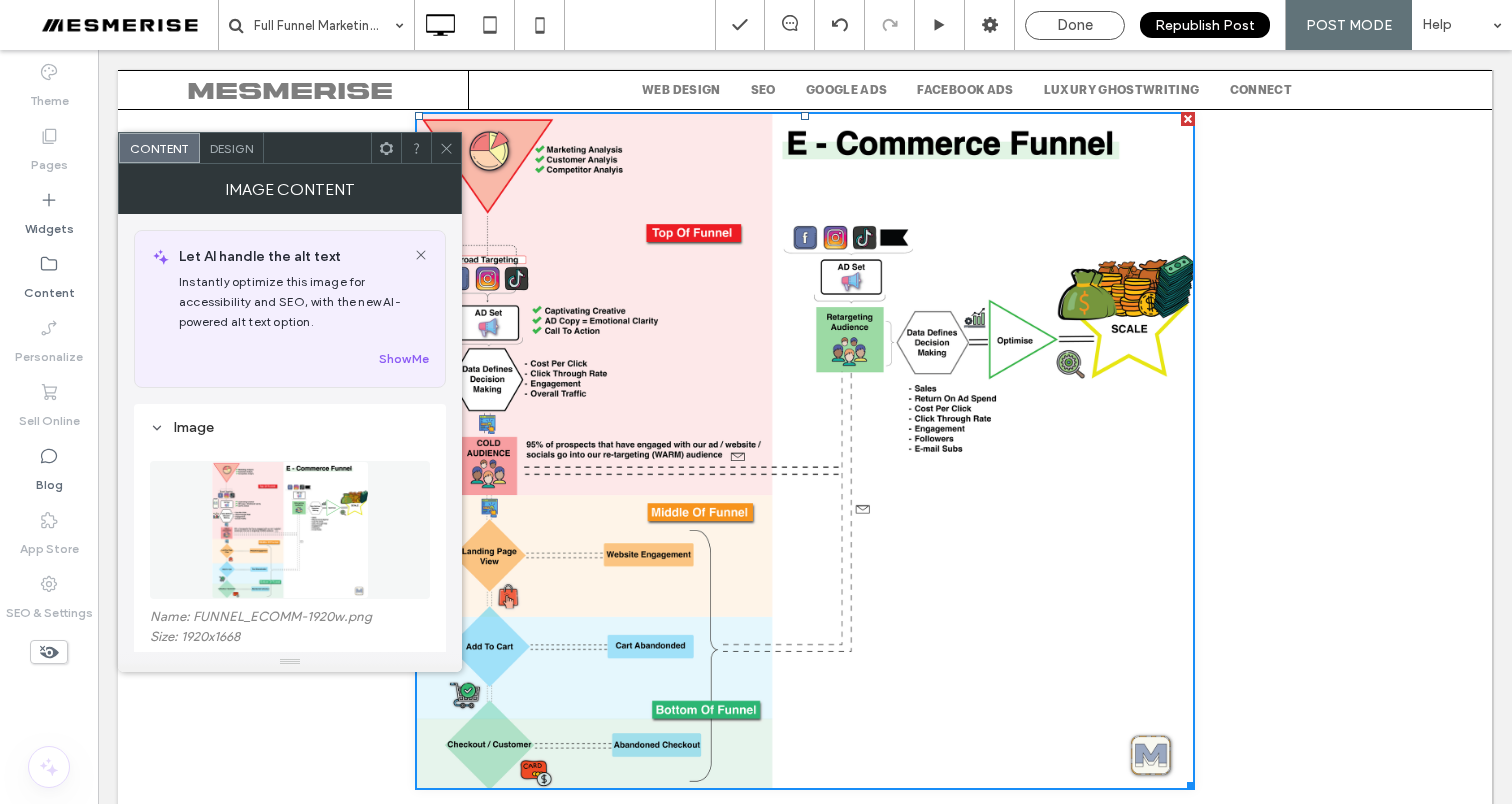 drag, startPoint x: 448, startPoint y: 141, endPoint x: 354, endPoint y: 9, distance: 162.04938 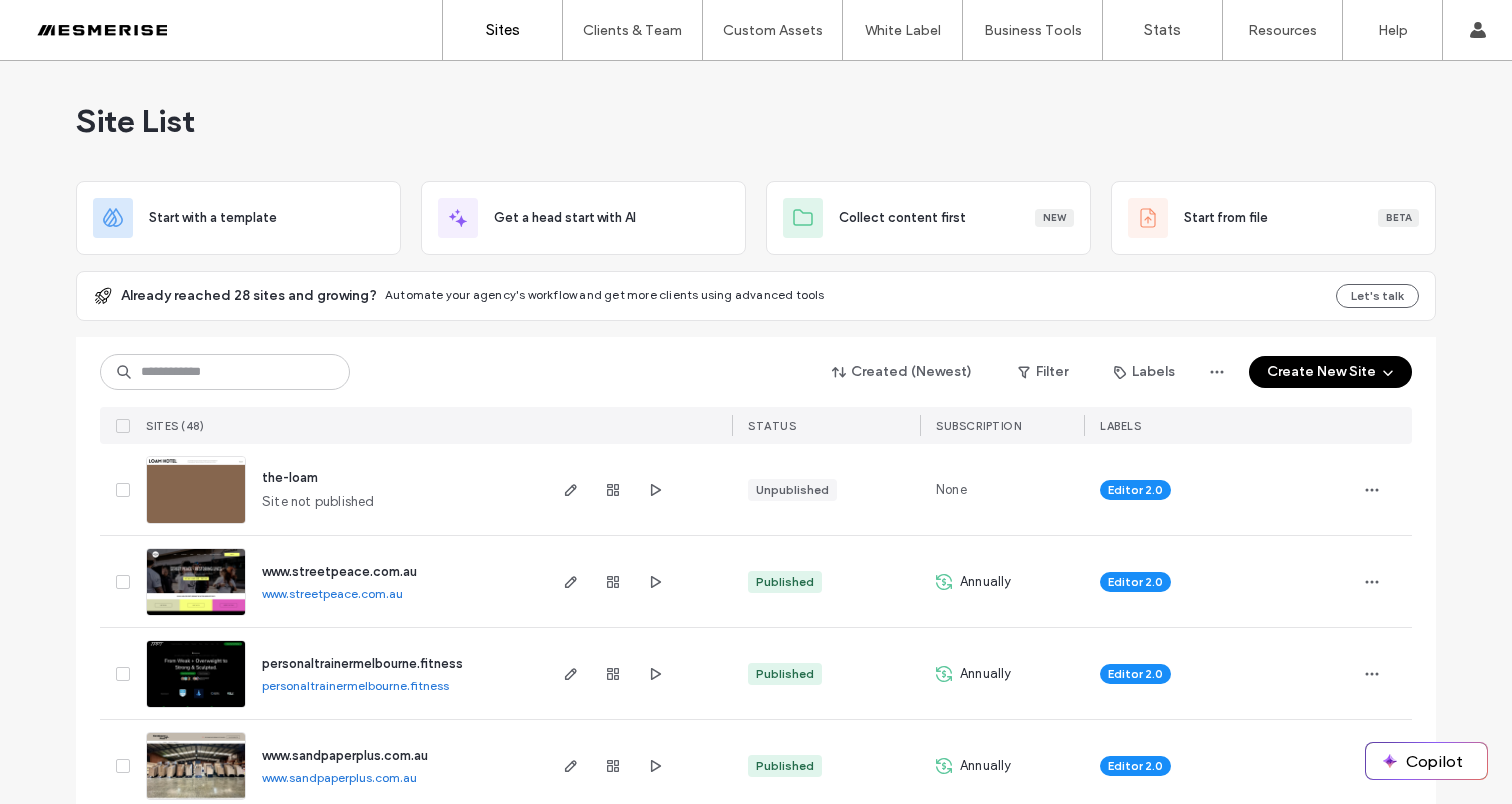 scroll, scrollTop: 0, scrollLeft: 0, axis: both 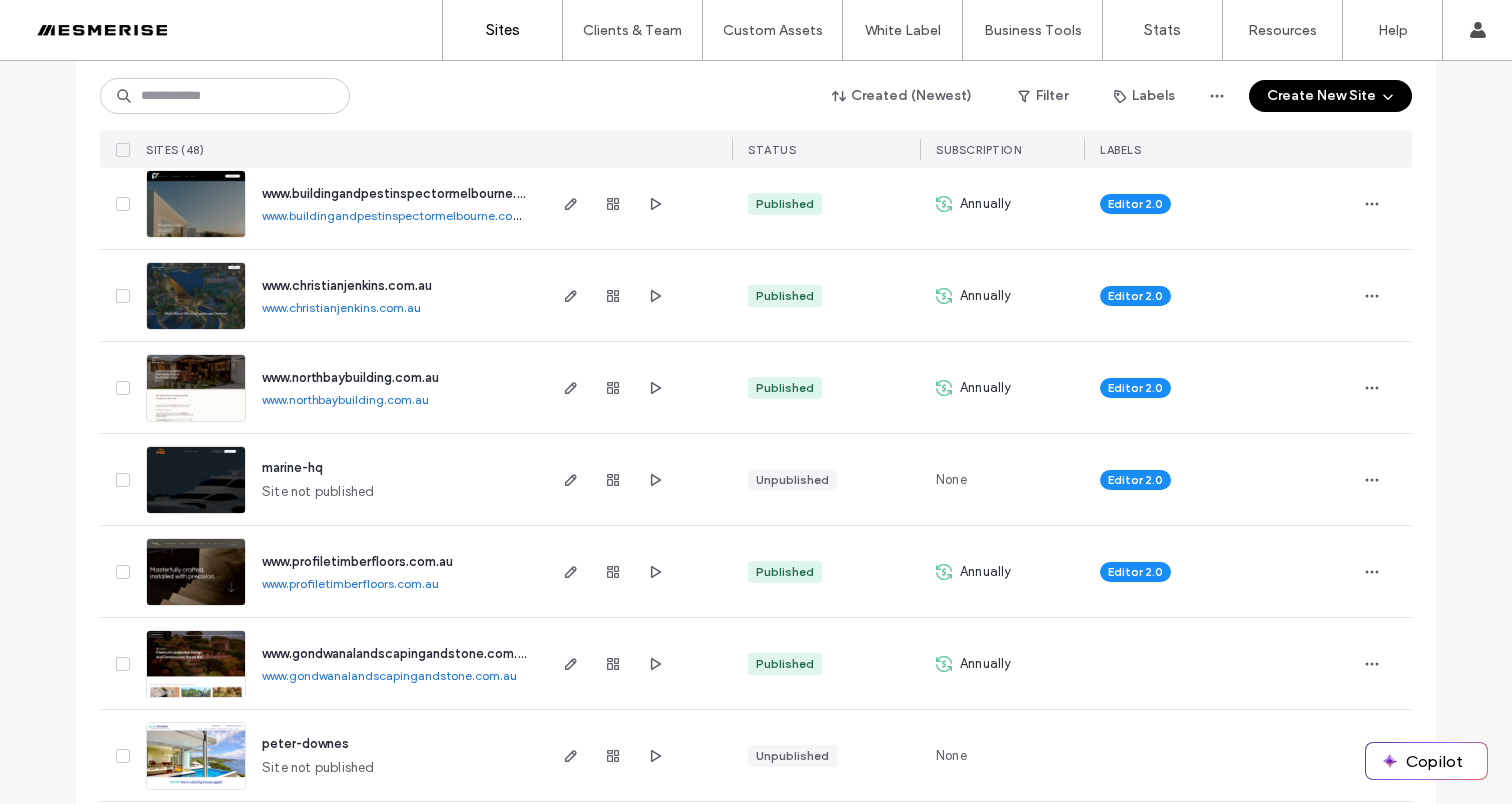 drag, startPoint x: 1354, startPoint y: 373, endPoint x: 1359, endPoint y: 404, distance: 31.400637 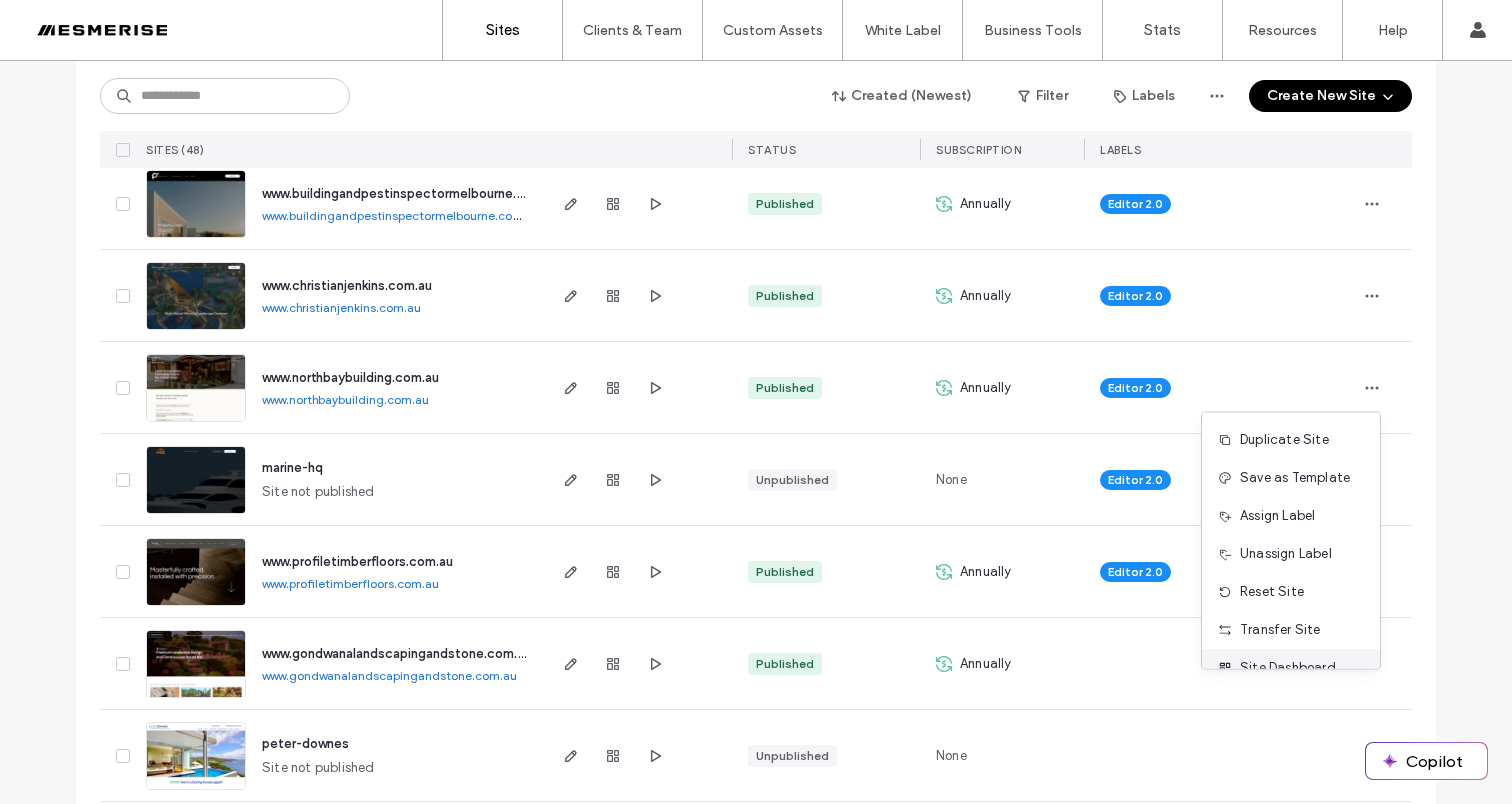 click on "Site Dashboard" at bounding box center (1288, 668) 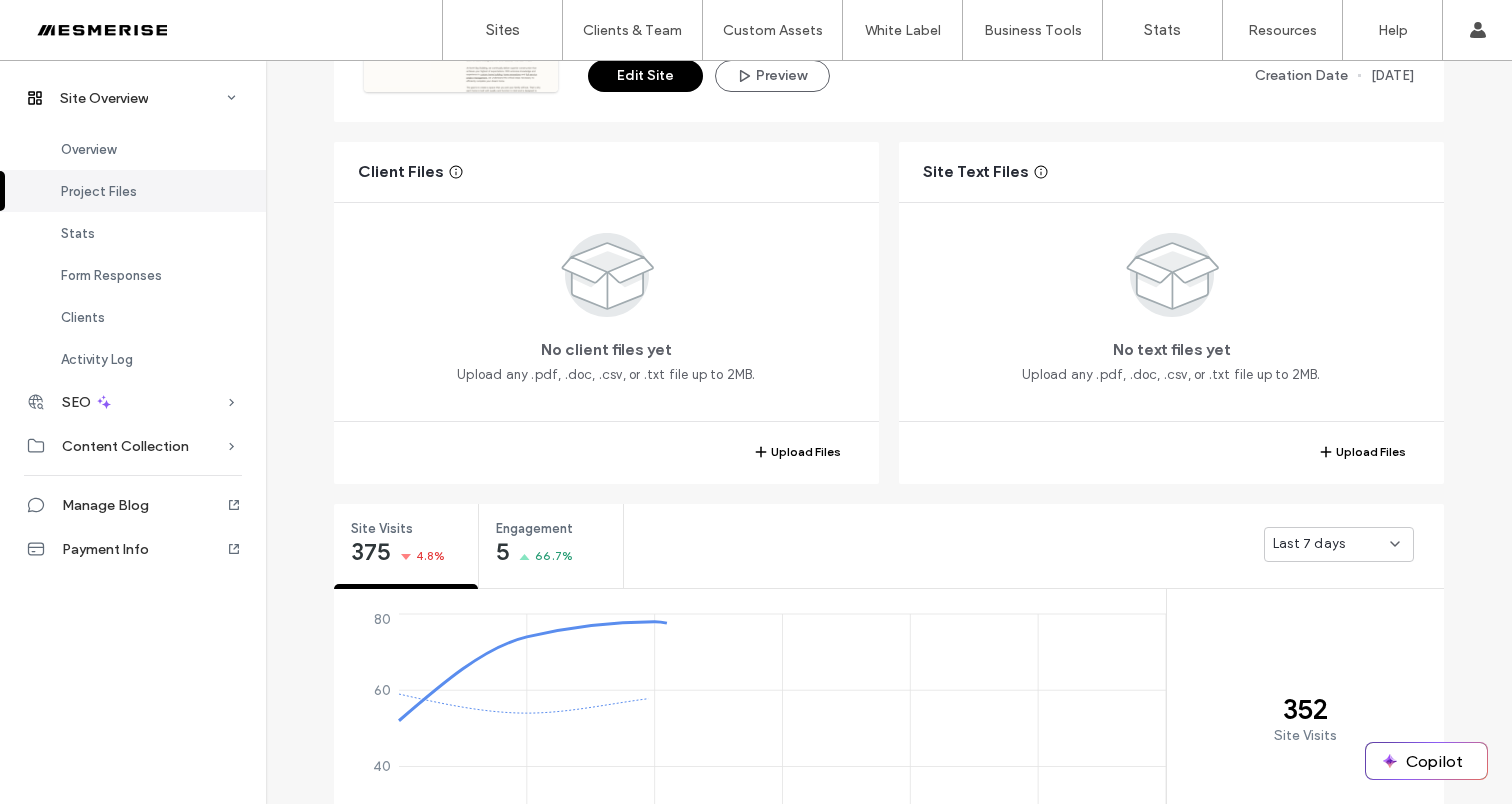 scroll, scrollTop: 562, scrollLeft: 0, axis: vertical 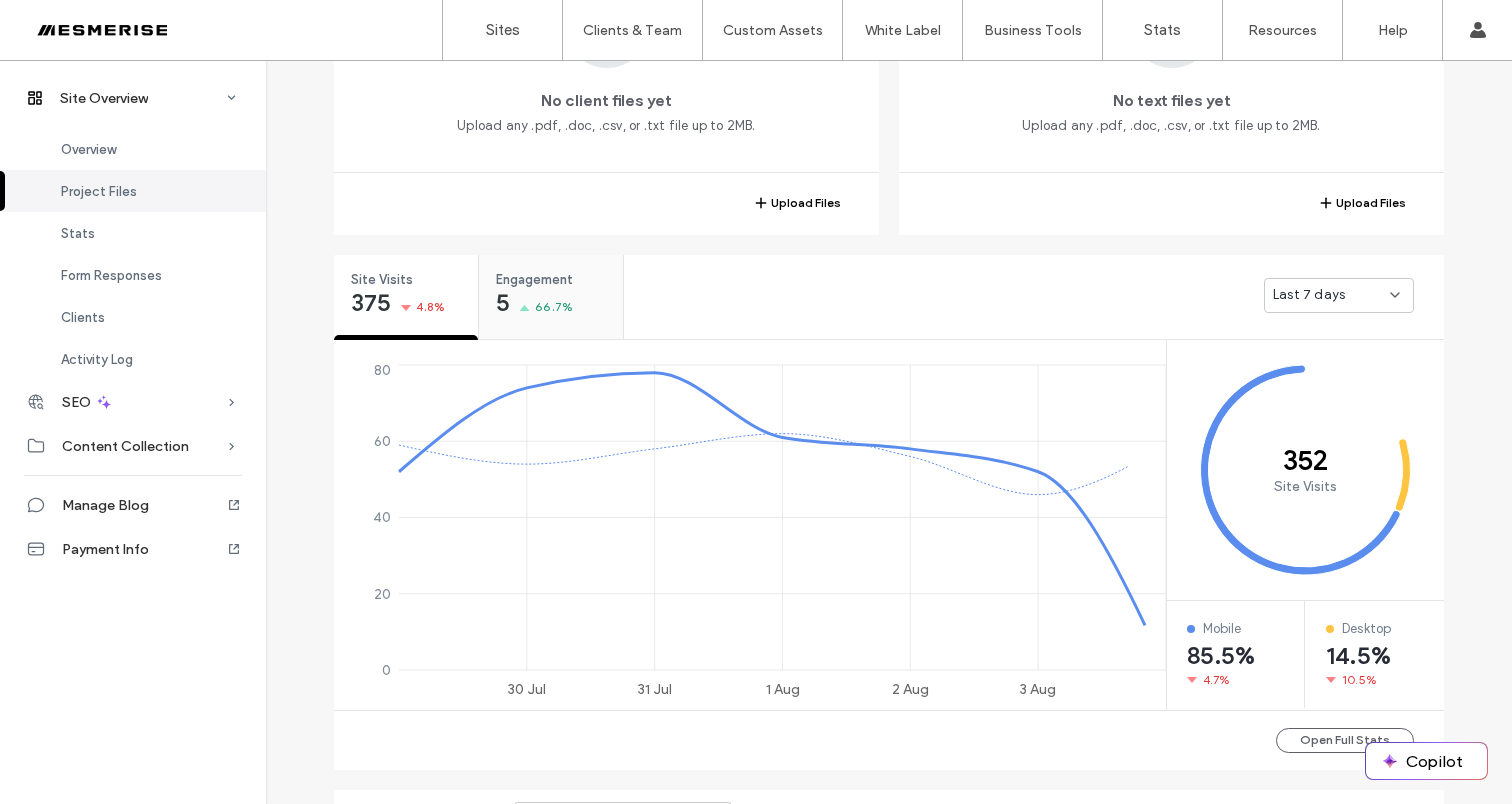 click on "Engagement 5 66.7%" at bounding box center (551, 292) 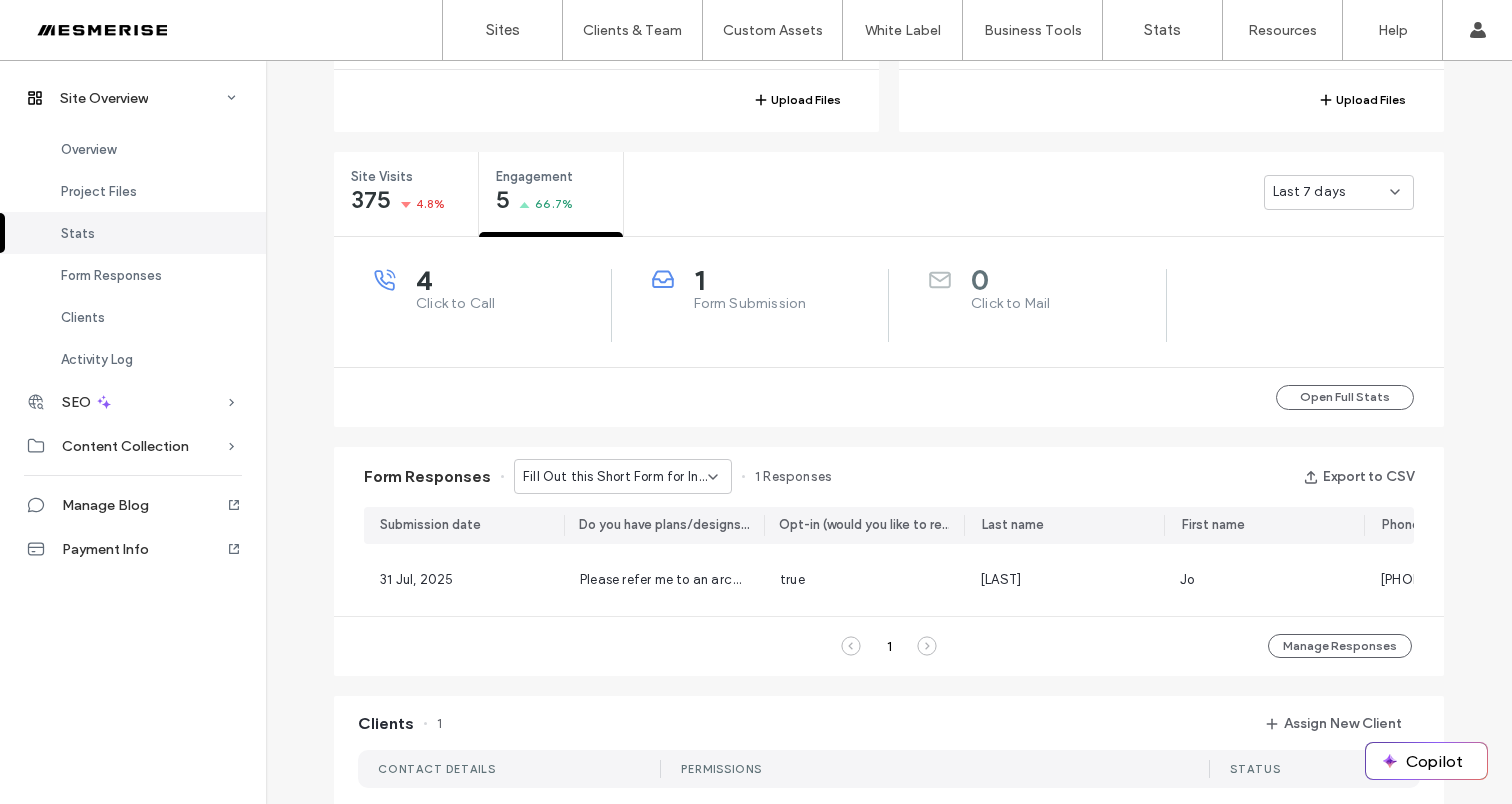scroll, scrollTop: 672, scrollLeft: 0, axis: vertical 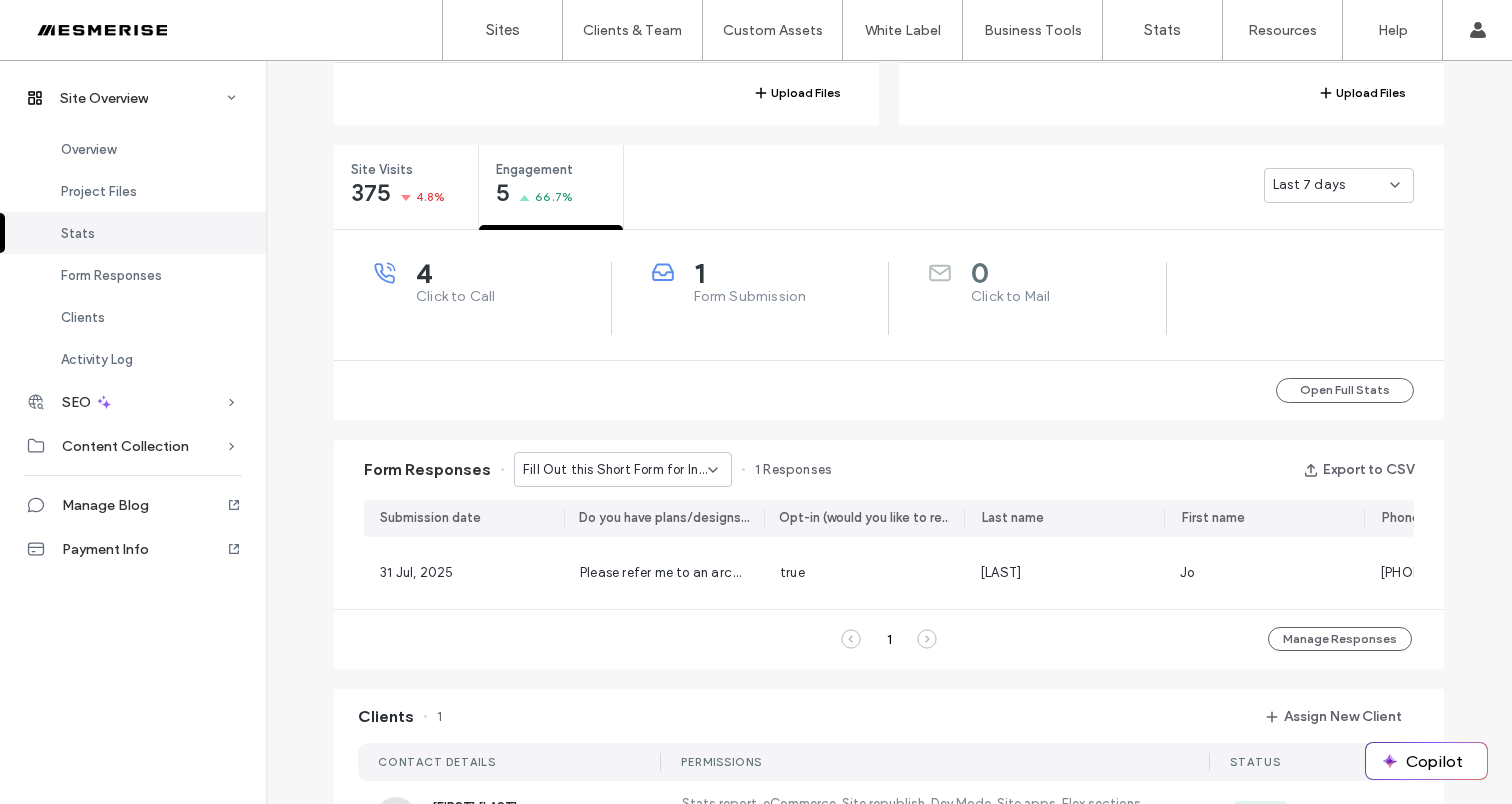 click on "Fill Out this Short Form for Instant Access to the Ultimate Guide to Custom Builds. - Ultimate Guide Form page" at bounding box center (615, 470) 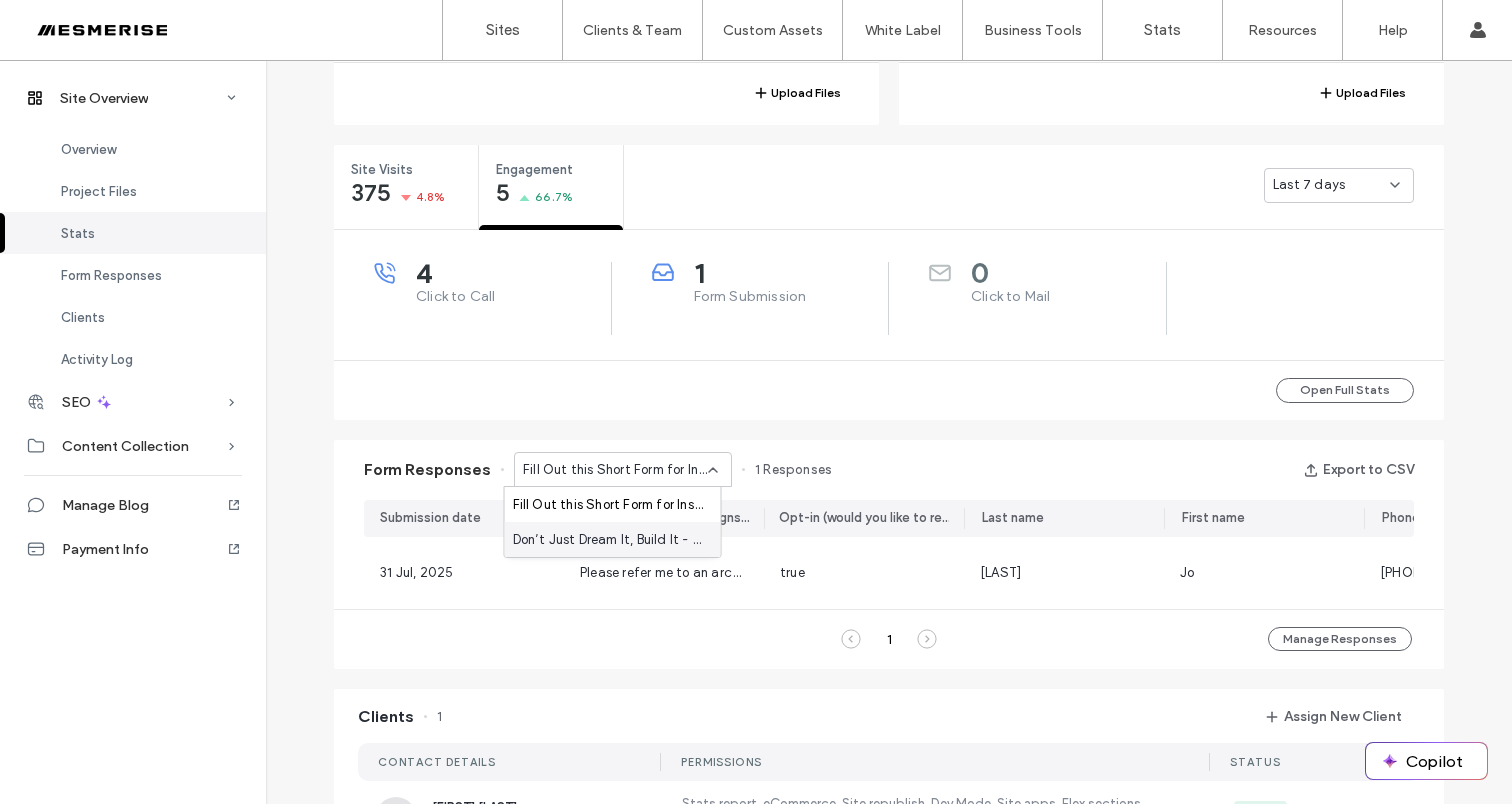click on "Don’t Just Dream It, Build It - Connect page" at bounding box center [609, 540] 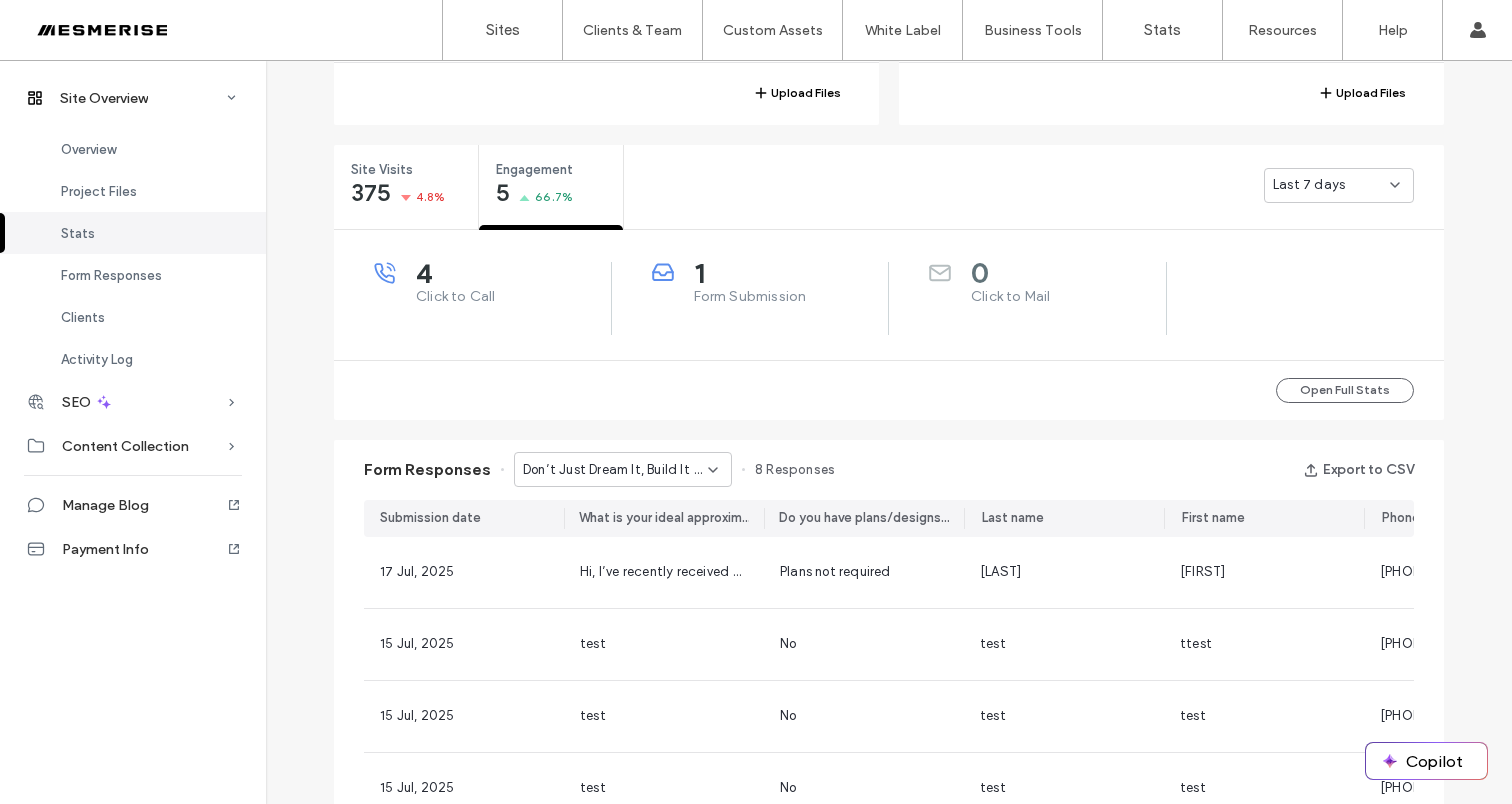 click on "Don’t Just Dream It, Build It - Connect page" at bounding box center (615, 470) 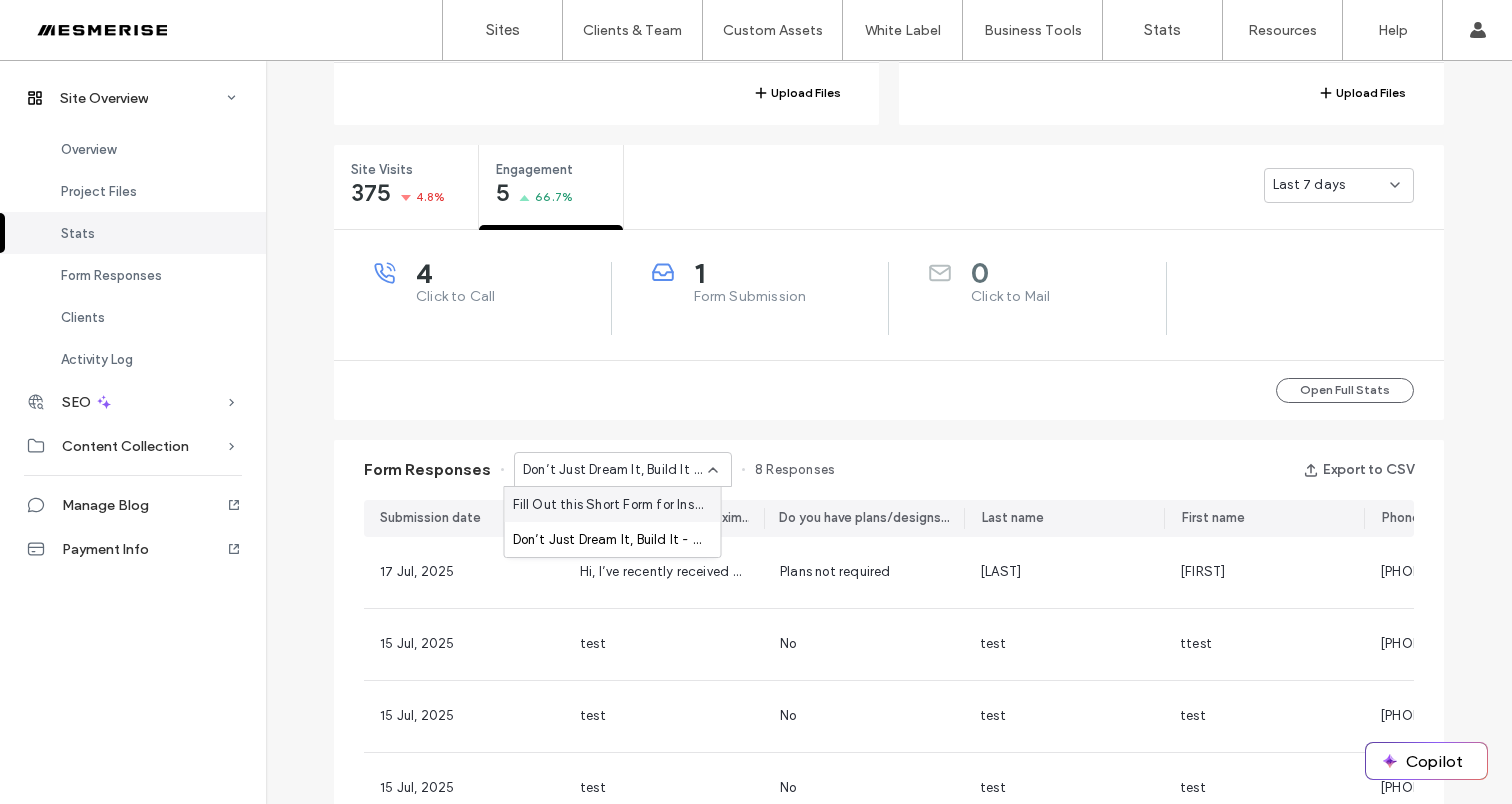click on "Fill Out this Short Form for Instant Access to the Ultimate Guide to Custom Builds. - Ultimate Guide Form page" at bounding box center (609, 505) 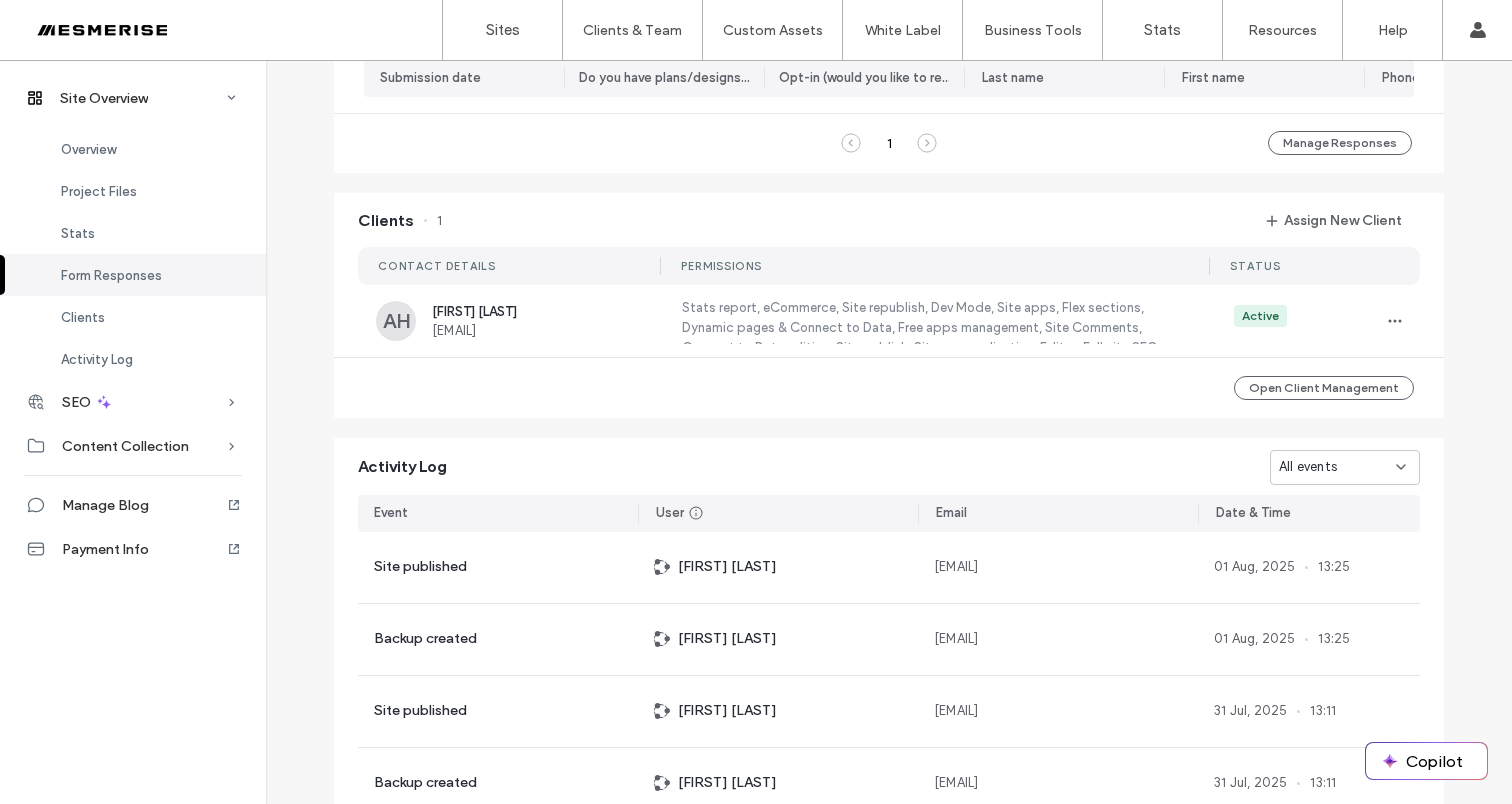 scroll, scrollTop: 457, scrollLeft: 0, axis: vertical 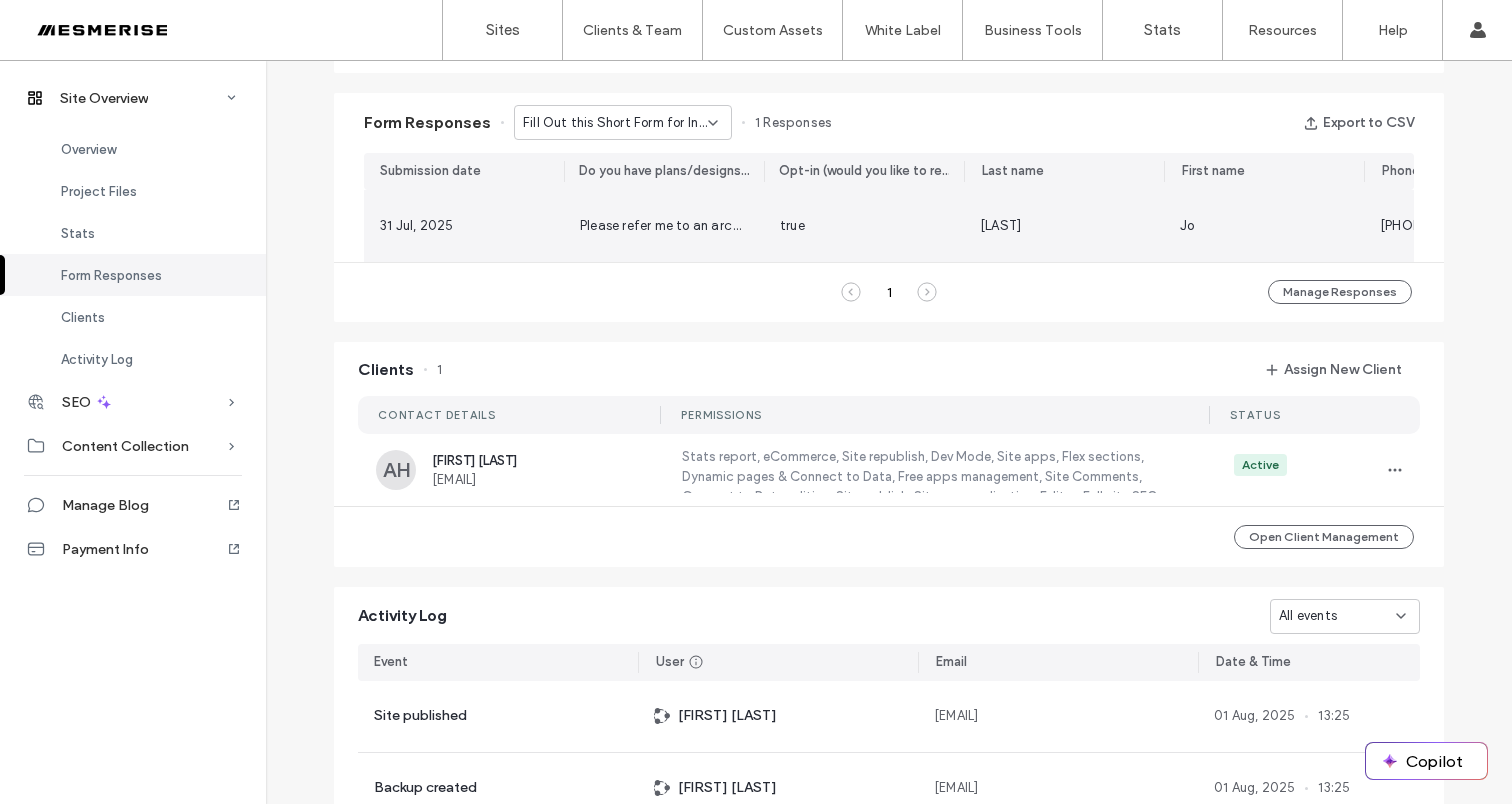 click on "Please refer me to an architect or designer" at bounding box center (664, 226) 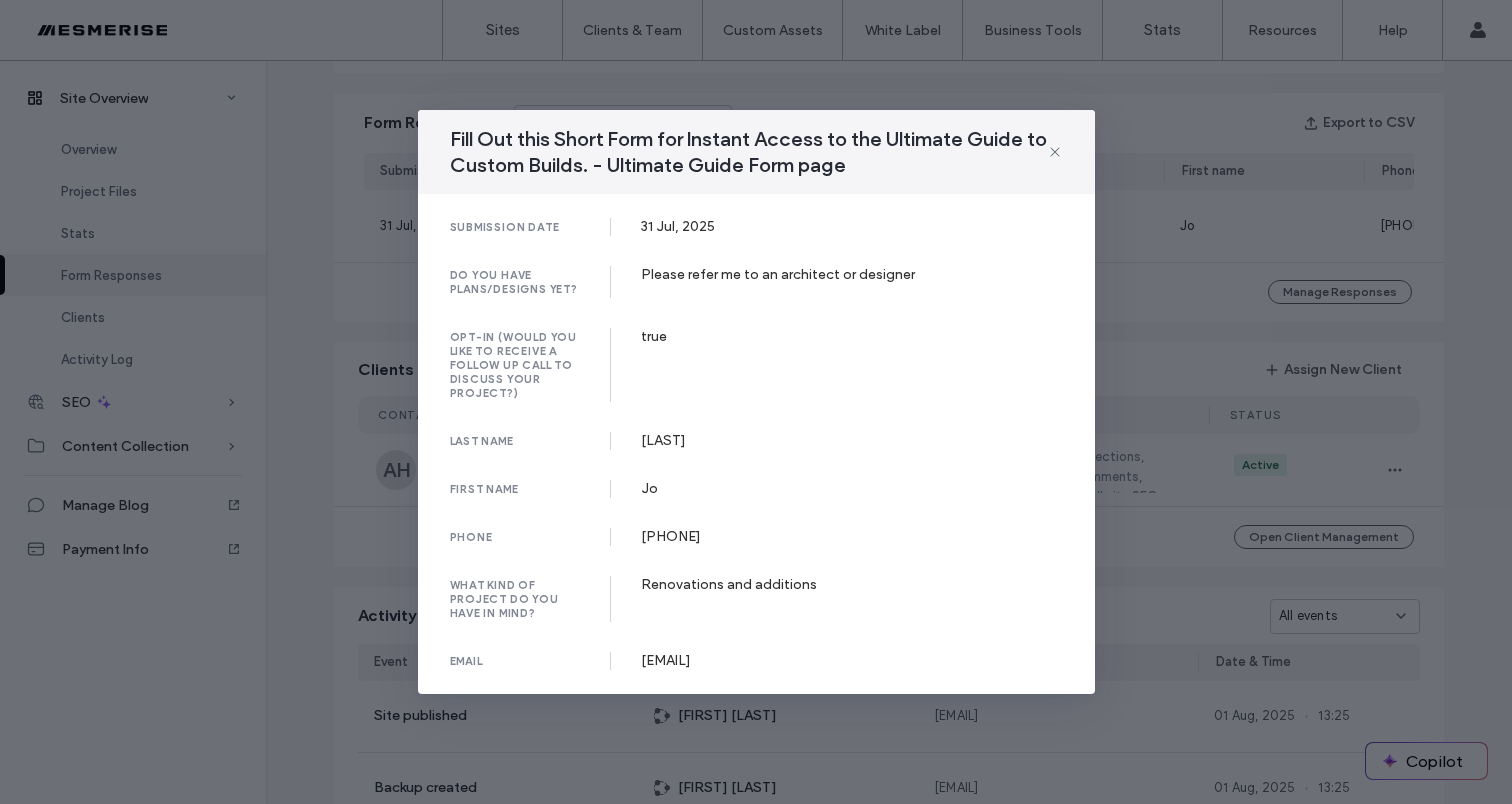 click on "Please refer me to an architect or designer" at bounding box center (852, 274) 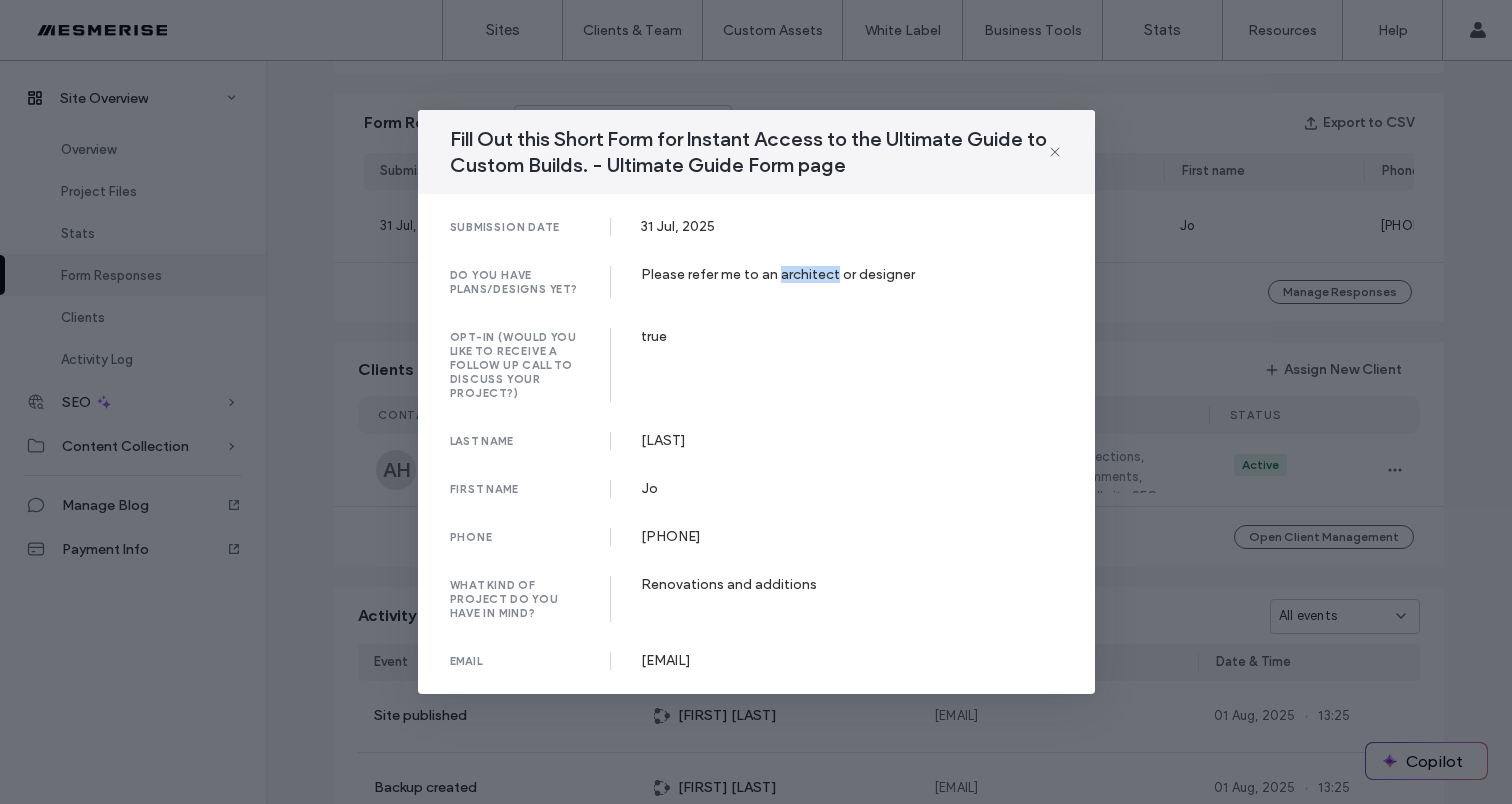 click on "Please refer me to an architect or designer" at bounding box center [852, 274] 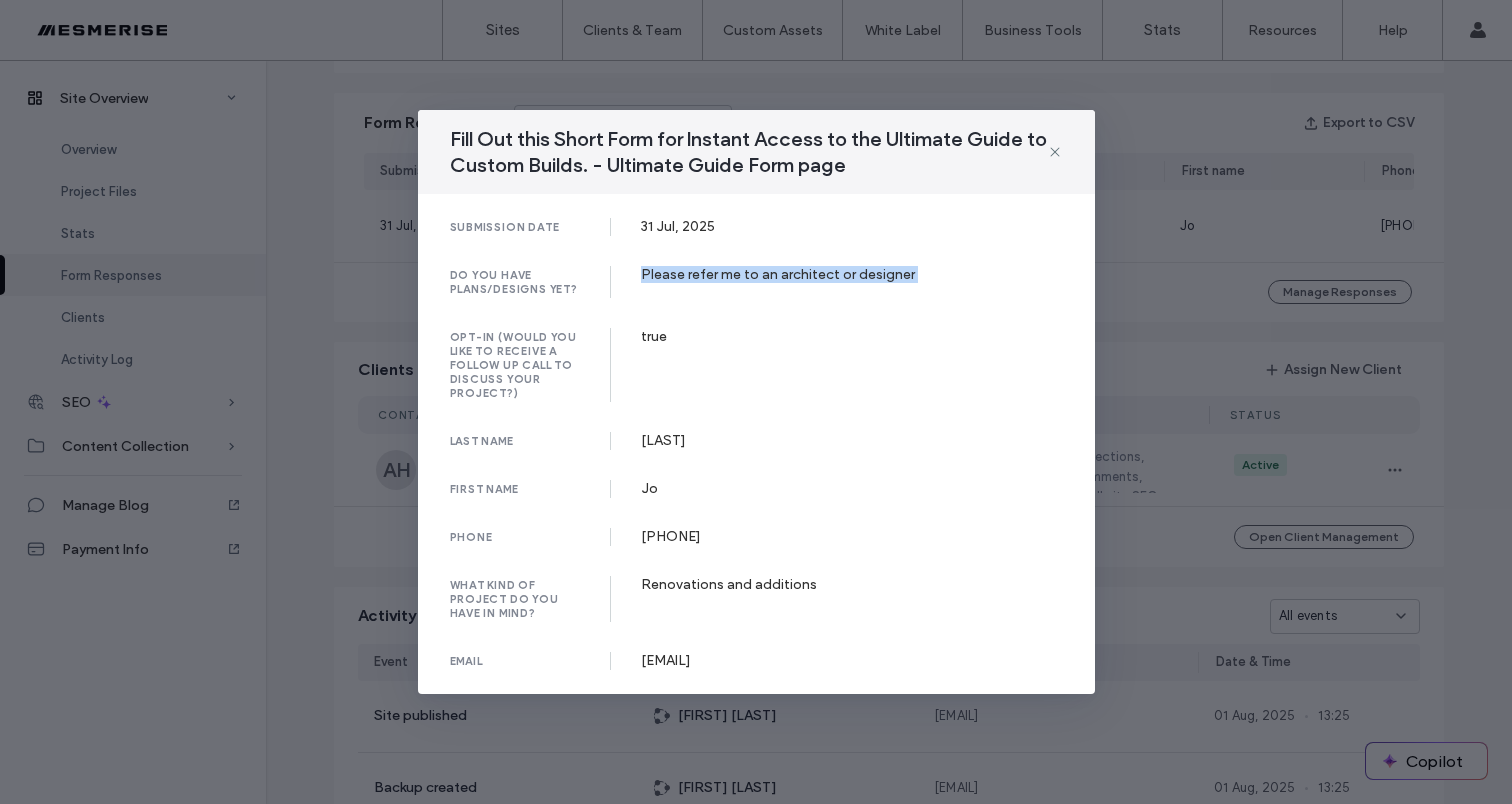 click on "Please refer me to an architect or designer" at bounding box center [852, 274] 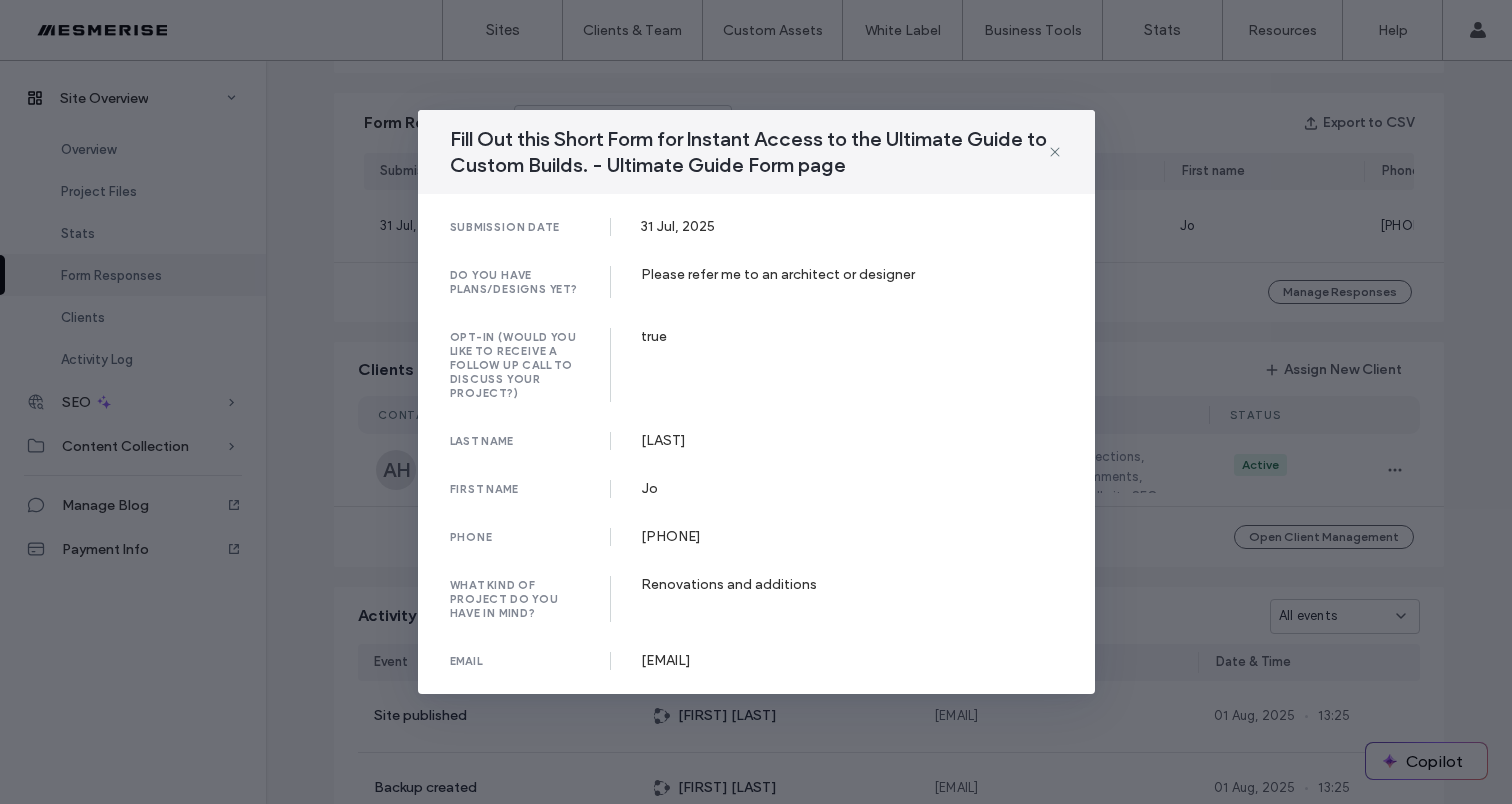 drag, startPoint x: 845, startPoint y: 274, endPoint x: 836, endPoint y: 282, distance: 12.0415945 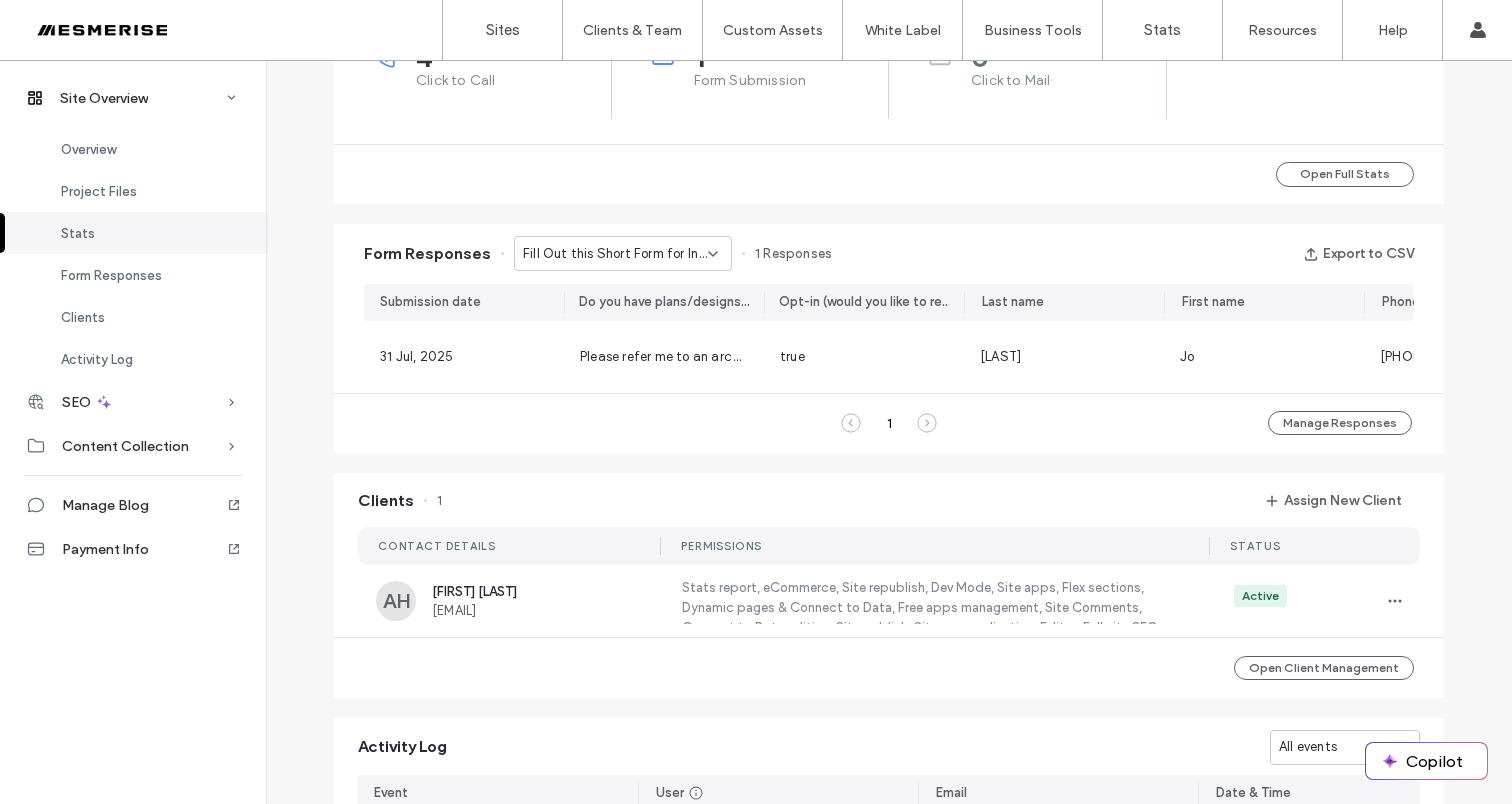 scroll, scrollTop: 422, scrollLeft: 0, axis: vertical 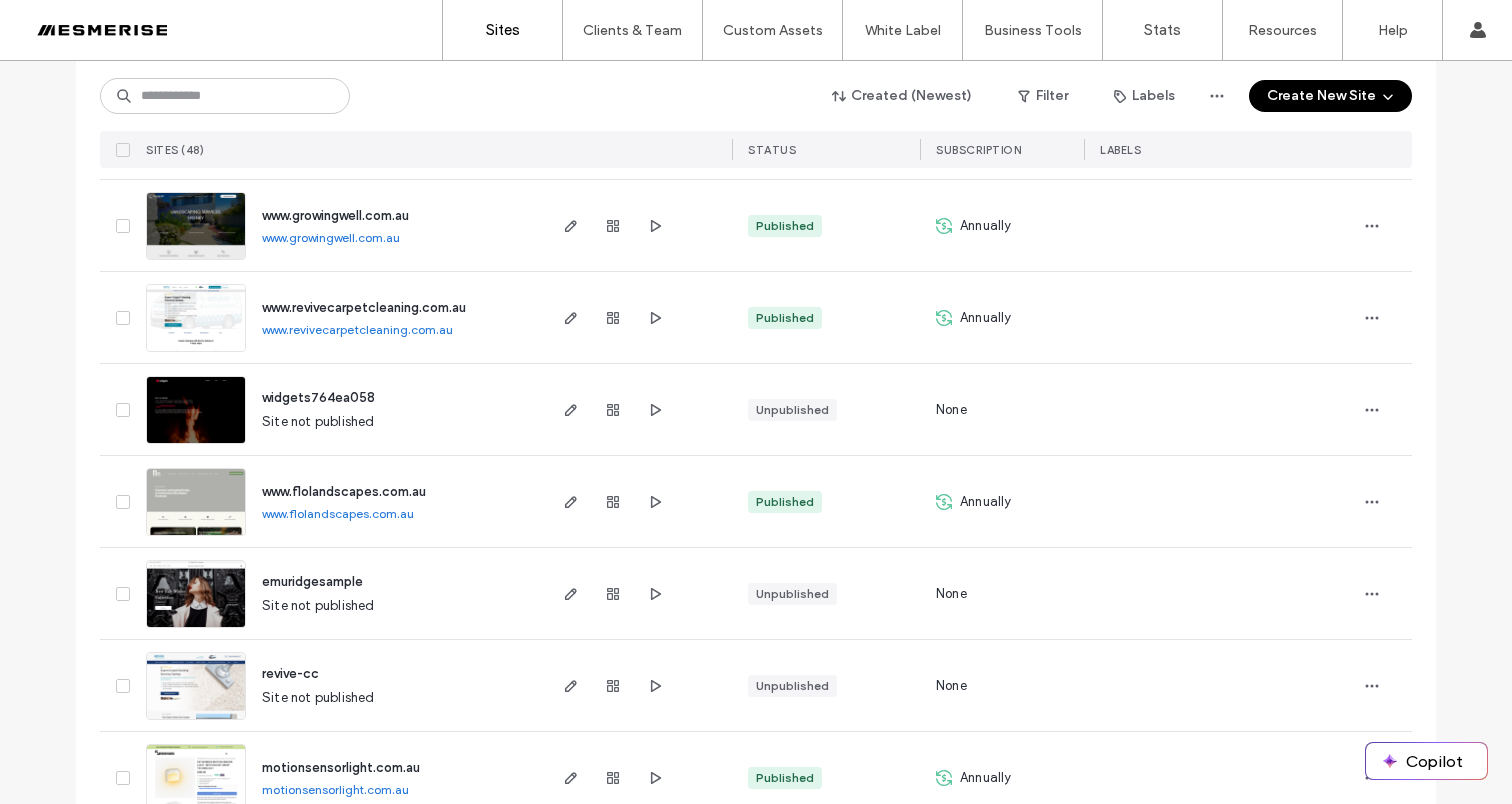 click on "www.flolandscapes.com.au" at bounding box center [344, 491] 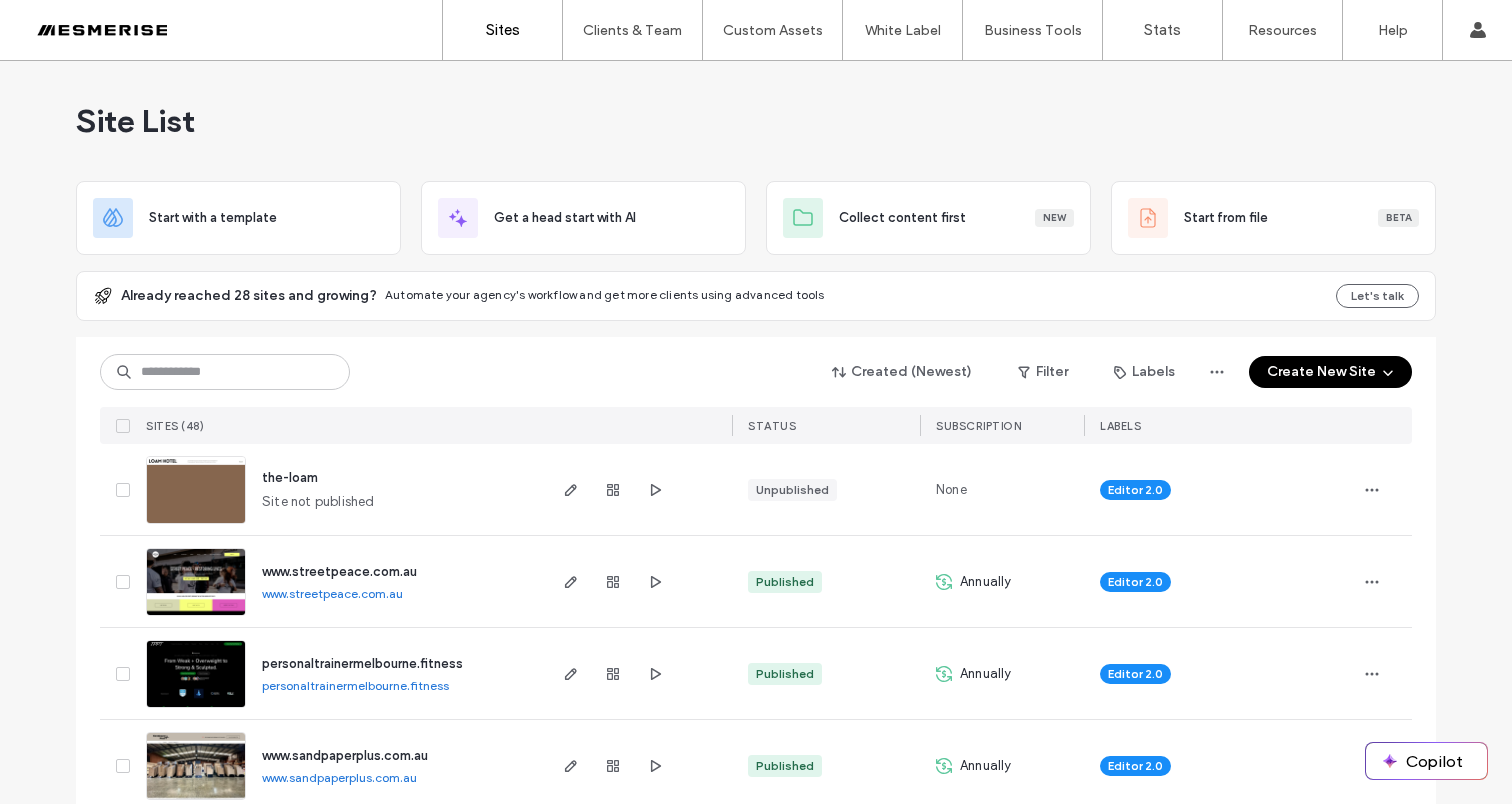 scroll, scrollTop: 0, scrollLeft: 0, axis: both 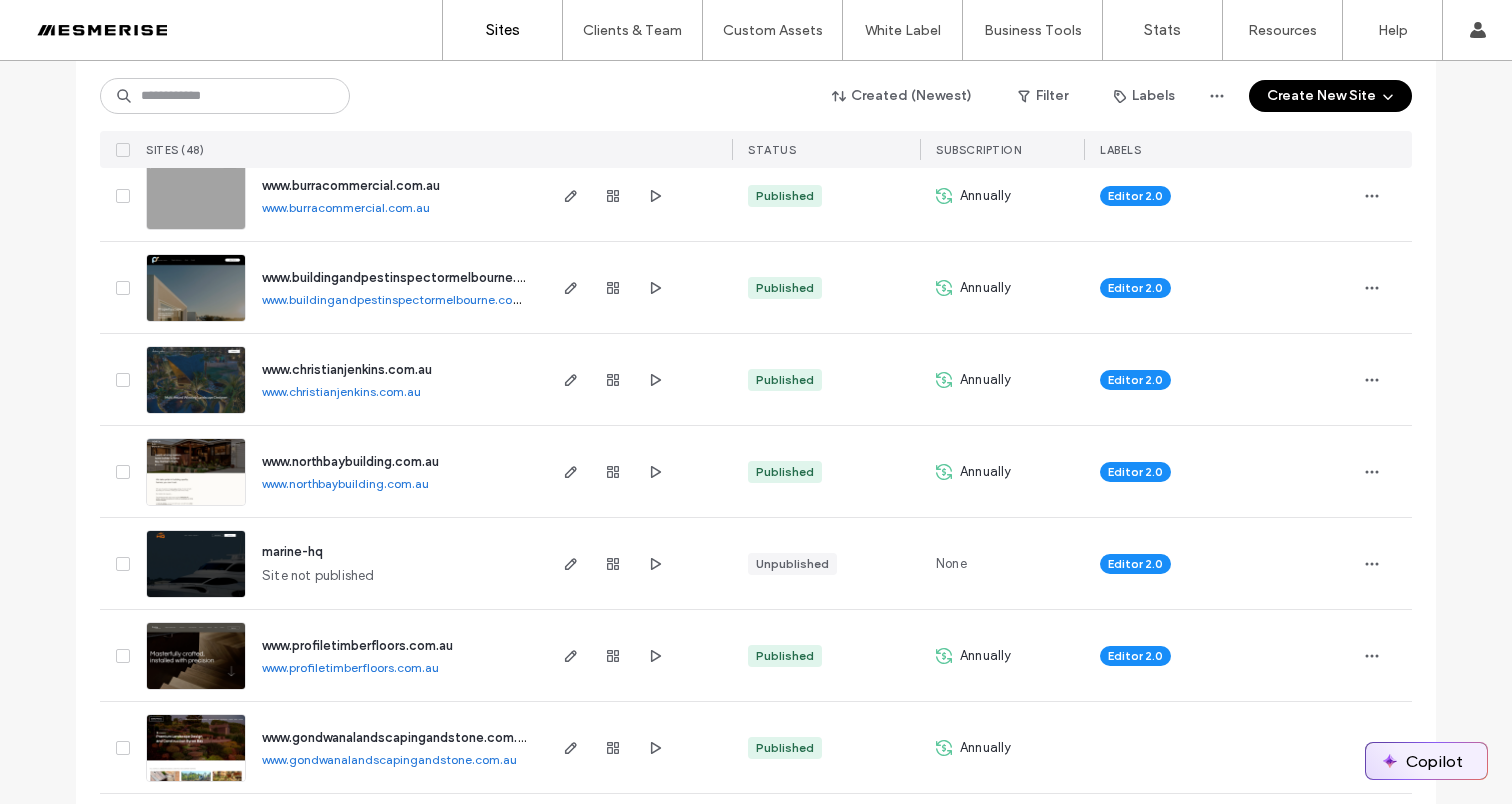 click on "Copilot" at bounding box center (1426, 761) 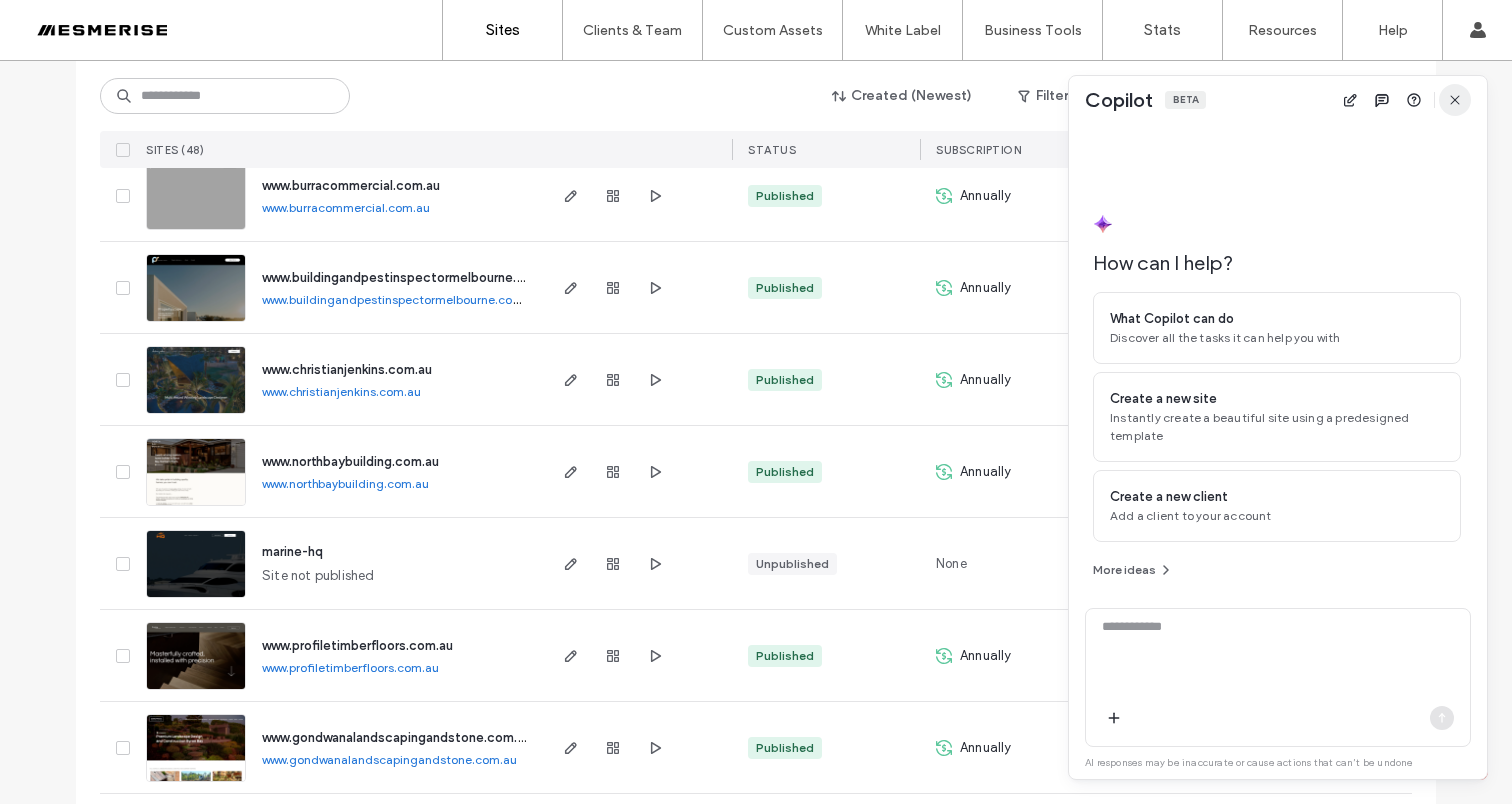 click 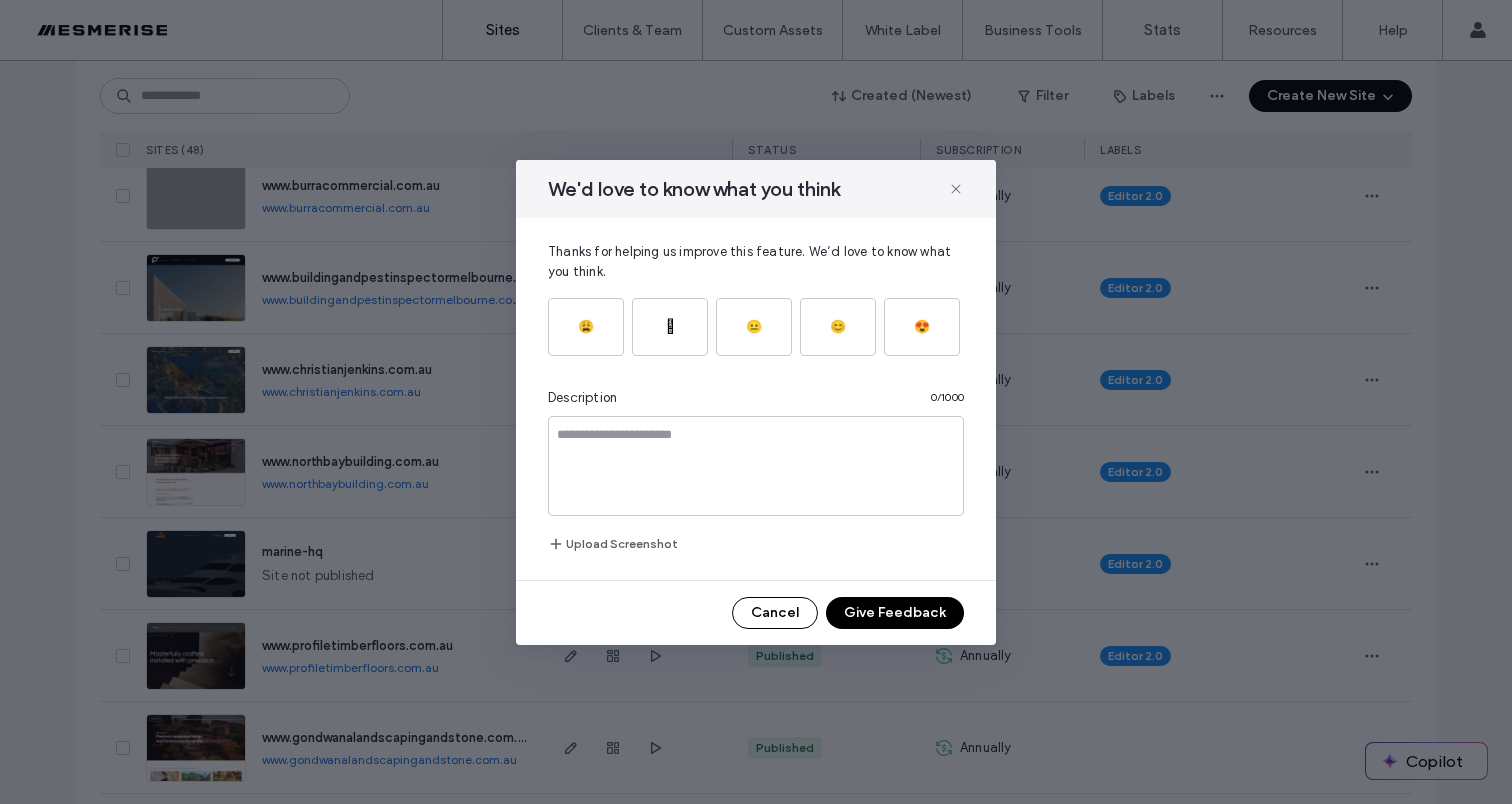 click 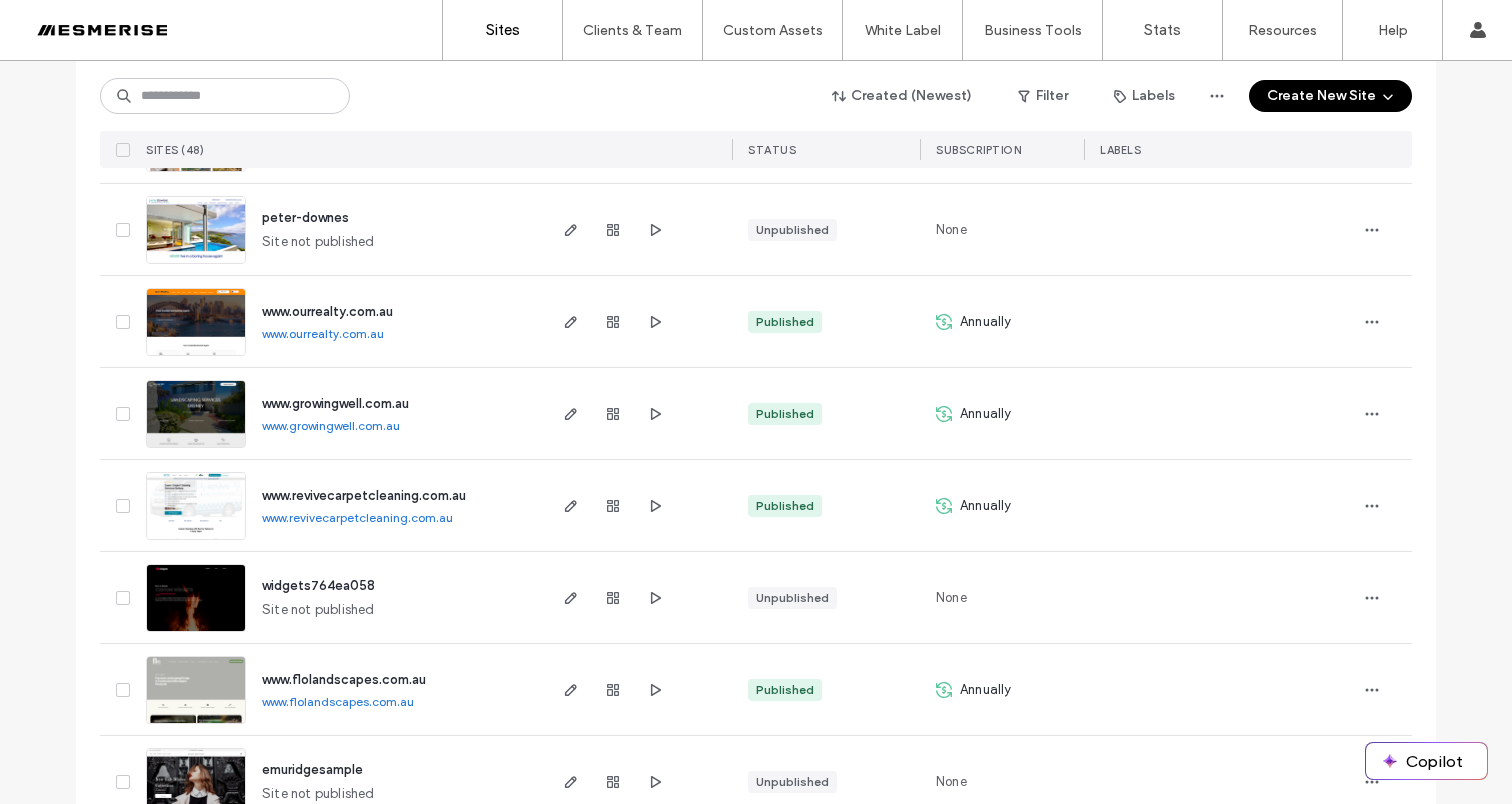 scroll, scrollTop: 1778, scrollLeft: 0, axis: vertical 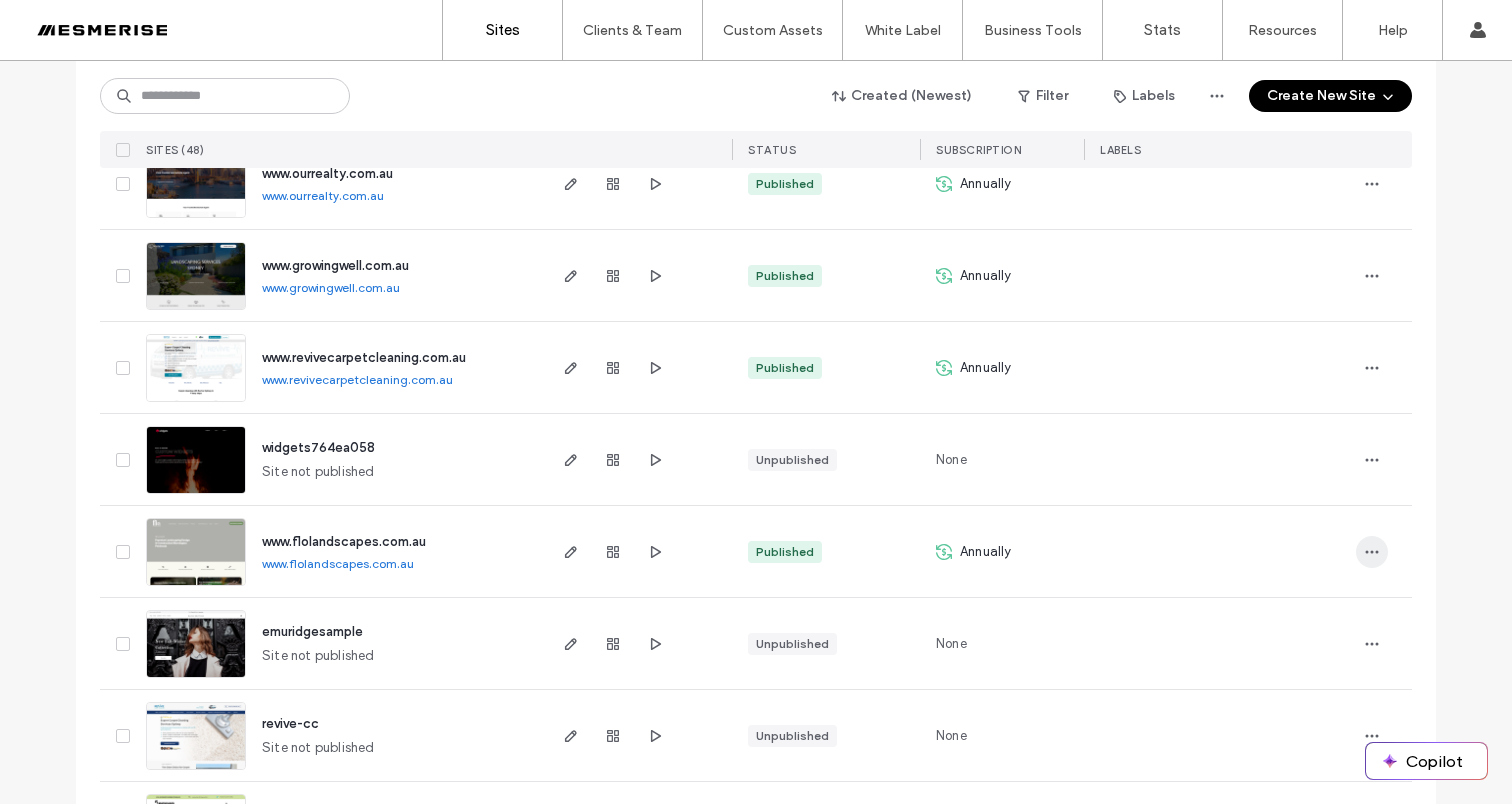 click 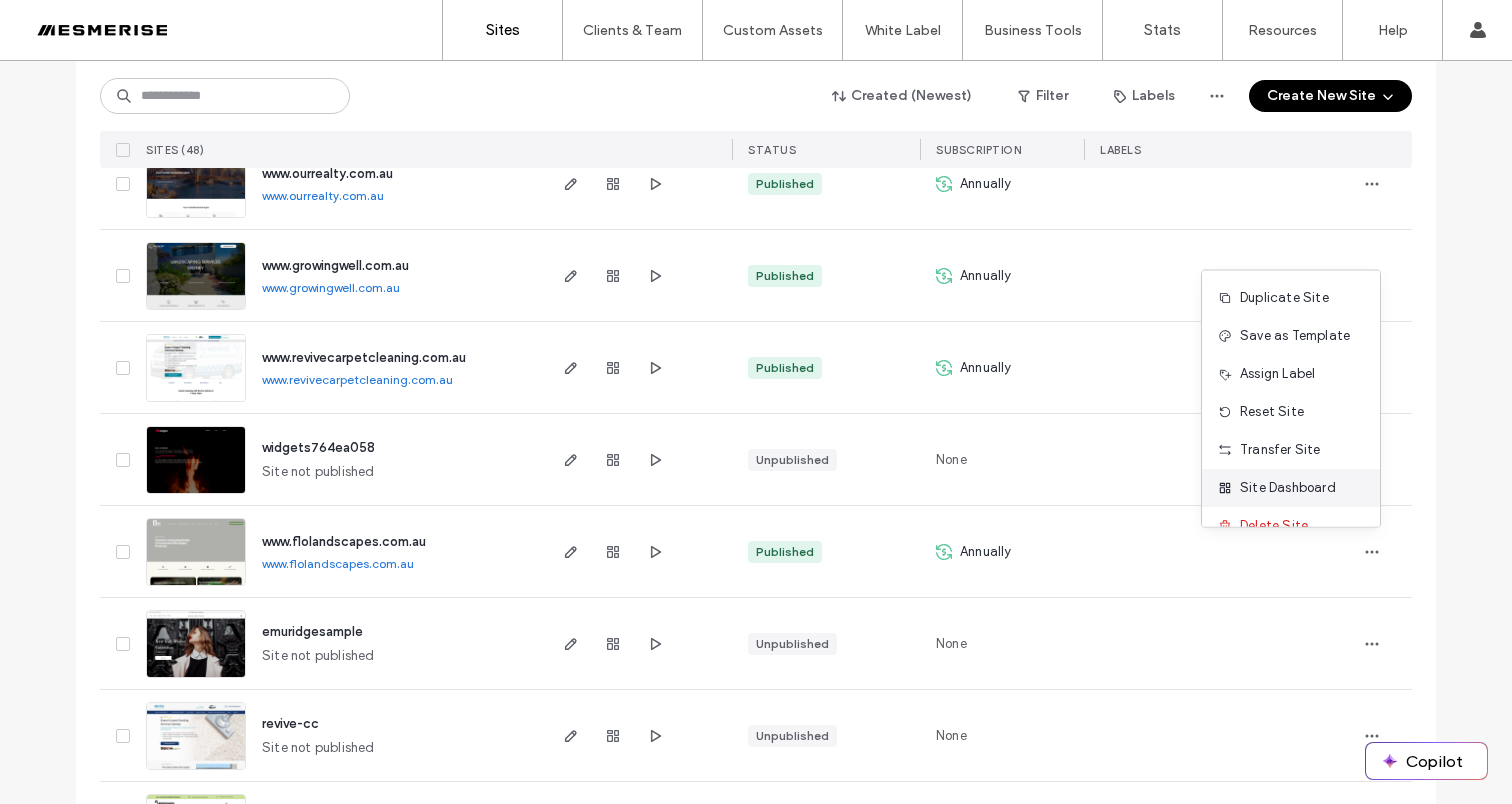 click on "Site Dashboard" at bounding box center [1288, 488] 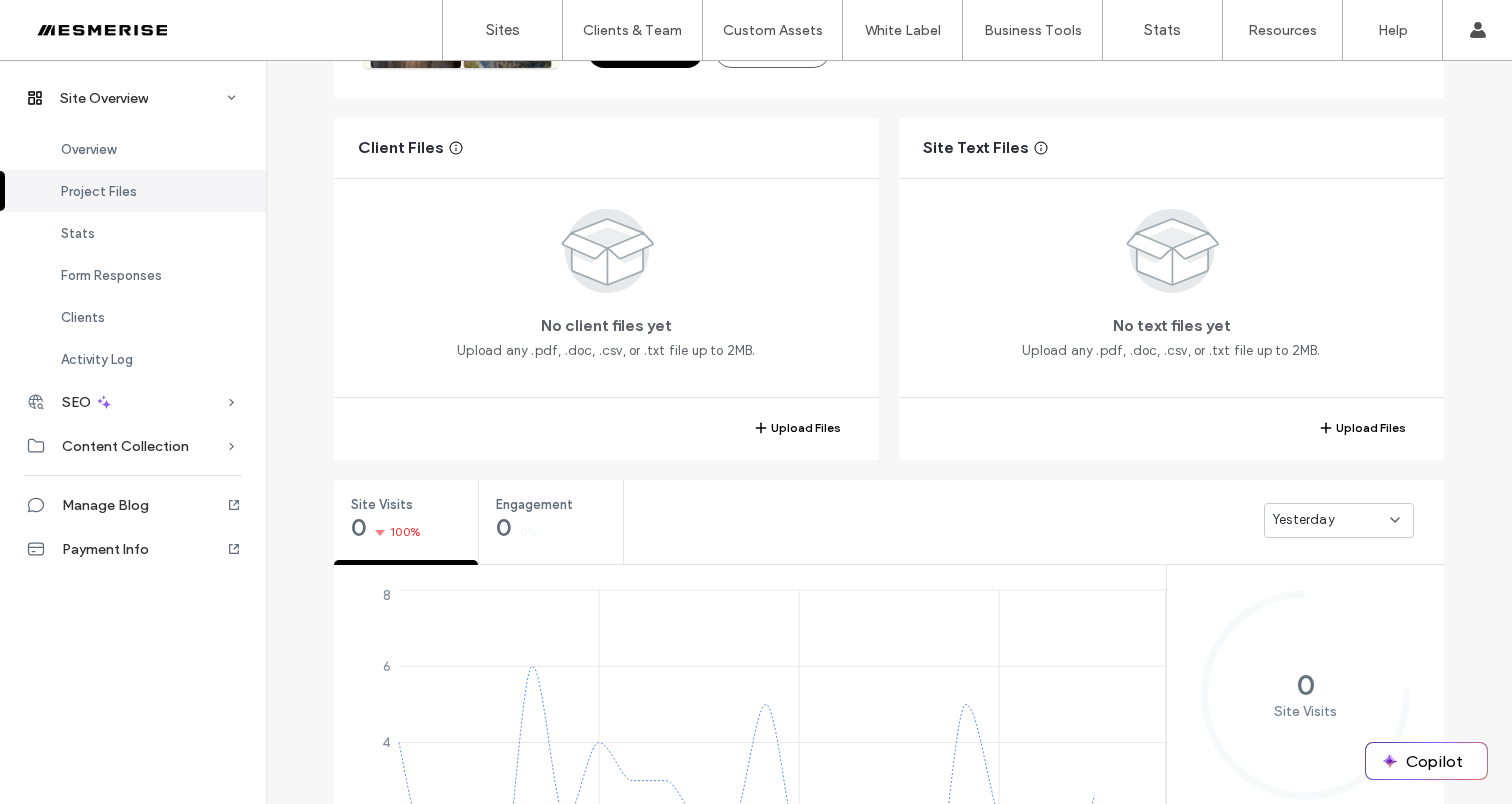 scroll, scrollTop: 351, scrollLeft: 0, axis: vertical 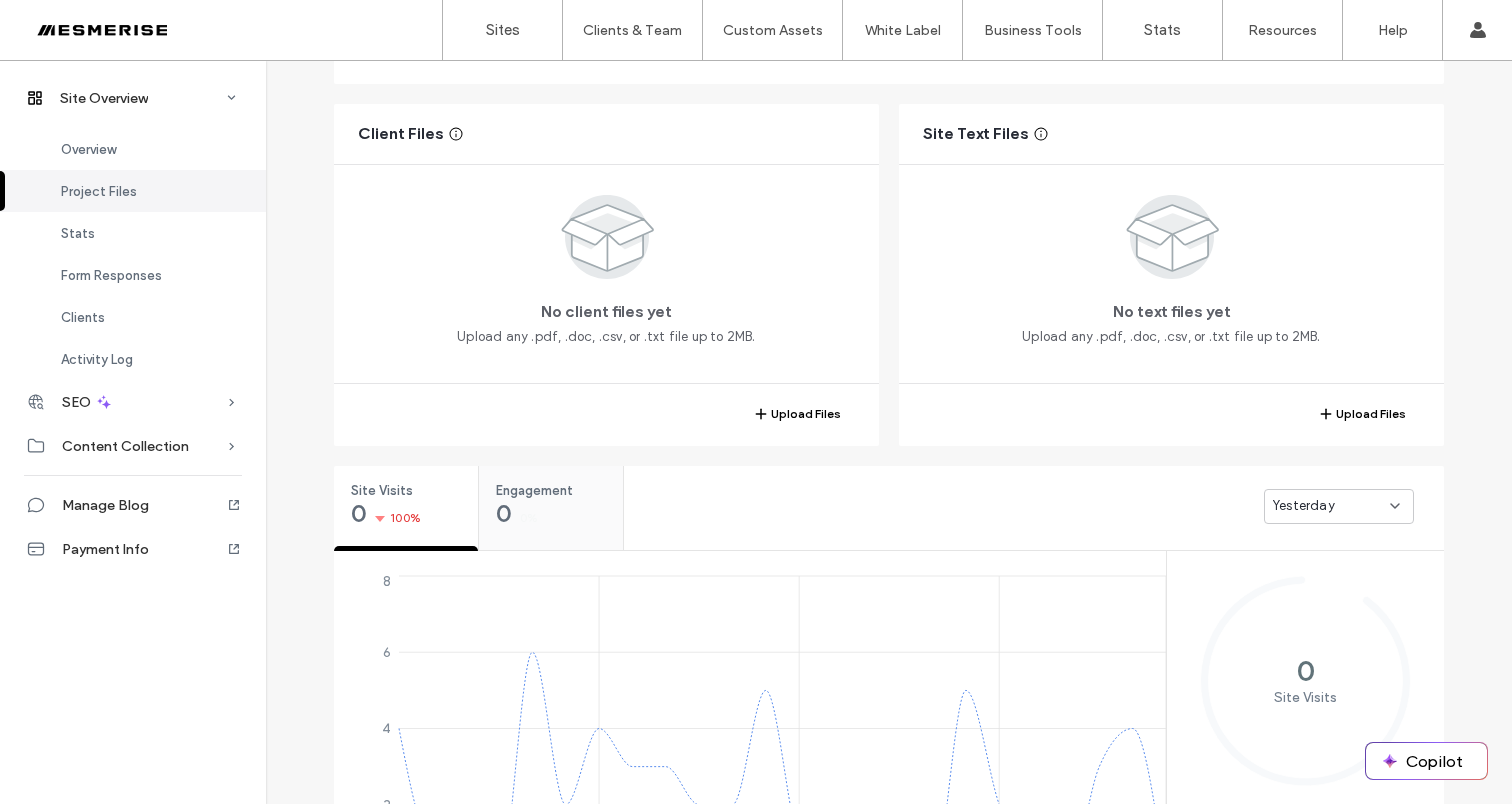 click on "Engagement" at bounding box center [544, 491] 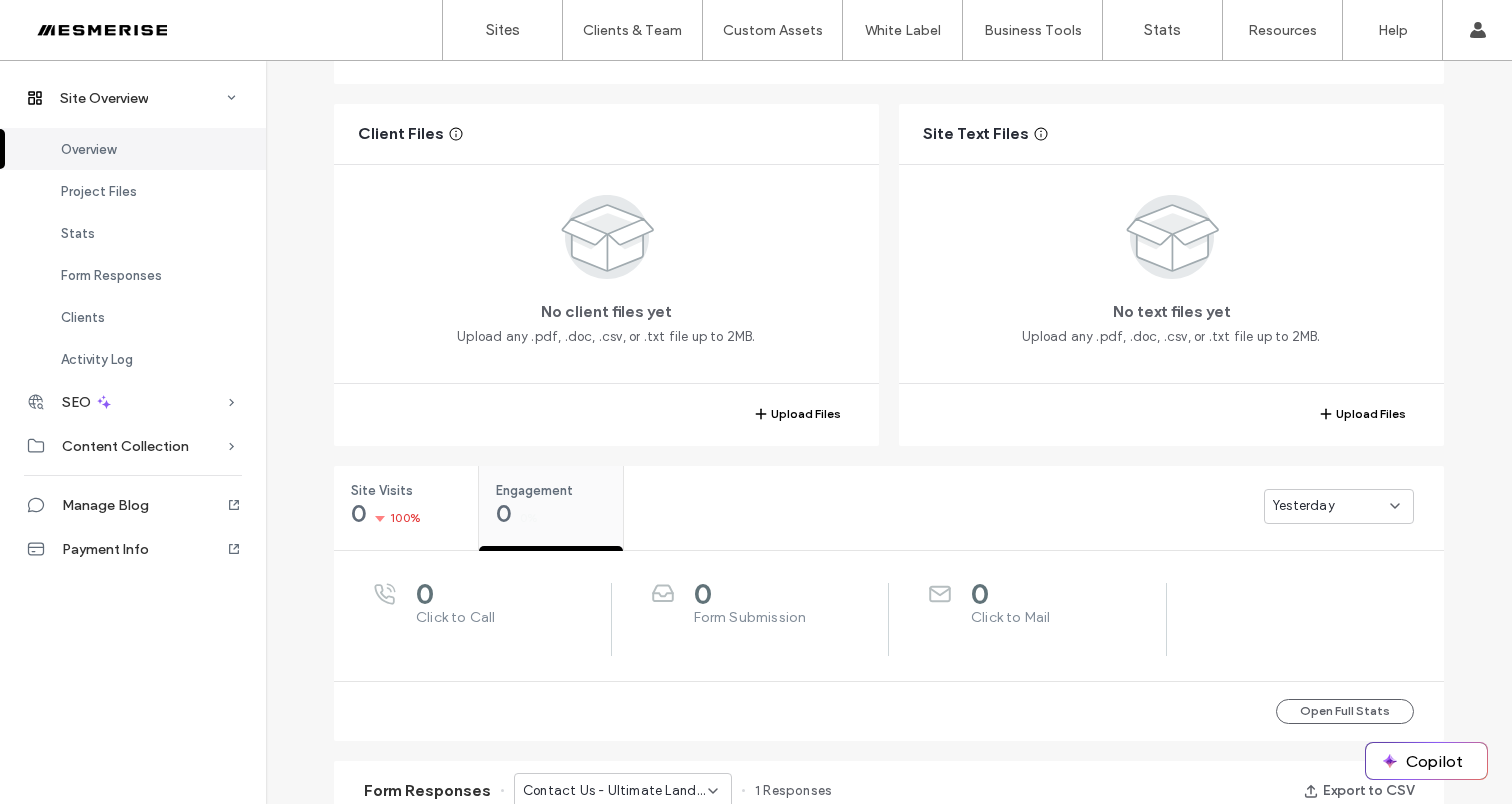 scroll, scrollTop: 0, scrollLeft: 0, axis: both 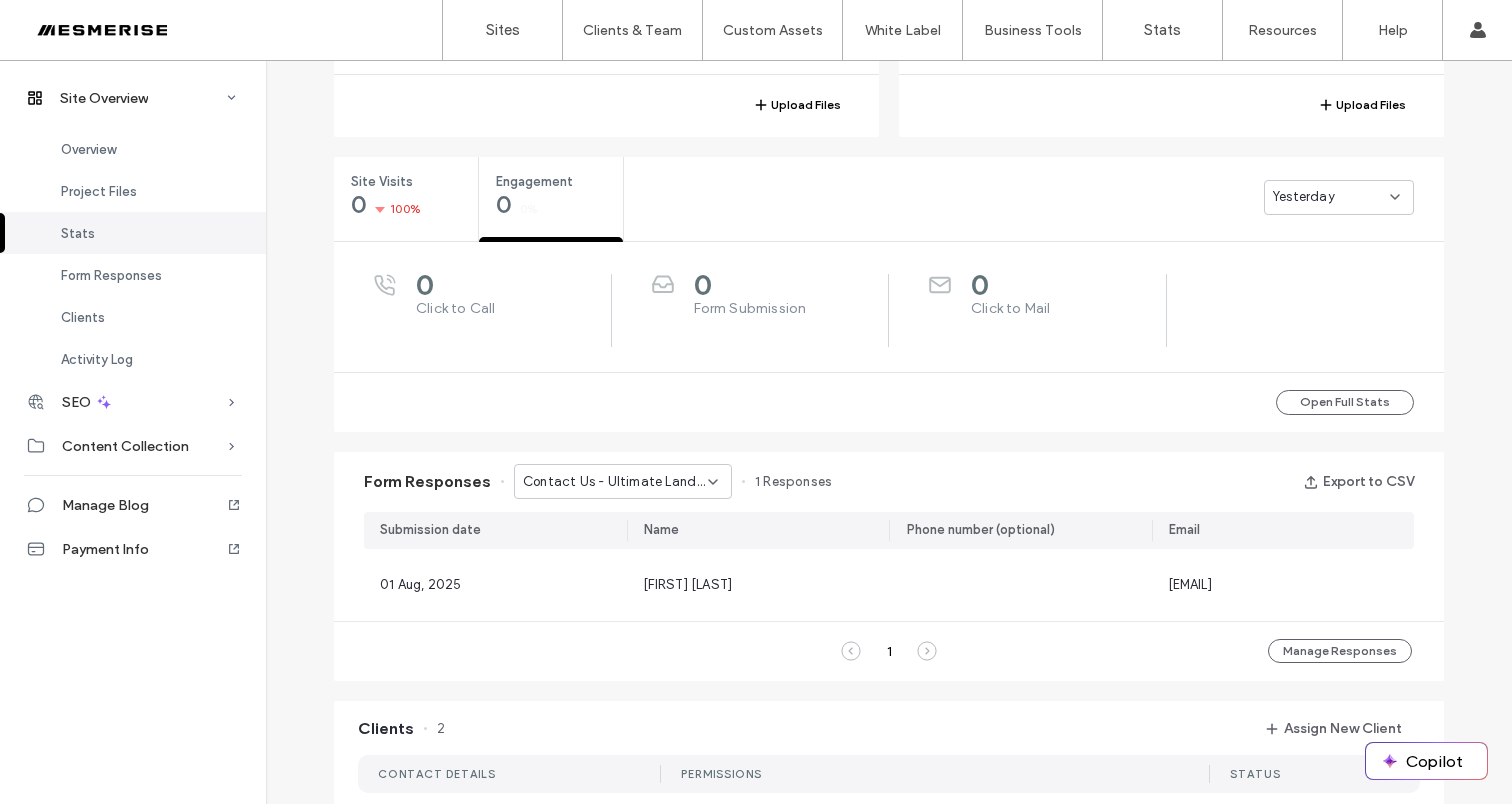 click on "Yesterday" at bounding box center [1034, 197] 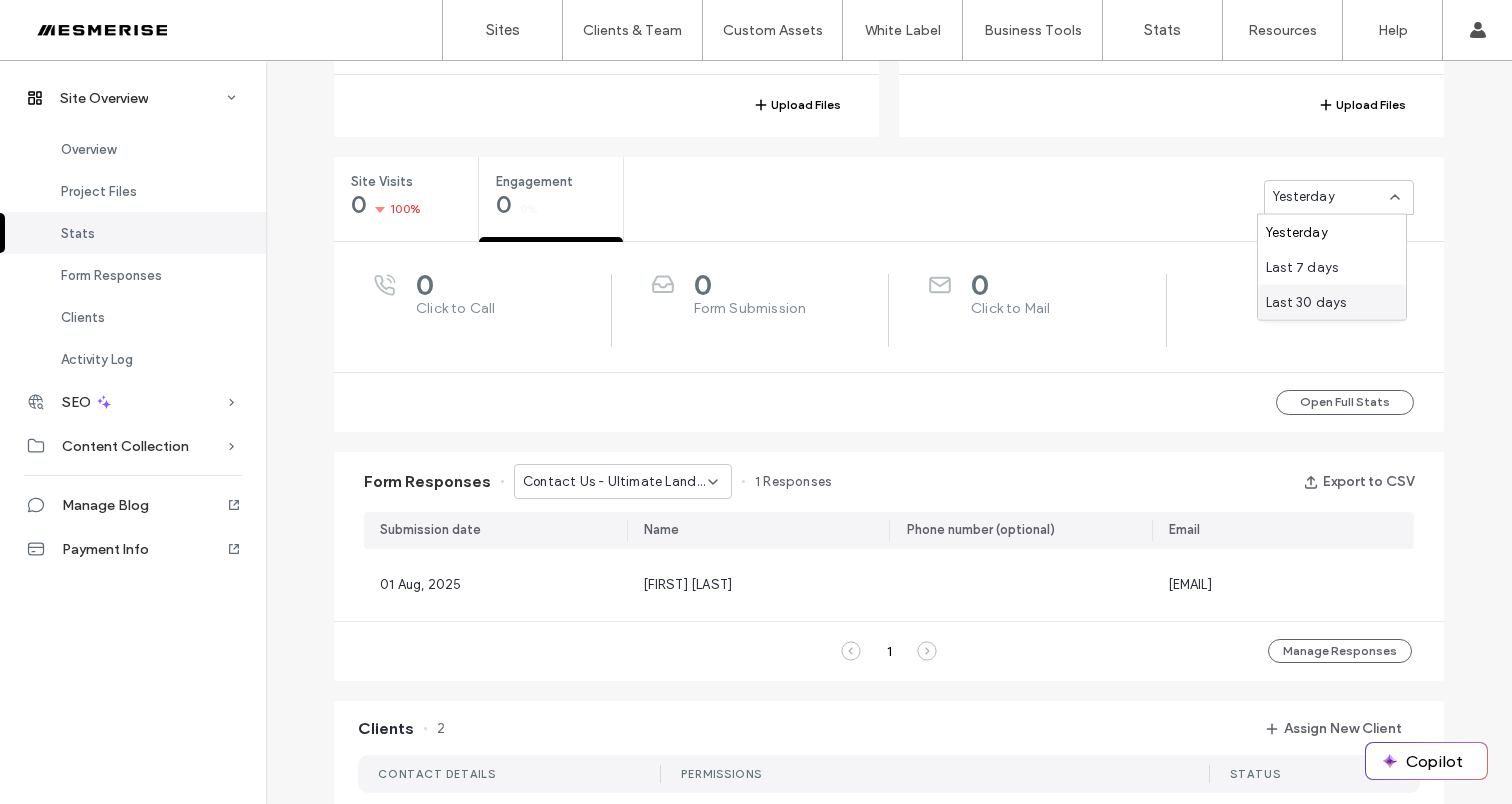 click on "Last 30 days" at bounding box center (1306, 302) 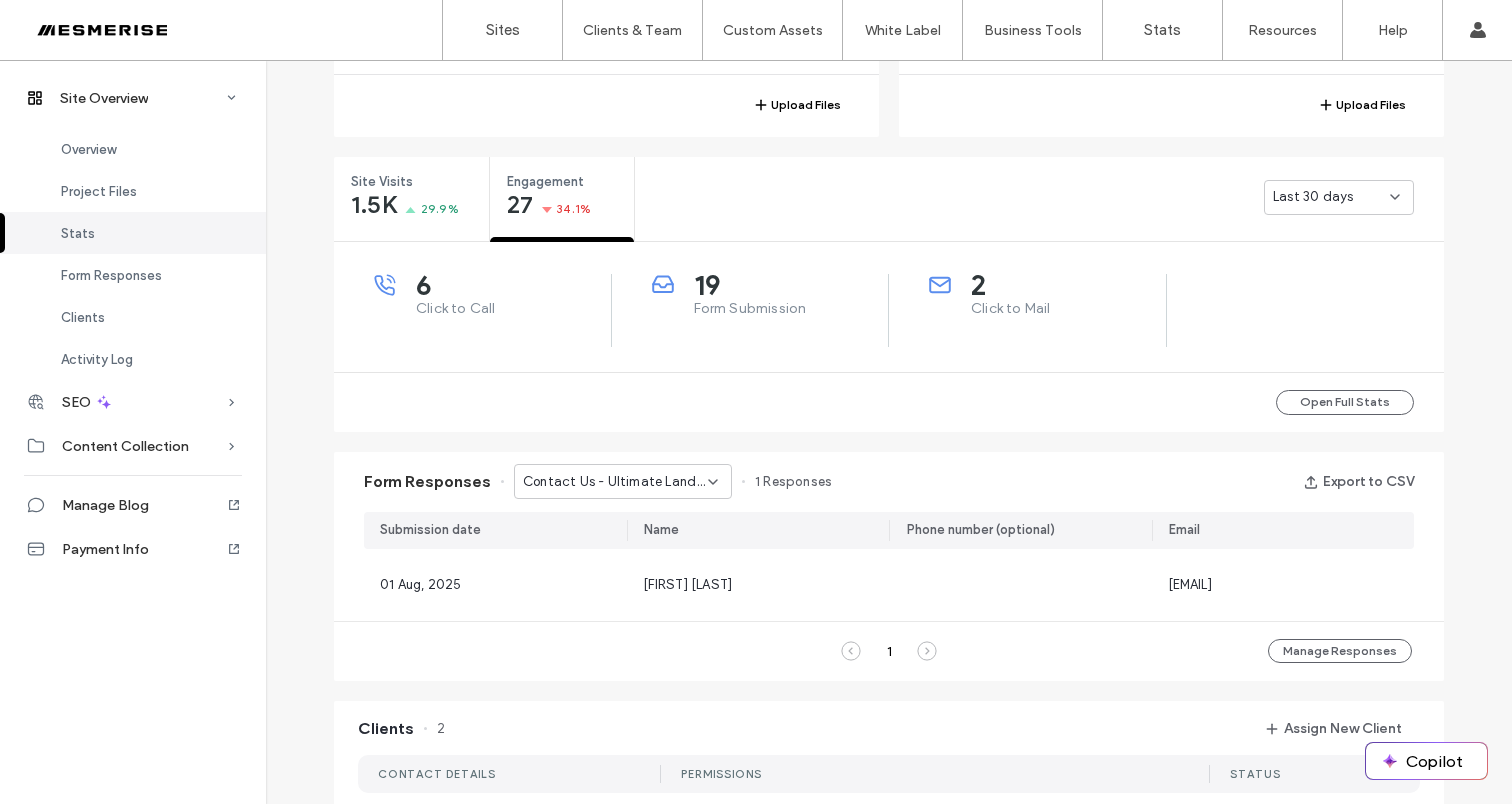 click on "Last 30 days" at bounding box center (1331, 197) 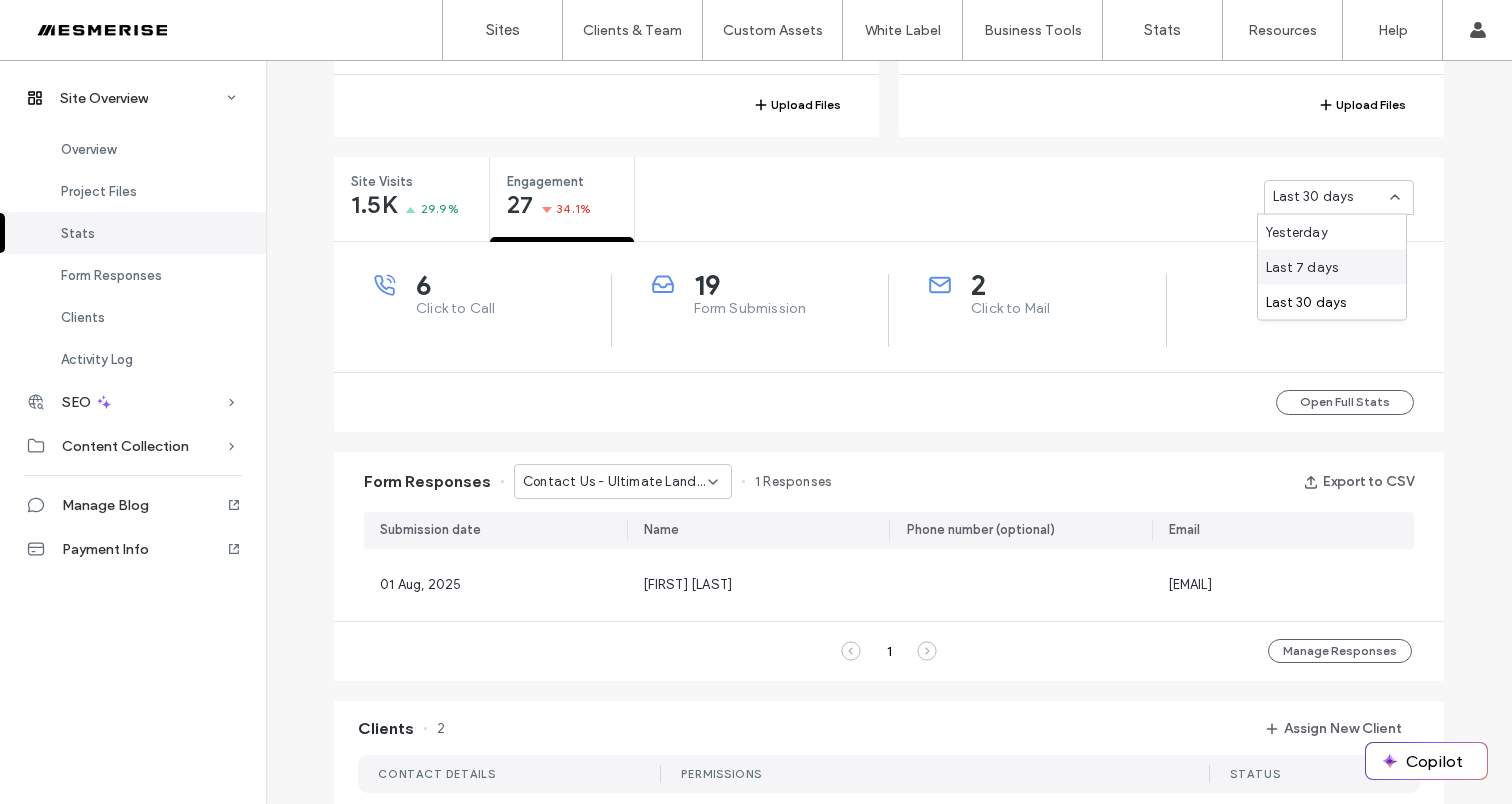 click on "Last 7 days" at bounding box center [1332, 267] 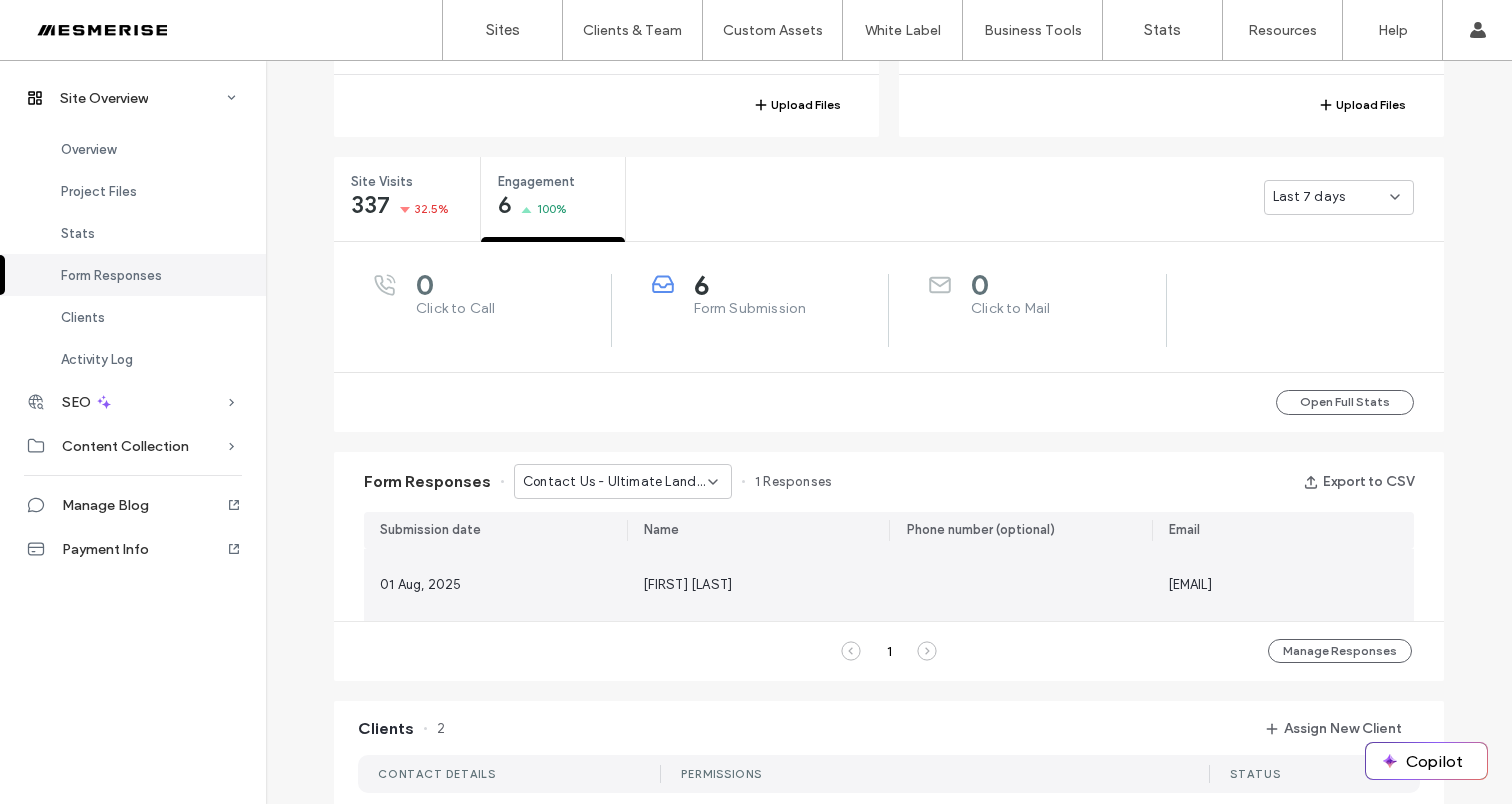 scroll, scrollTop: 924, scrollLeft: 0, axis: vertical 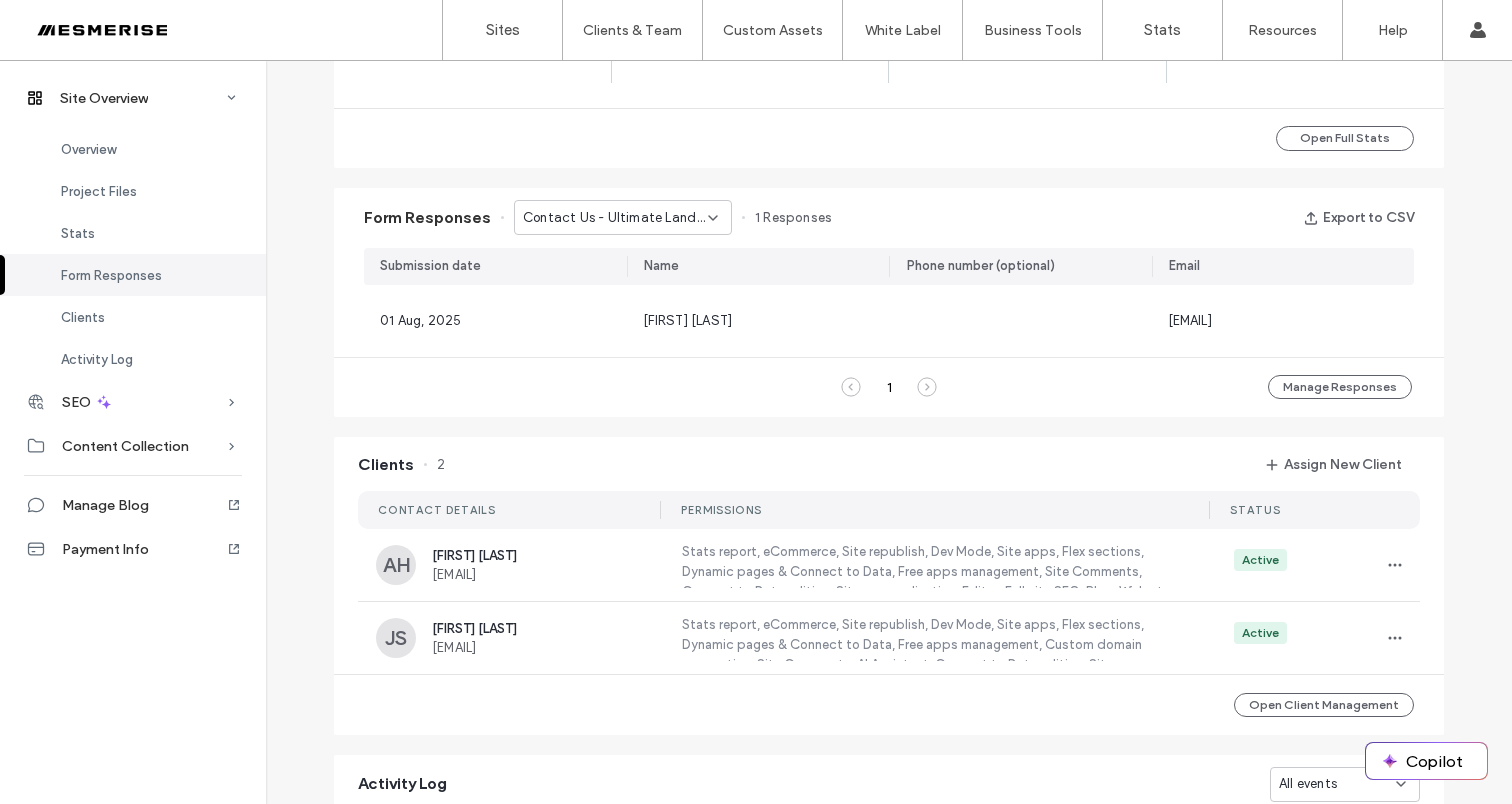 click on "Contact Us - Ultimate Landscaping Guide [B-test] page" at bounding box center (615, 218) 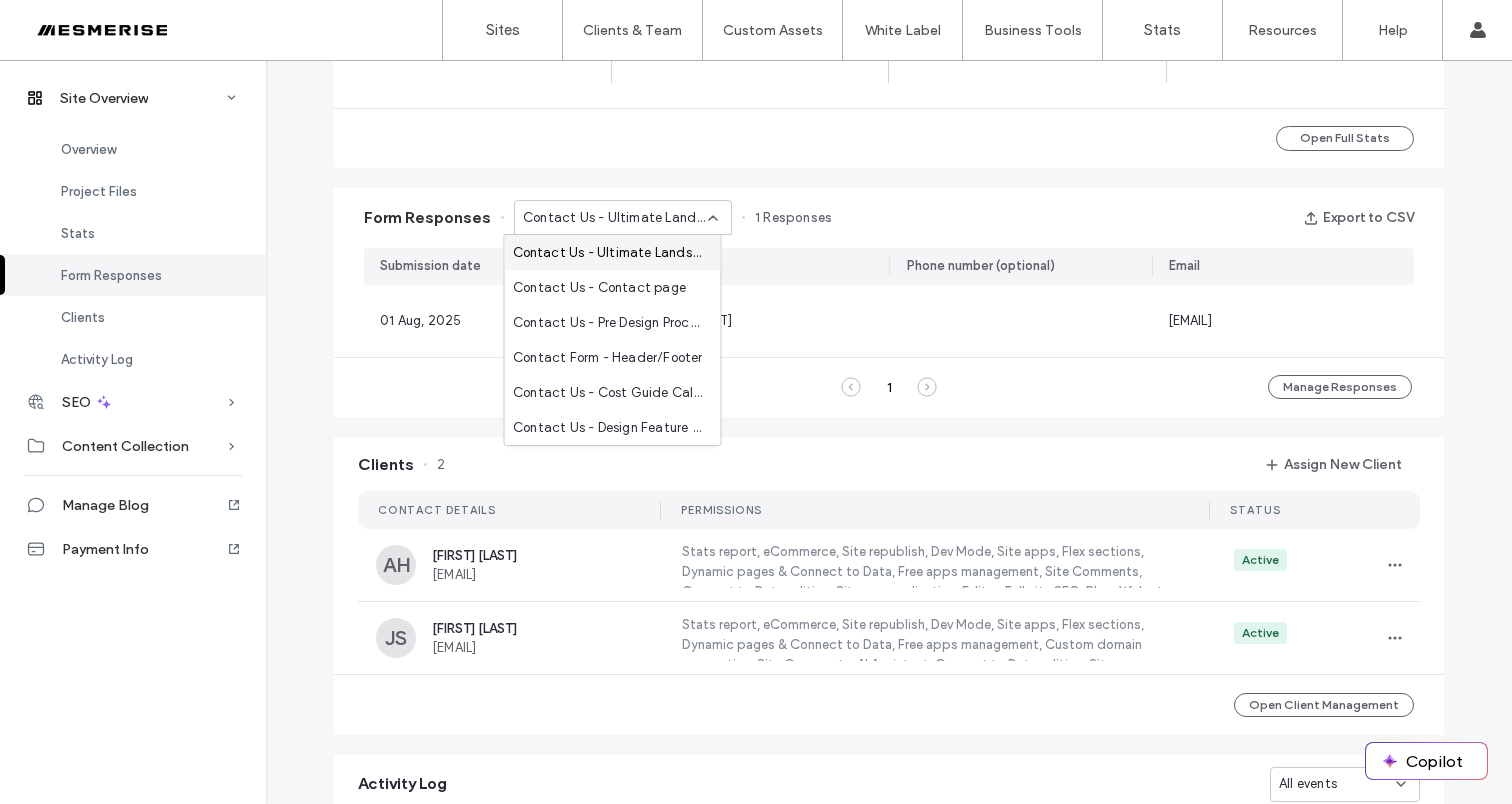 click on "Form Responses Contact Us - Ultimate Landscaping Guide [B-test] page 1 Responses Export to CSV Submission date Name Phone number (optional) Email 01 Aug, 2025 Julie Mortley  jmm0jmm@gmail.com 1 Manage Responses" at bounding box center [889, 302] 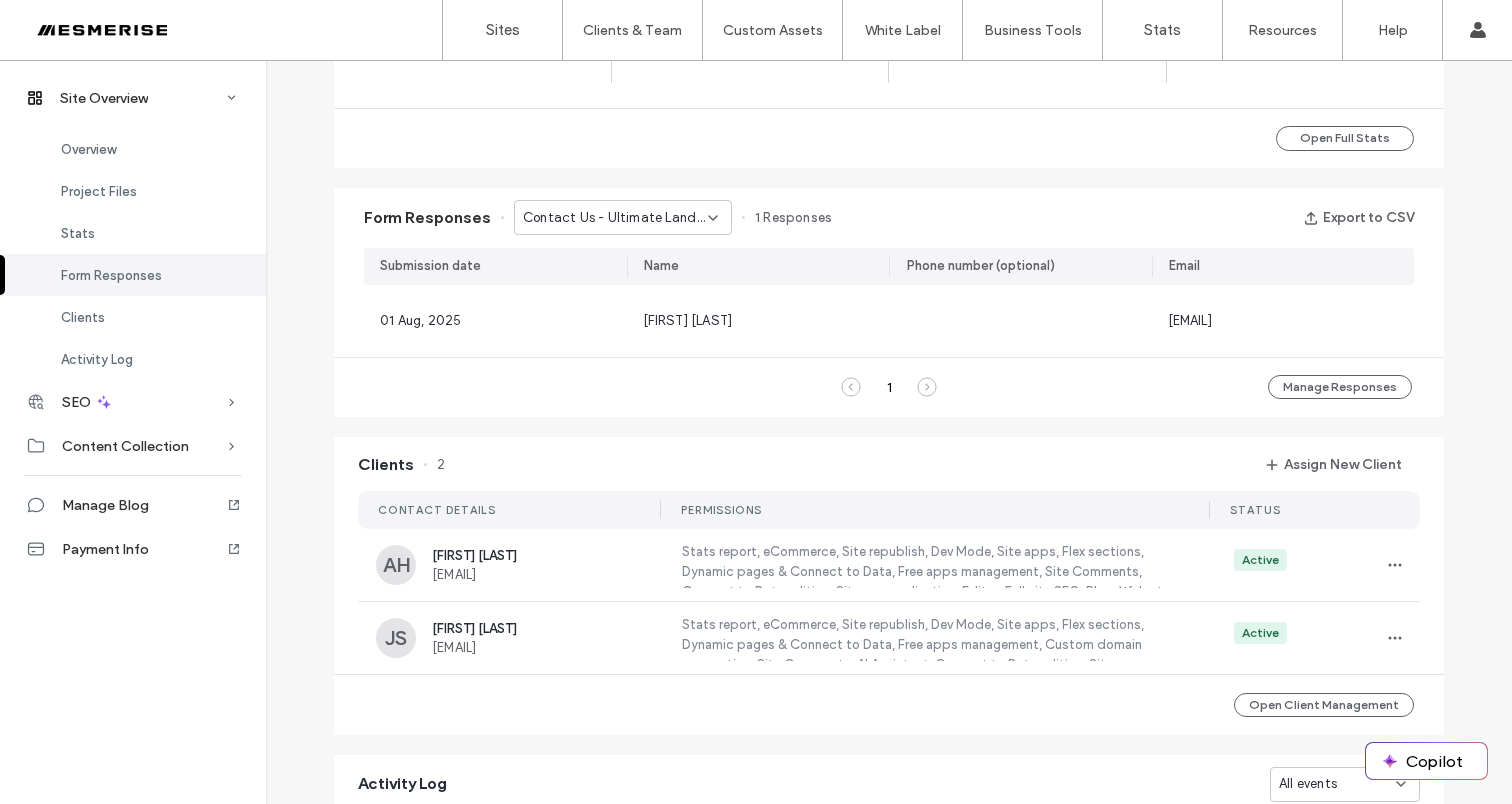 click on "Contact Us - Ultimate Landscaping Guide [B-test] page" at bounding box center (615, 218) 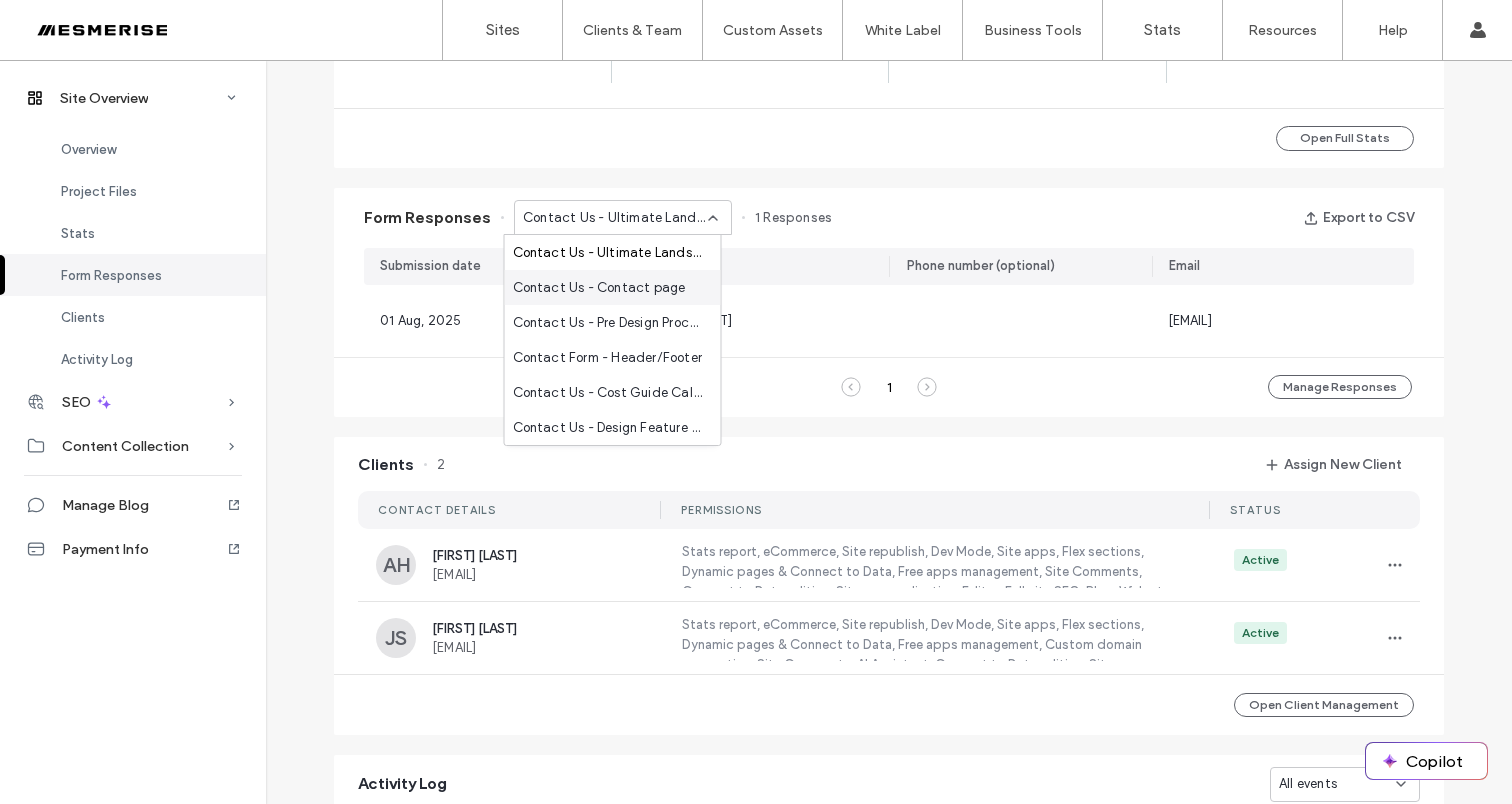 click on "Contact Us - Contact page" at bounding box center [599, 288] 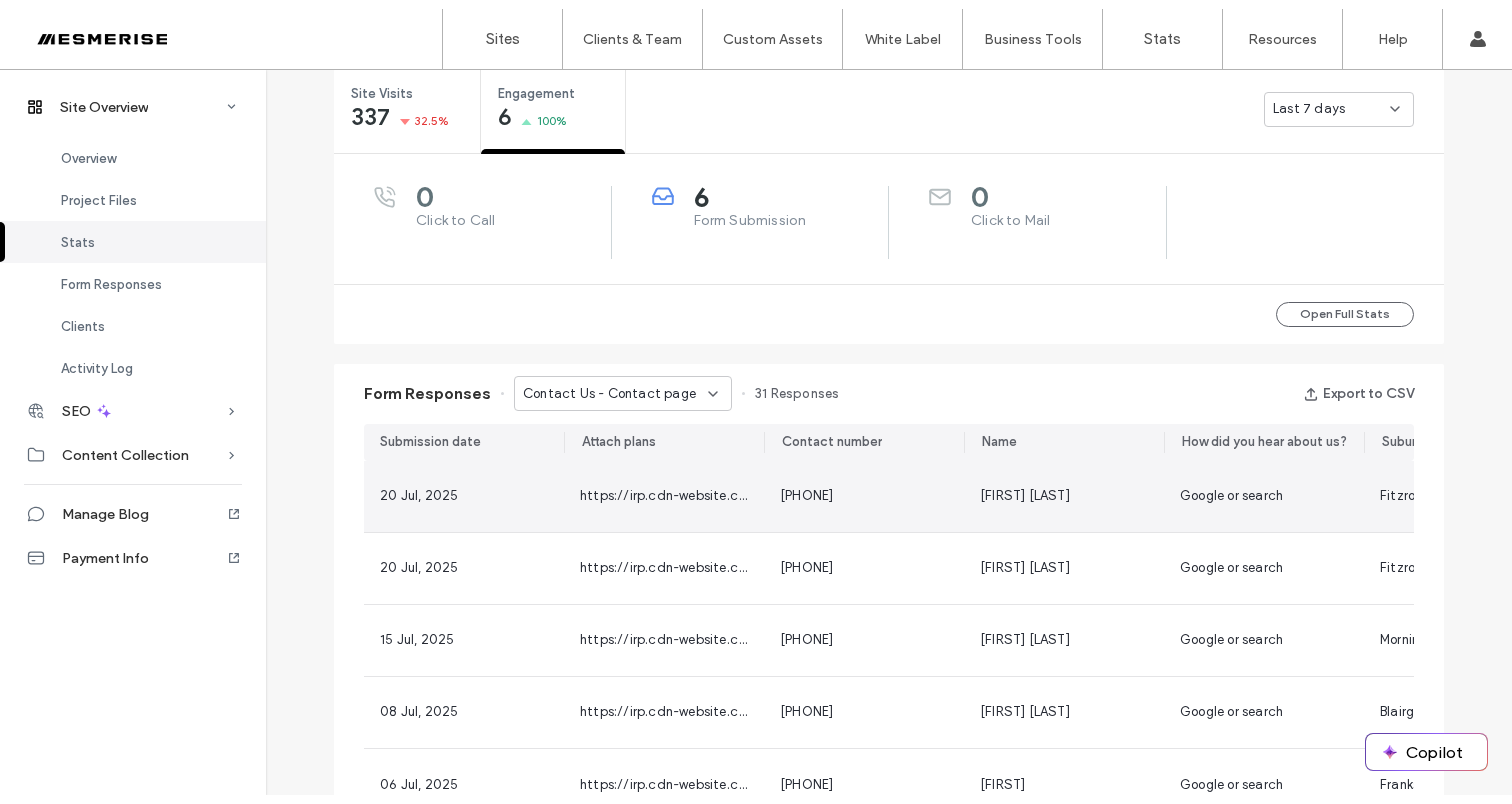 scroll, scrollTop: 795, scrollLeft: 0, axis: vertical 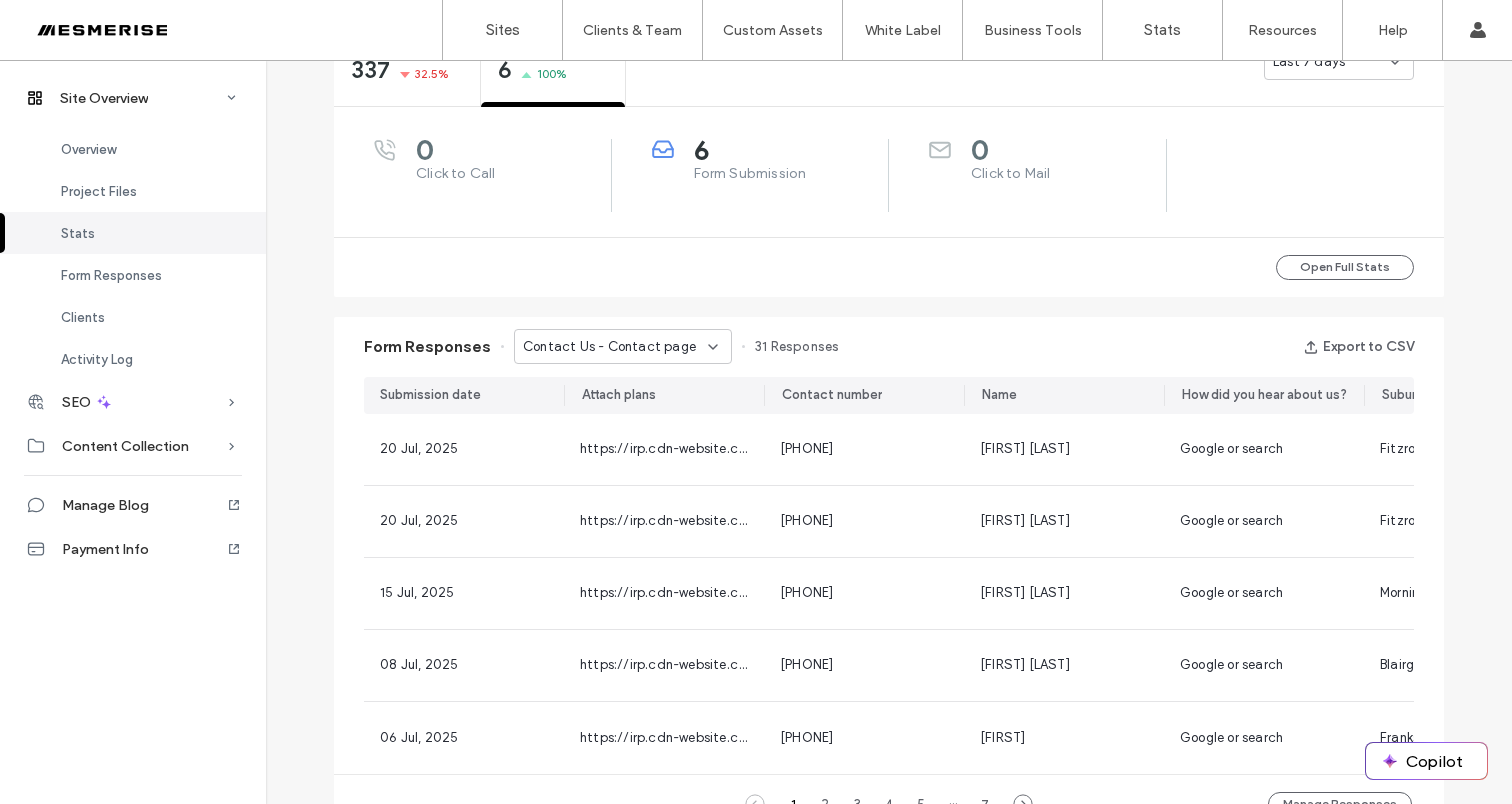 click on "Contact Us - Contact page" at bounding box center [623, 346] 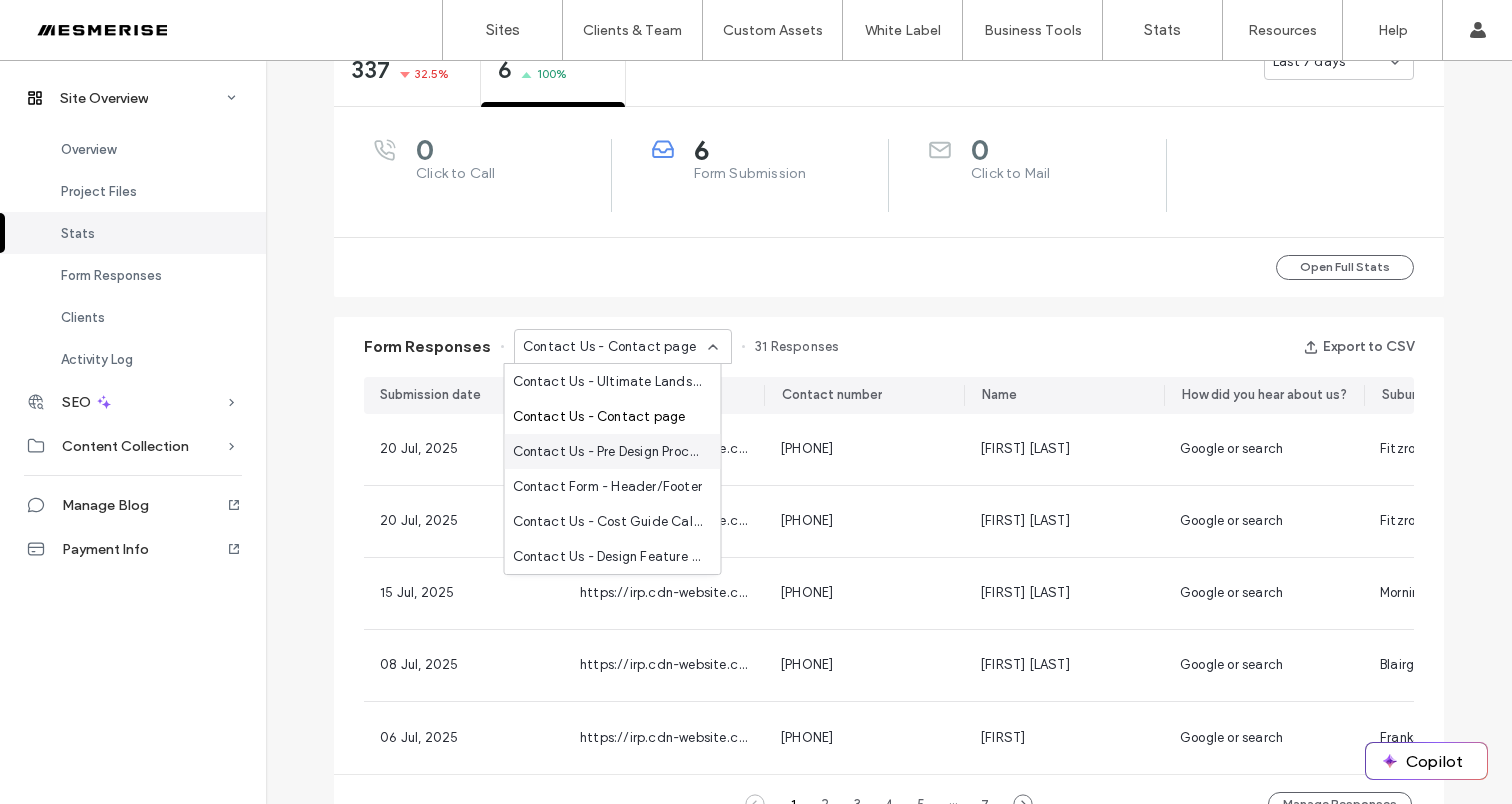 click on "Contact Us - Pre Design Process Checklist page" at bounding box center [609, 452] 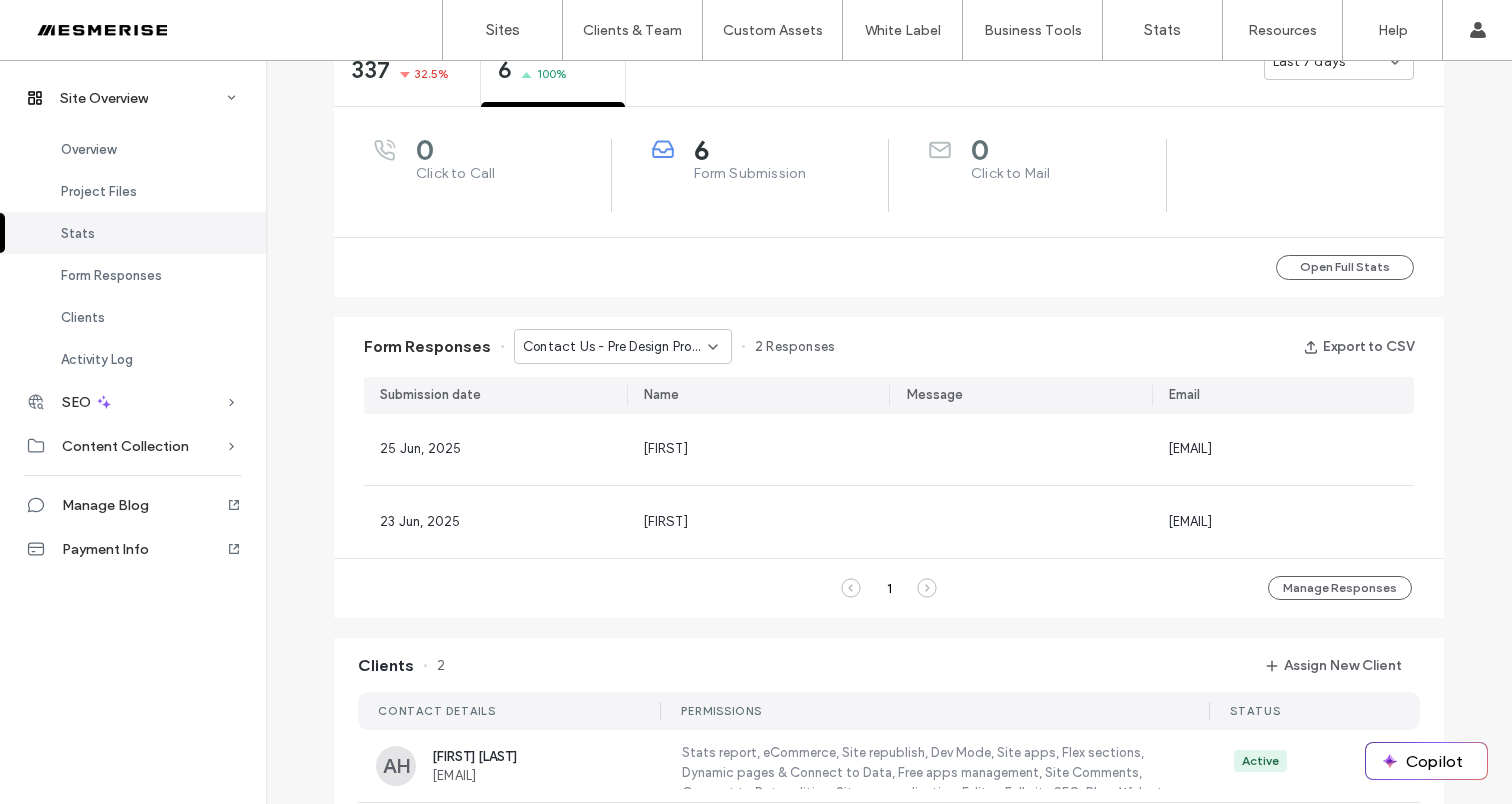 click on "Contact Us - Pre Design Process Checklist page" at bounding box center (615, 347) 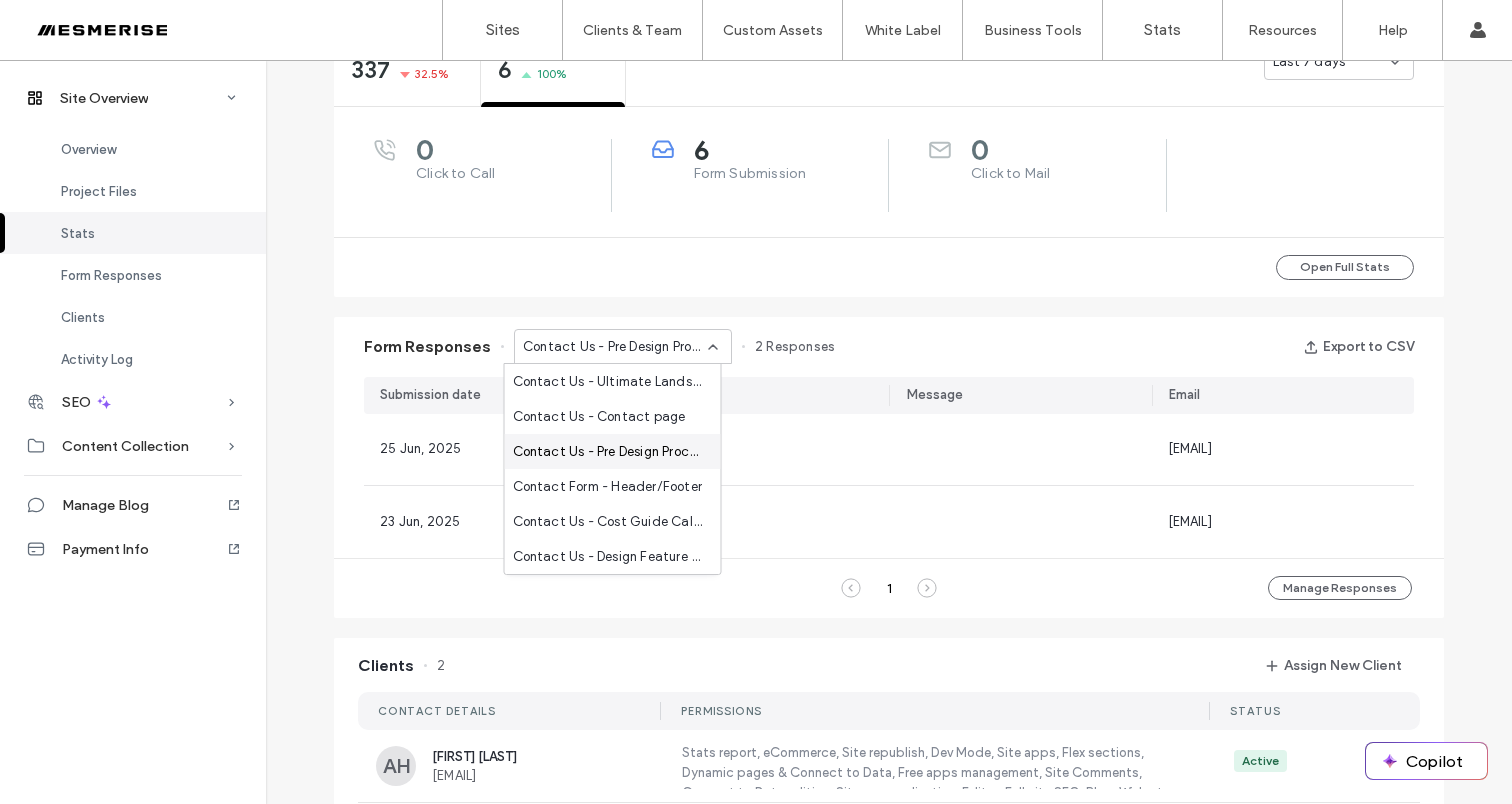 click on "Contact Us - Pre Design Process Checklist page" at bounding box center (609, 452) 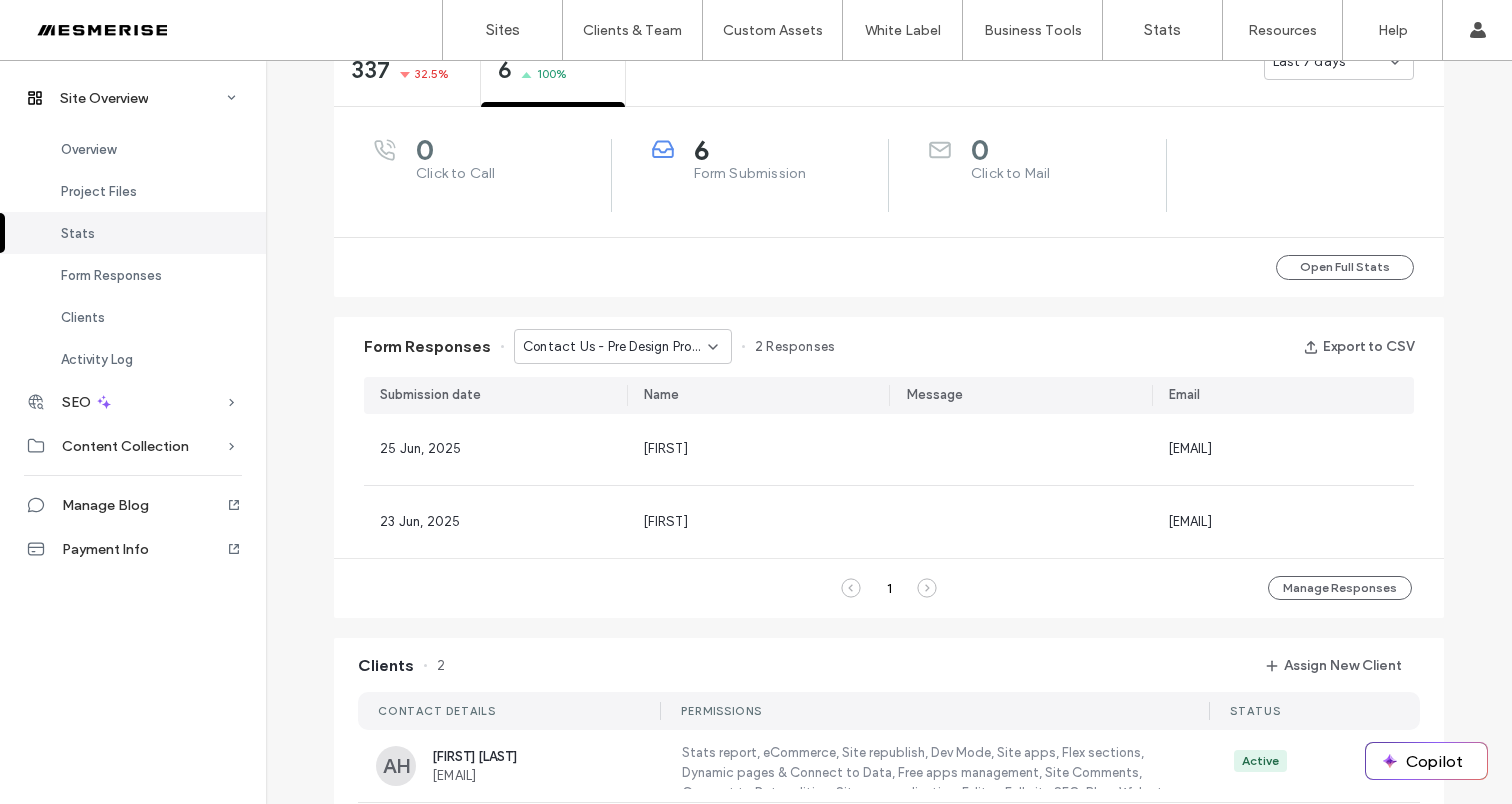 click on "Contact Us - Pre Design Process Checklist page" at bounding box center [615, 347] 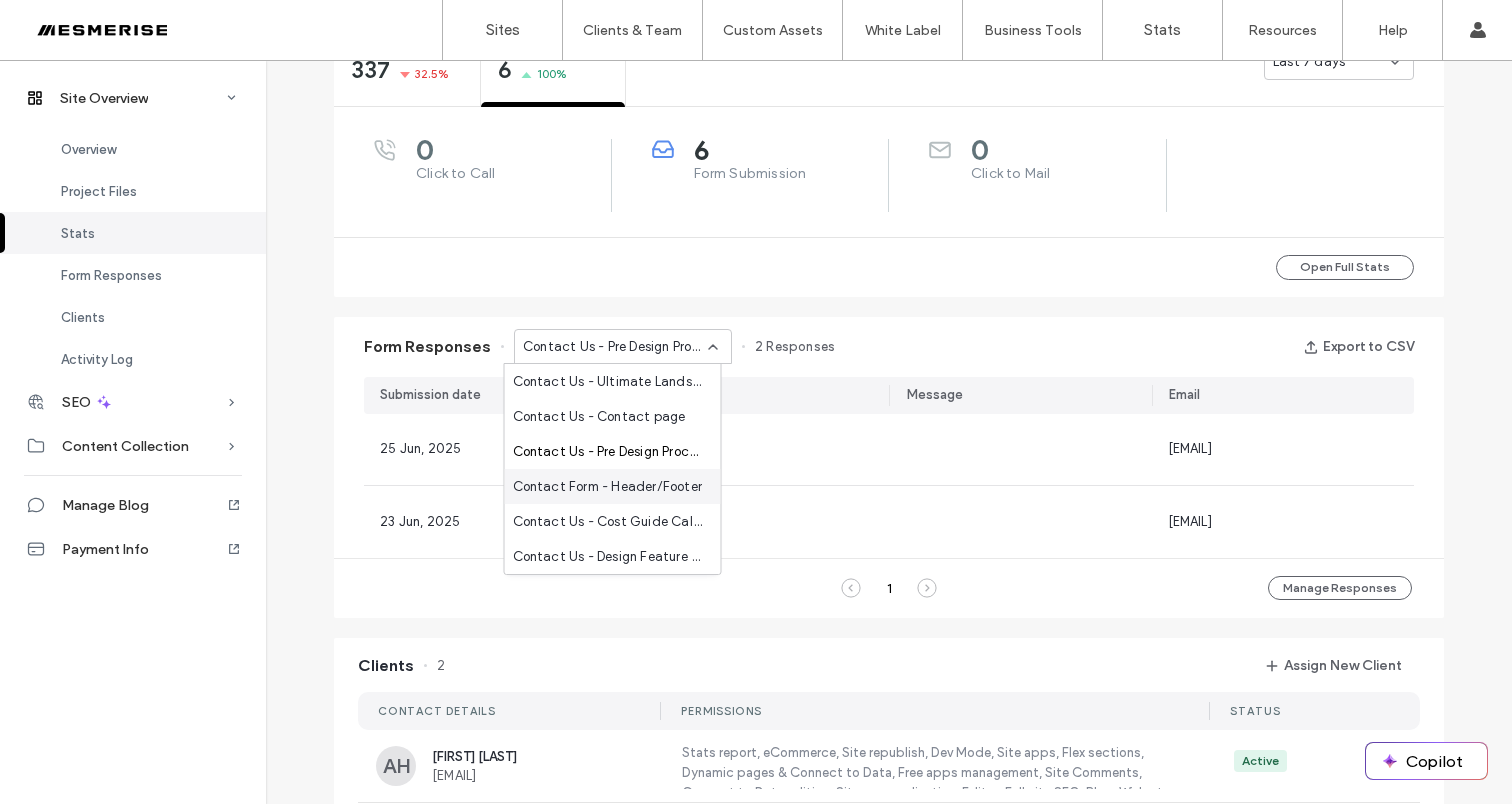 click on "Contact Form - Header/Footer" at bounding box center [608, 487] 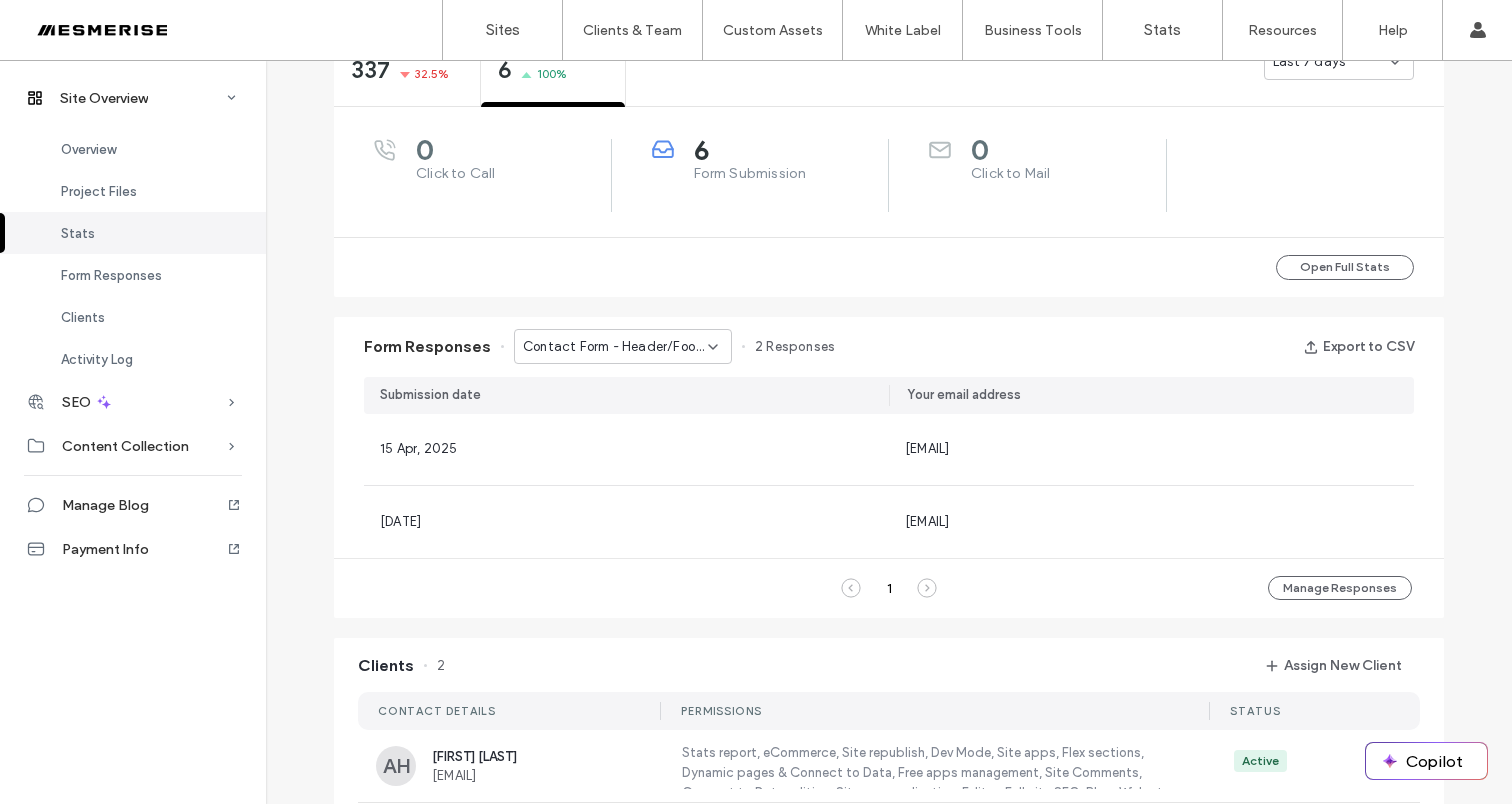 click on "Contact Form - Header/Footer" at bounding box center [615, 347] 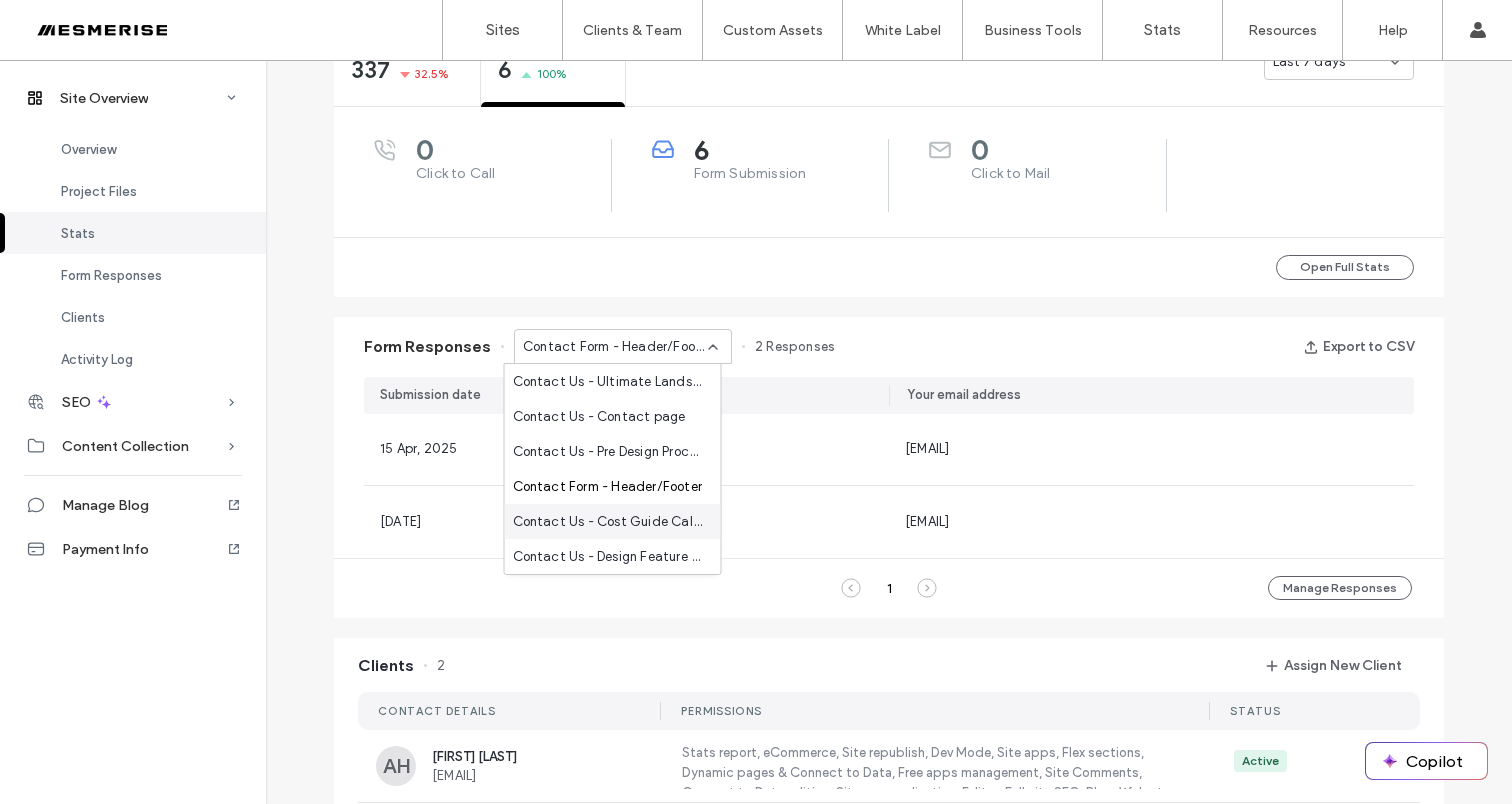 click on "Contact Us - Cost Guide Calculator page" at bounding box center [609, 522] 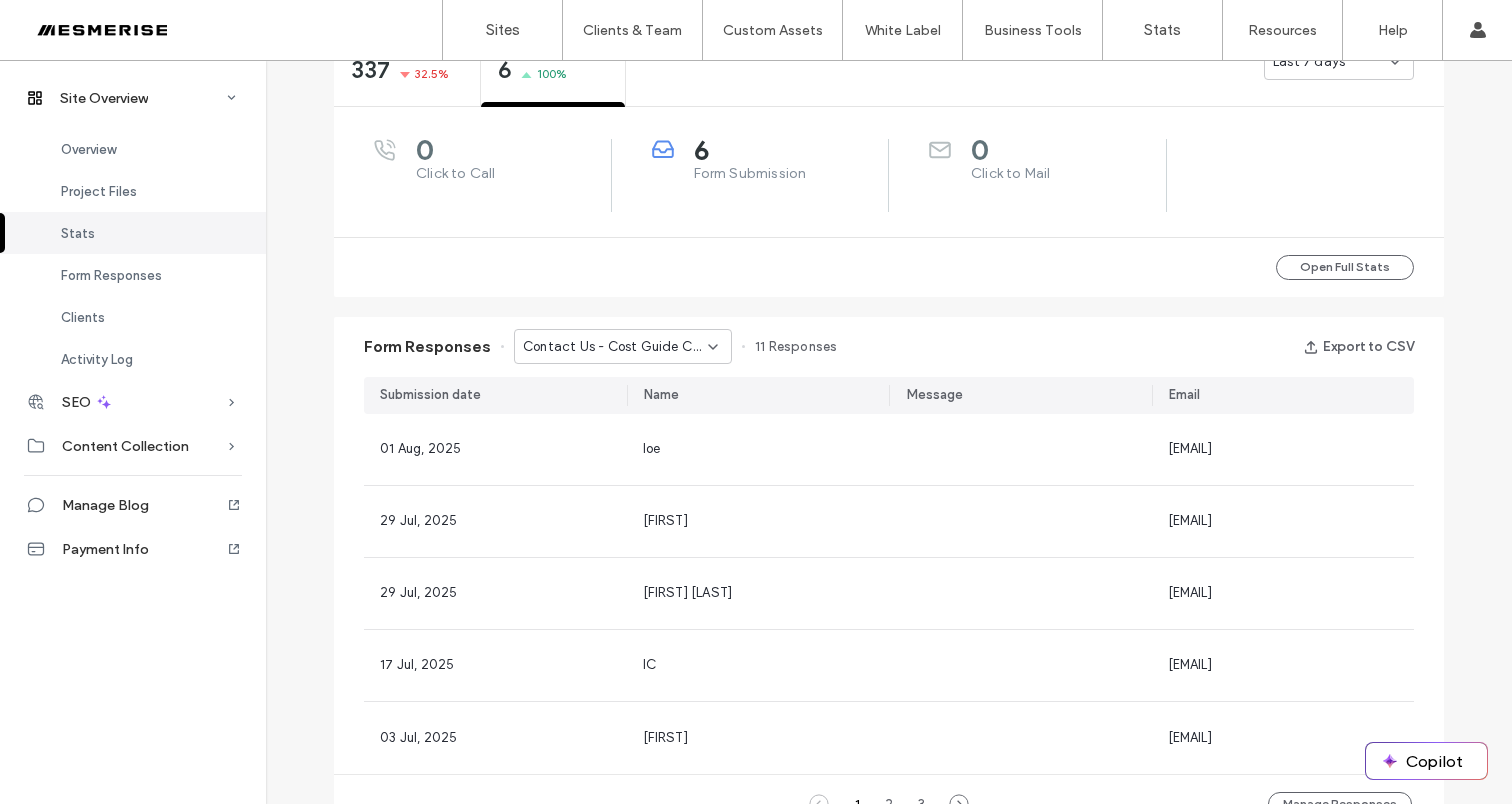 click on "Contact Us - Cost Guide Calculator page" at bounding box center [623, 346] 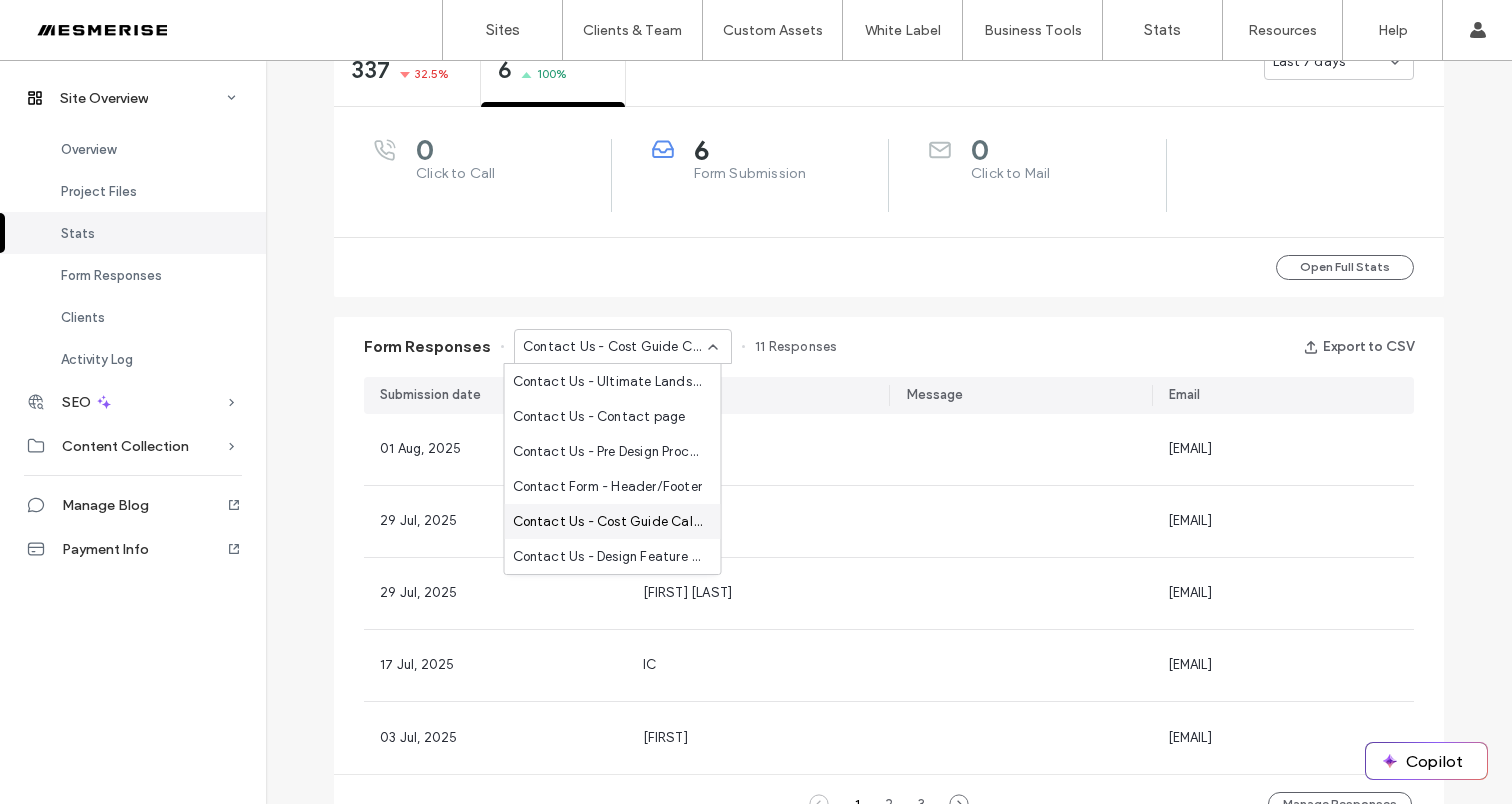 scroll, scrollTop: 70, scrollLeft: 0, axis: vertical 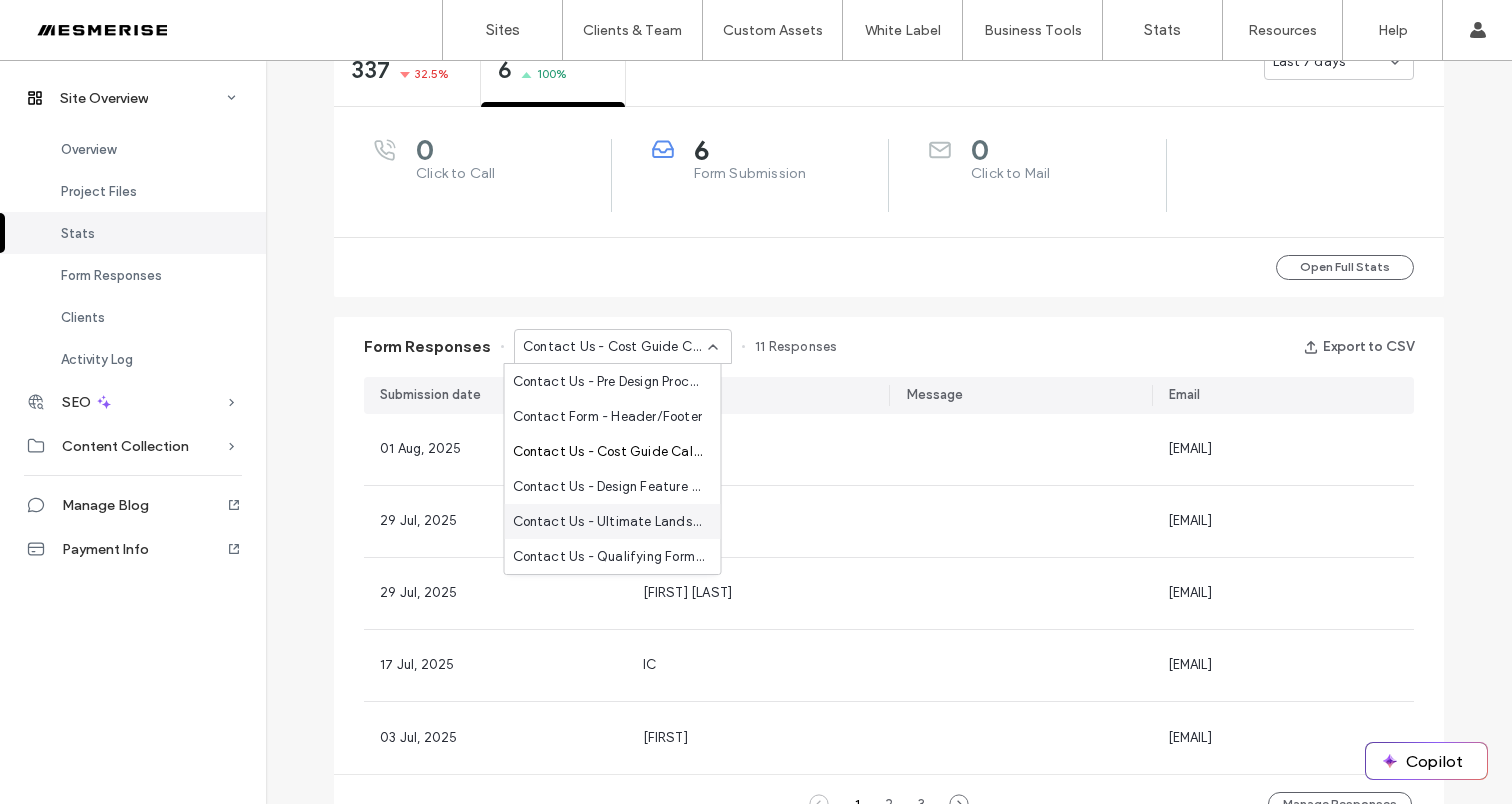 click on "Contact Us - Ultimate Landscaping Guide [B-test] page" at bounding box center (609, 522) 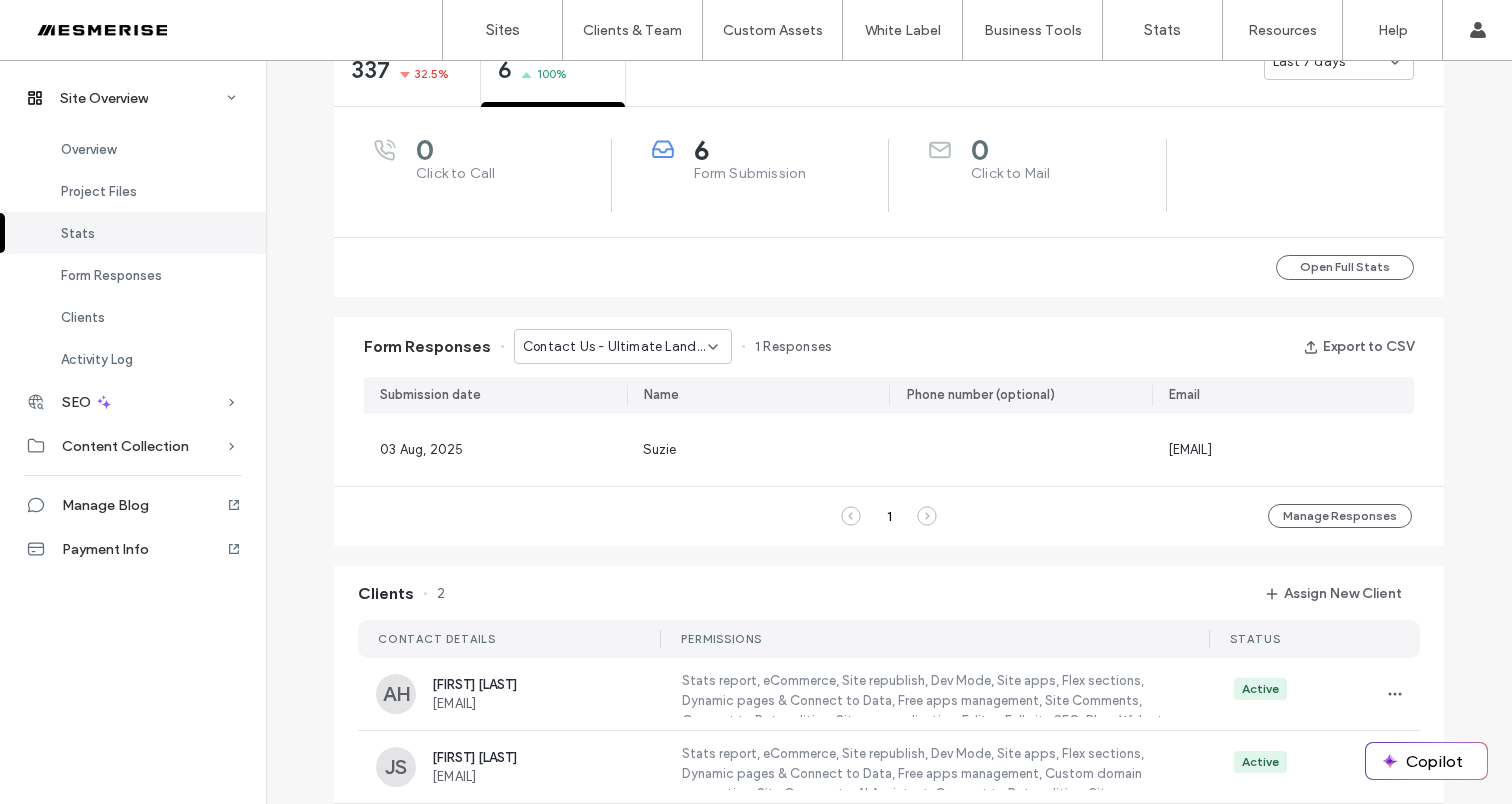 click on "Form Responses Contact Us - Ultimate Landscaping Guide [B-test] page 1 Responses Export to CSV" at bounding box center (889, 347) 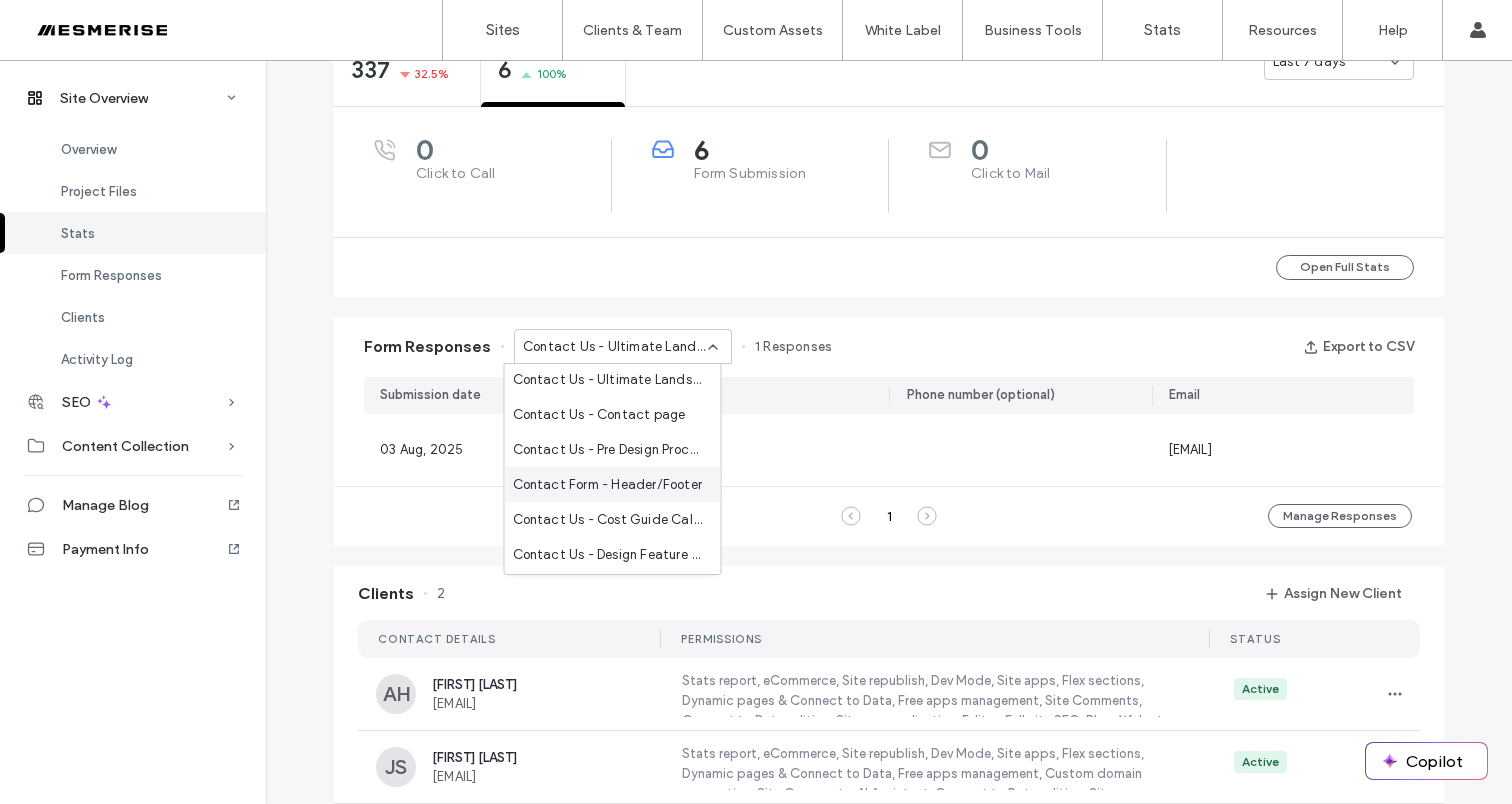 scroll, scrollTop: 0, scrollLeft: 0, axis: both 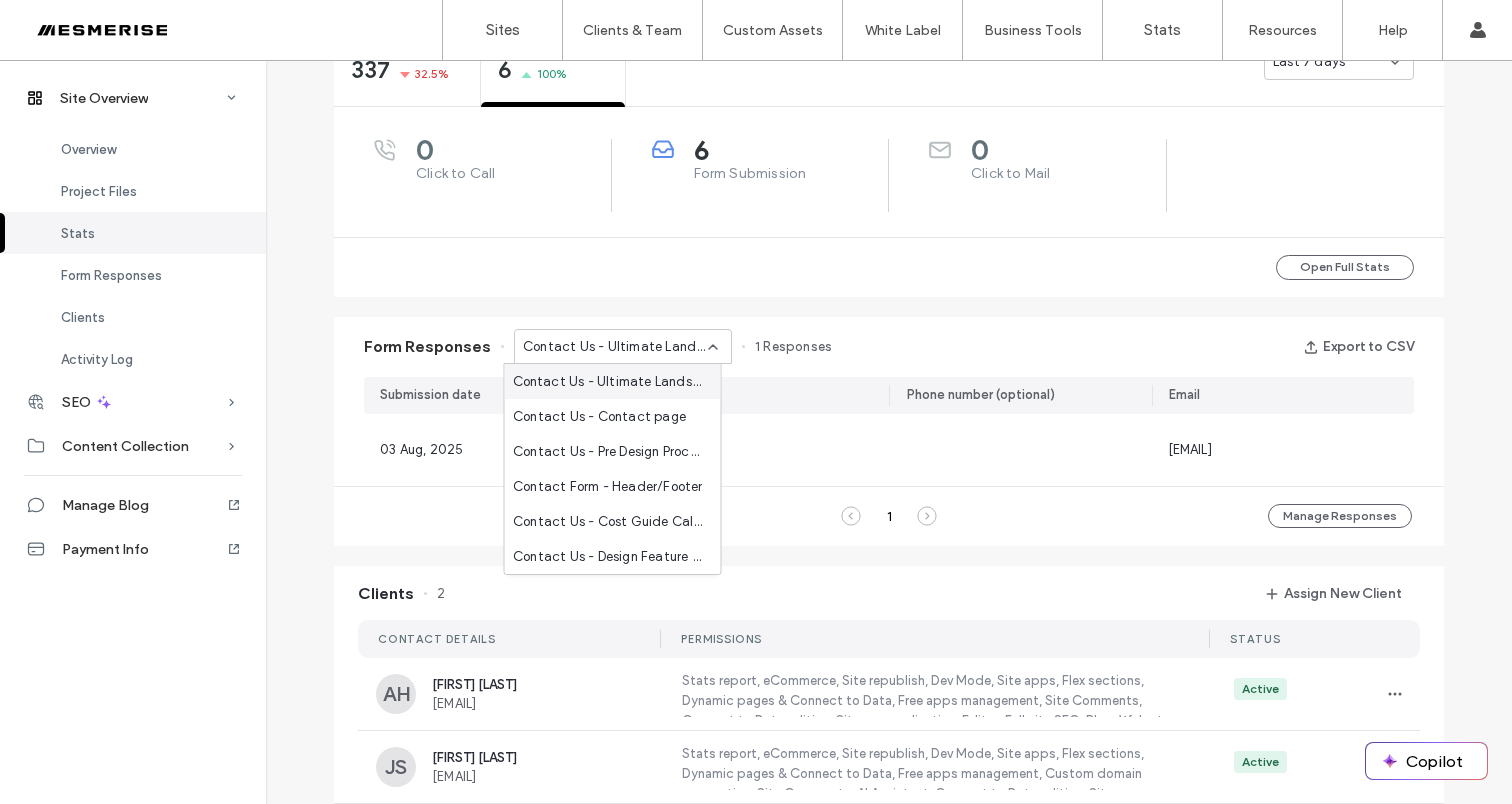 click on "Contact Us - Ultimate Landscaping Guide [B-test] page" at bounding box center [609, 382] 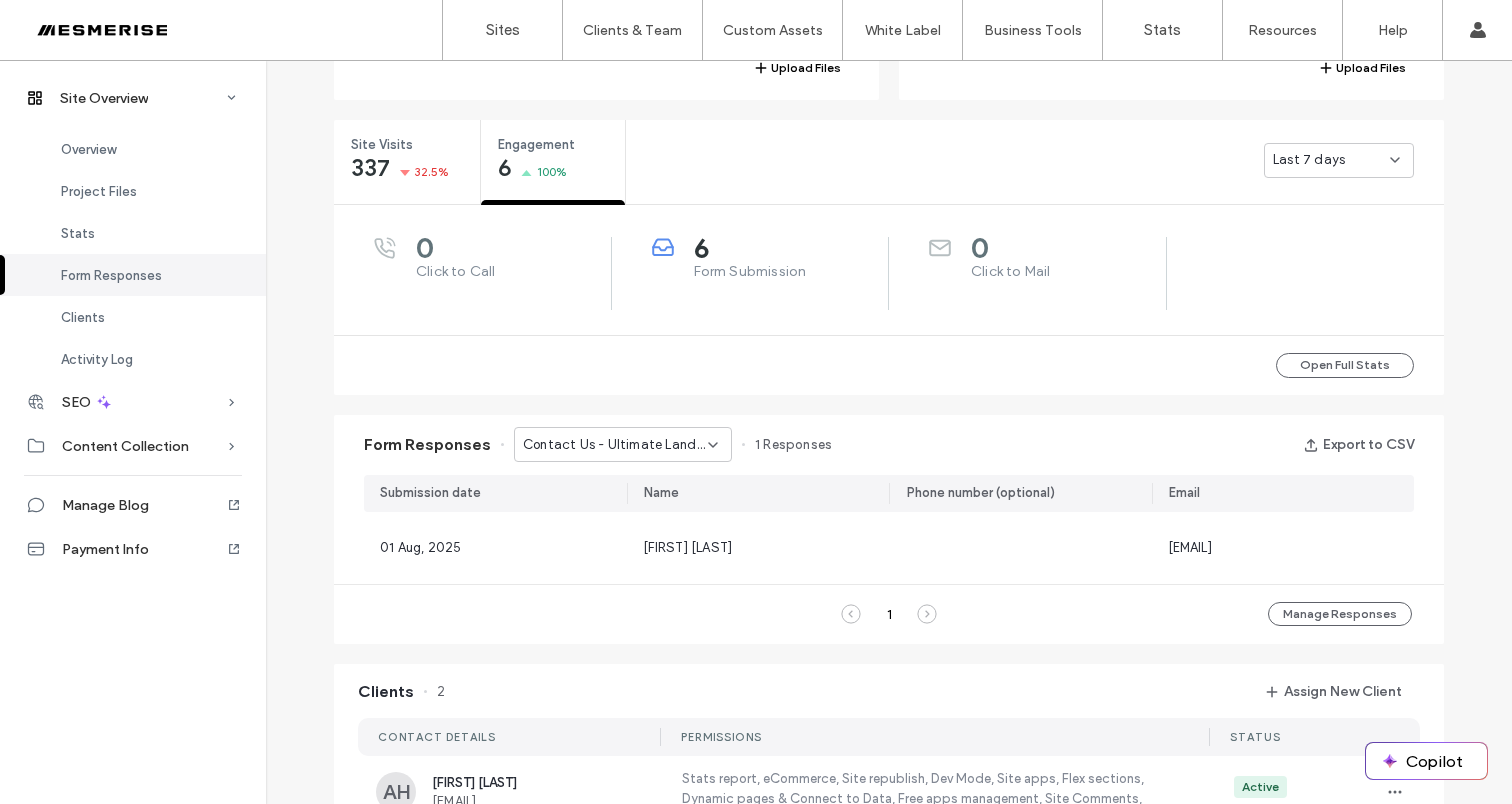 scroll, scrollTop: 673, scrollLeft: 0, axis: vertical 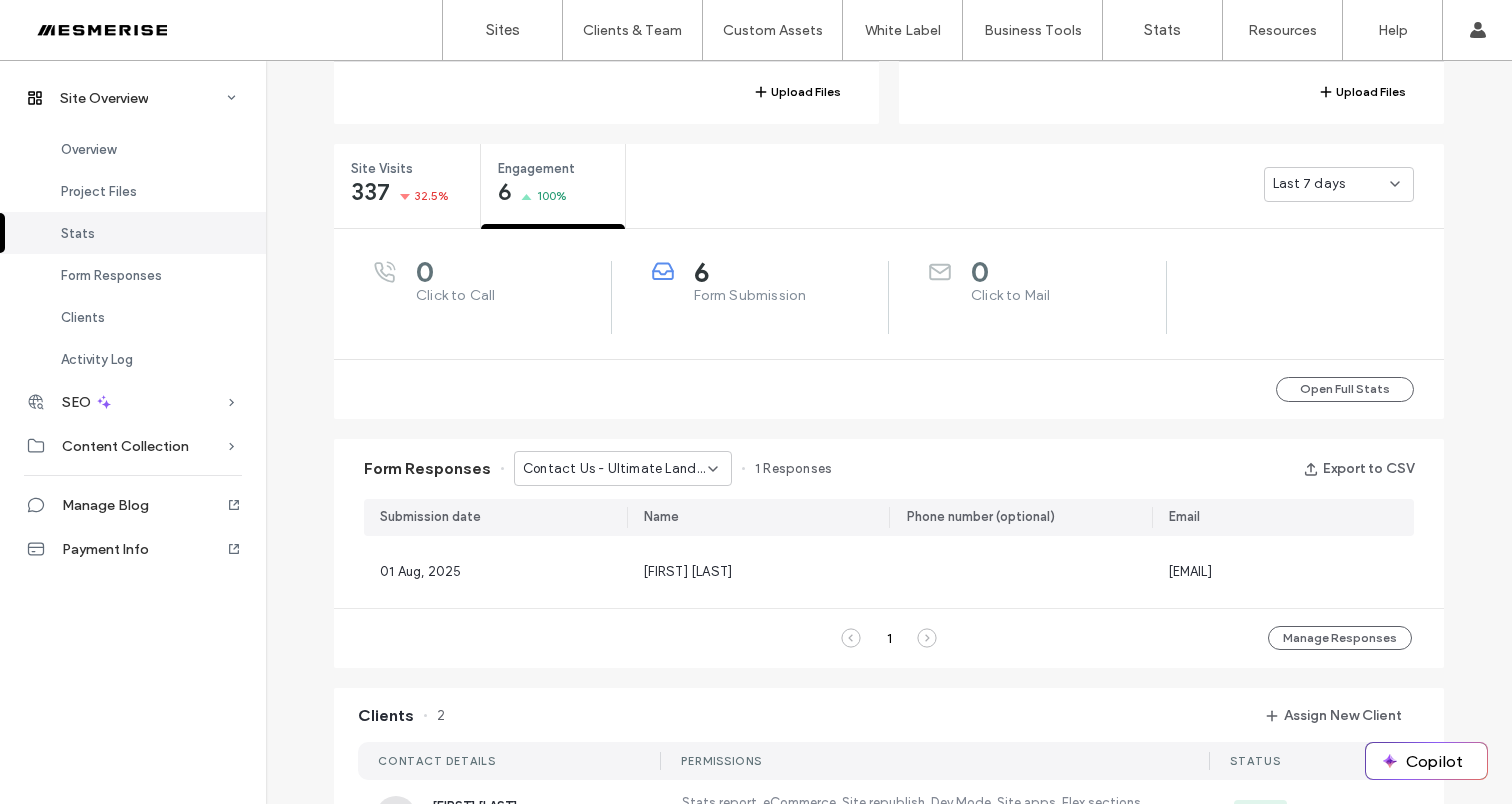 click on "Contact Us - Ultimate Landscaping Guide [B-test] page" at bounding box center (615, 469) 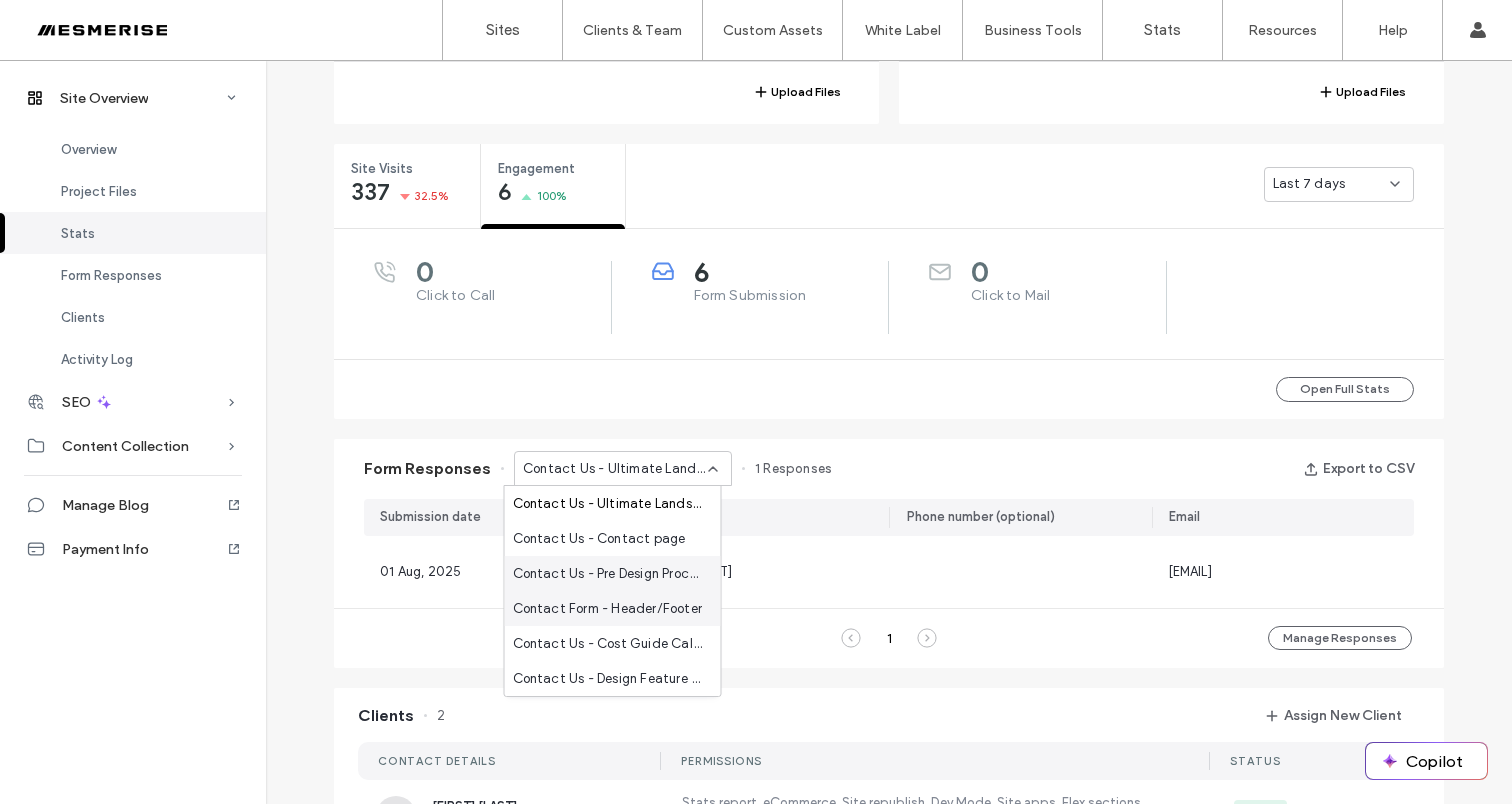 scroll, scrollTop: 70, scrollLeft: 0, axis: vertical 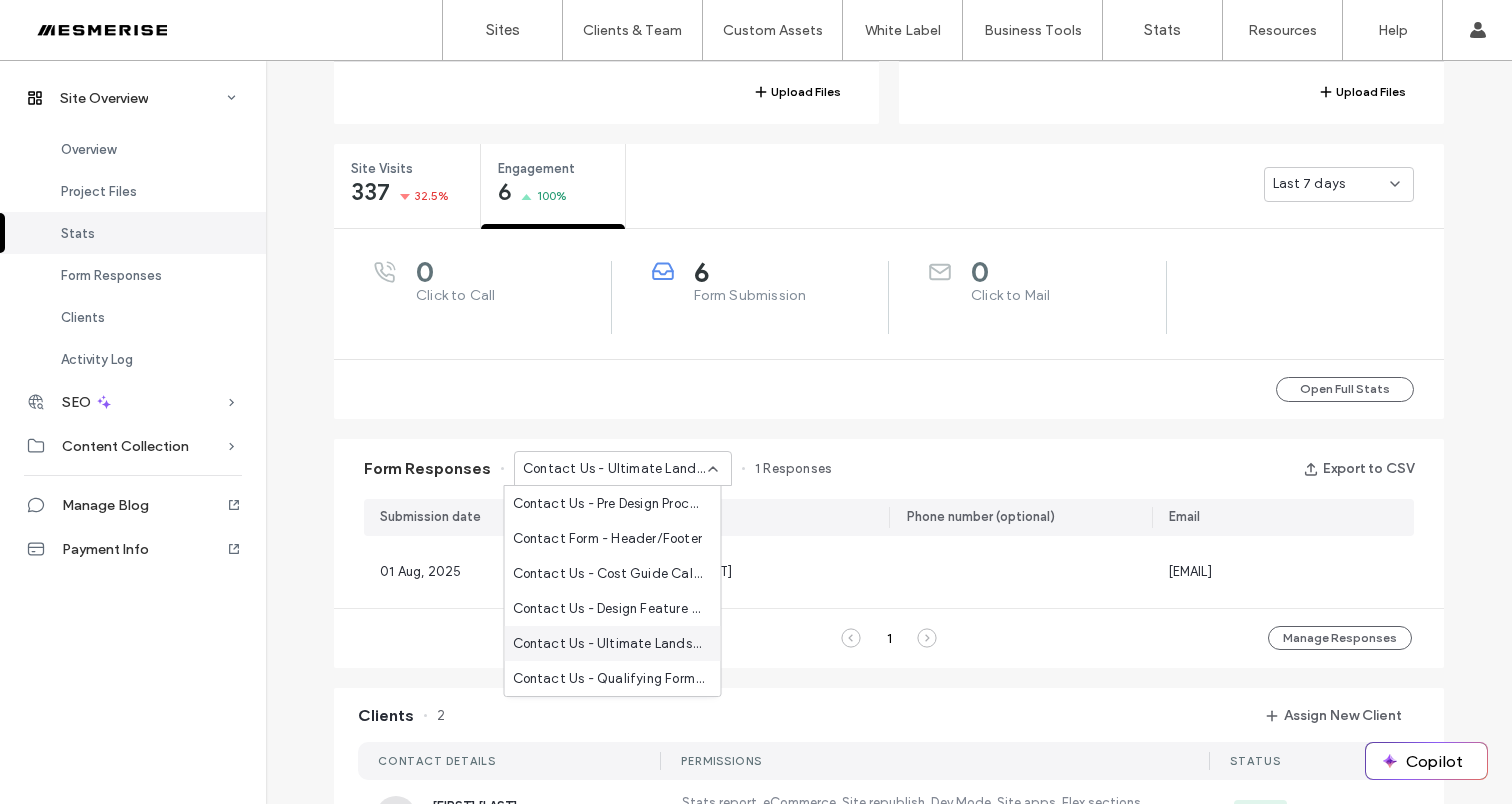 click on "Contact Us - Ultimate Landscaping Guide [B-test] page" at bounding box center [609, 644] 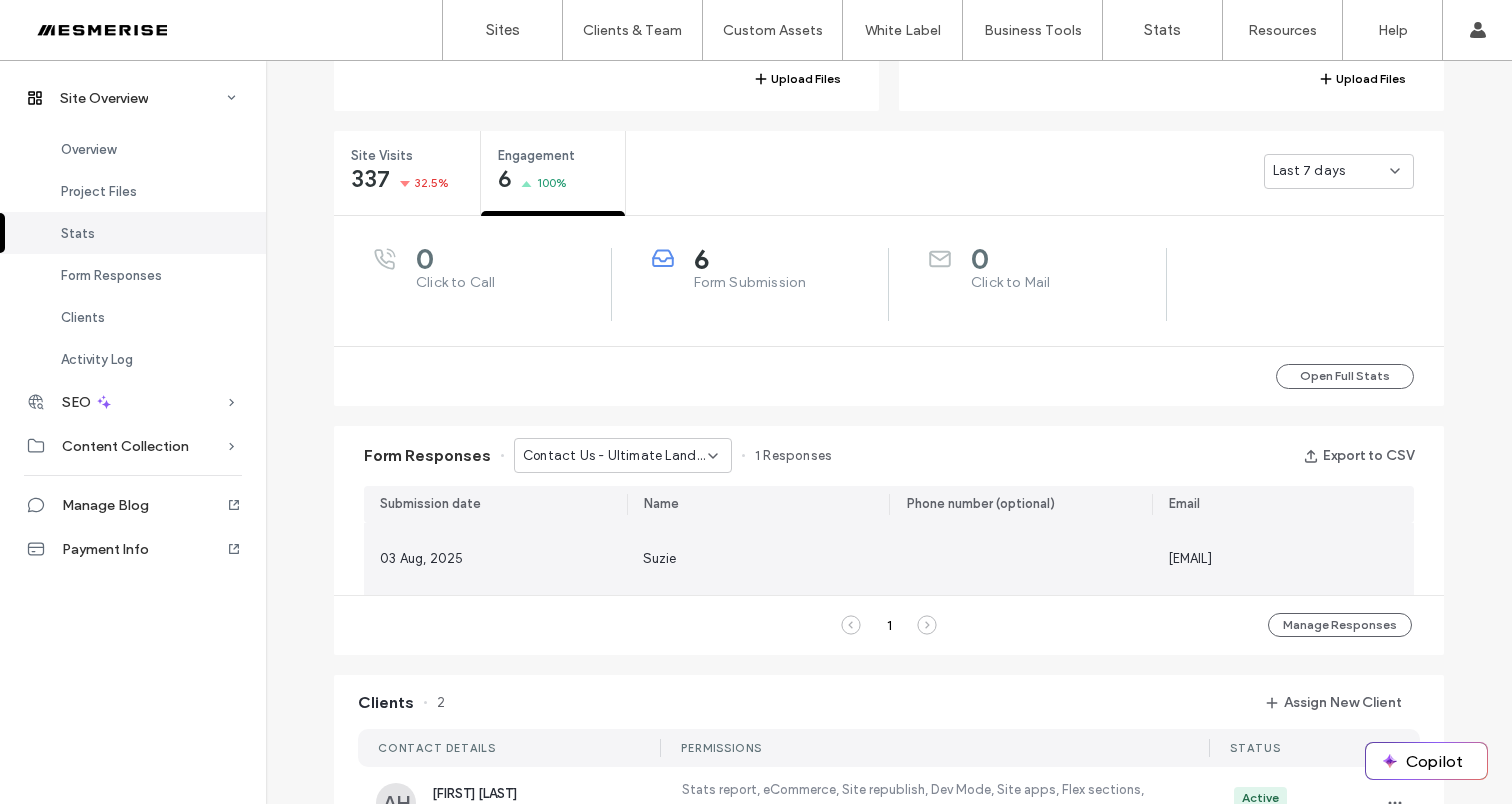 scroll, scrollTop: 687, scrollLeft: 0, axis: vertical 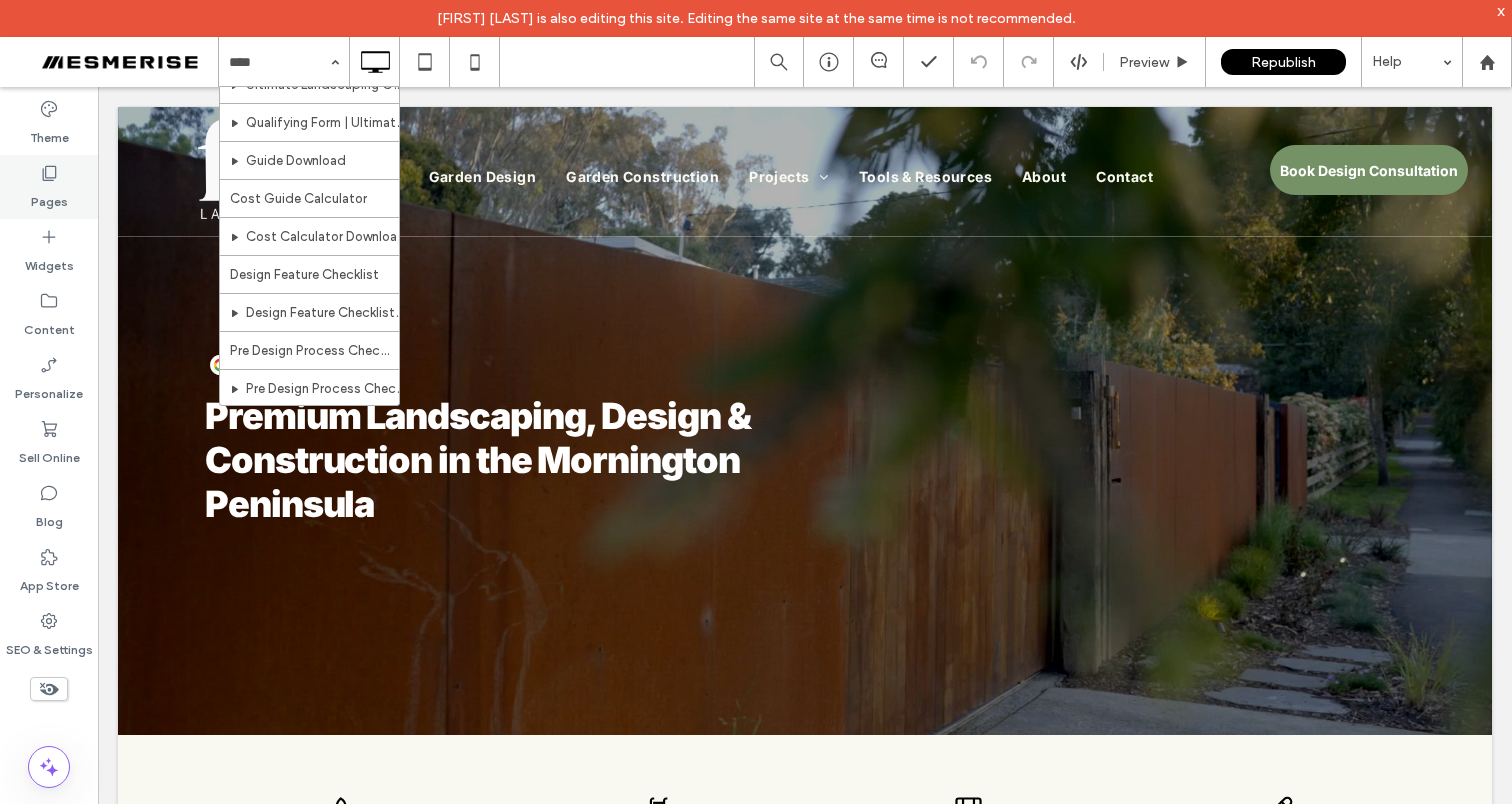 click on "Pages" at bounding box center [49, 197] 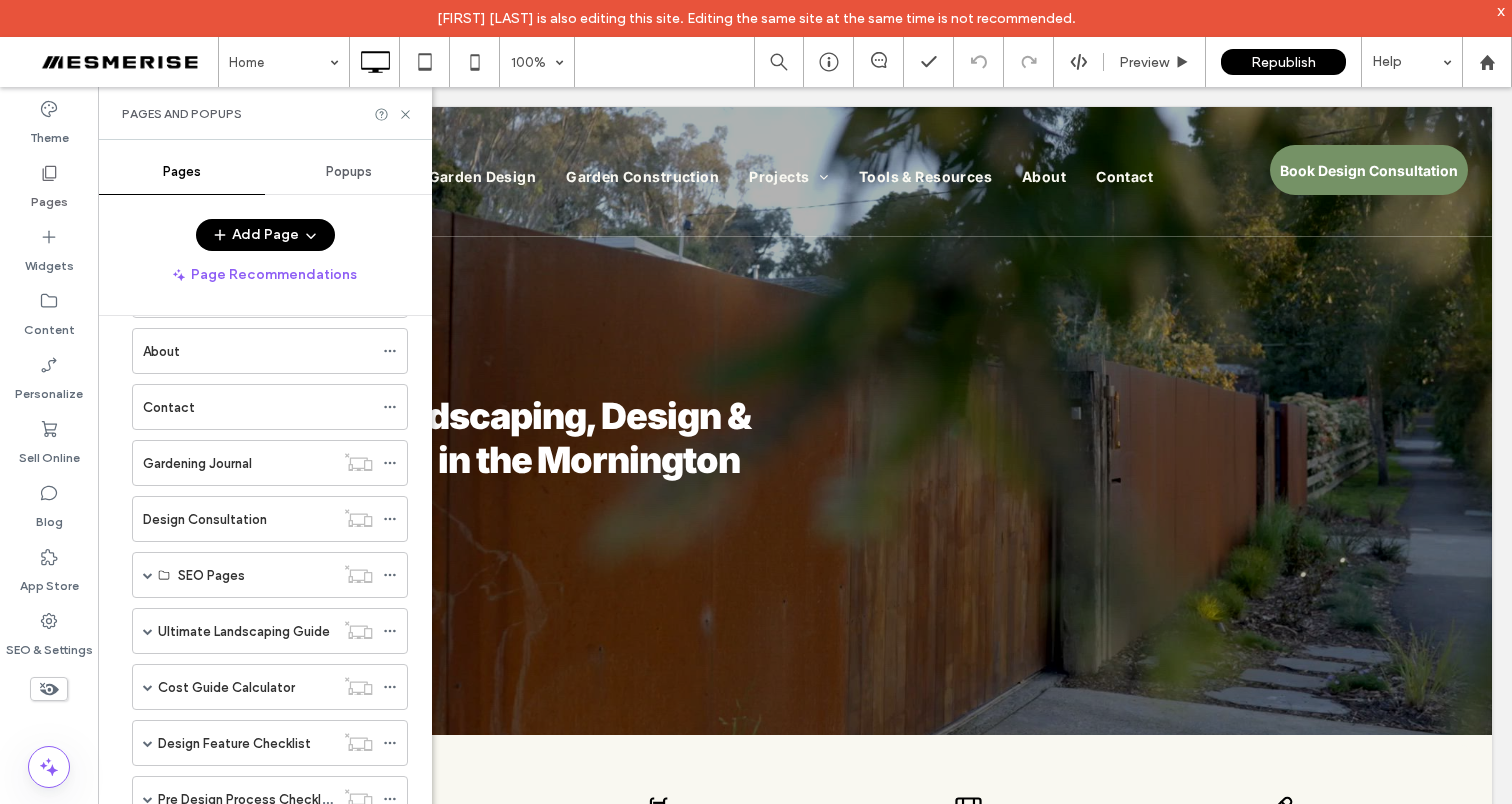 scroll, scrollTop: 343, scrollLeft: 0, axis: vertical 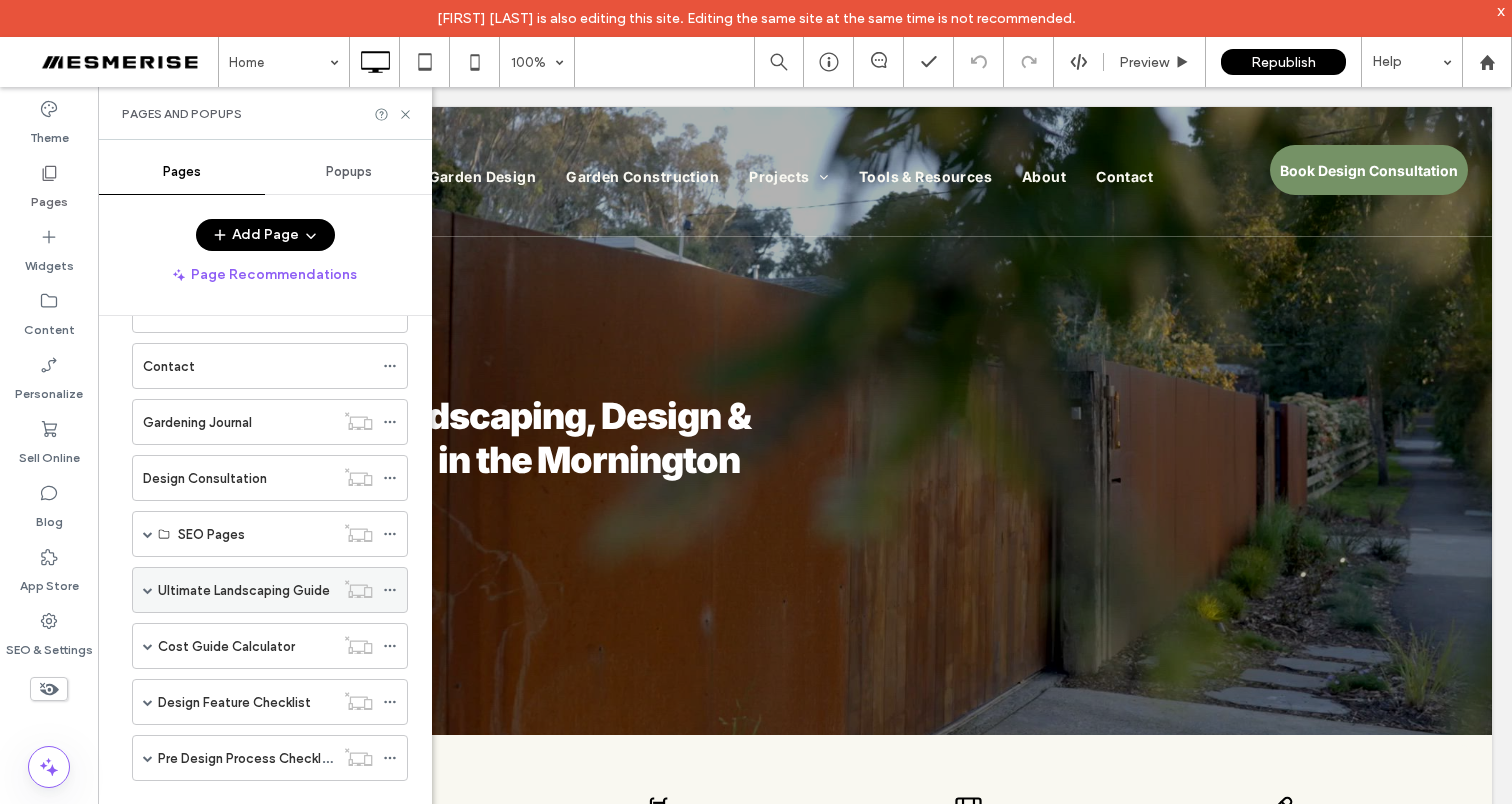 click at bounding box center (148, 590) 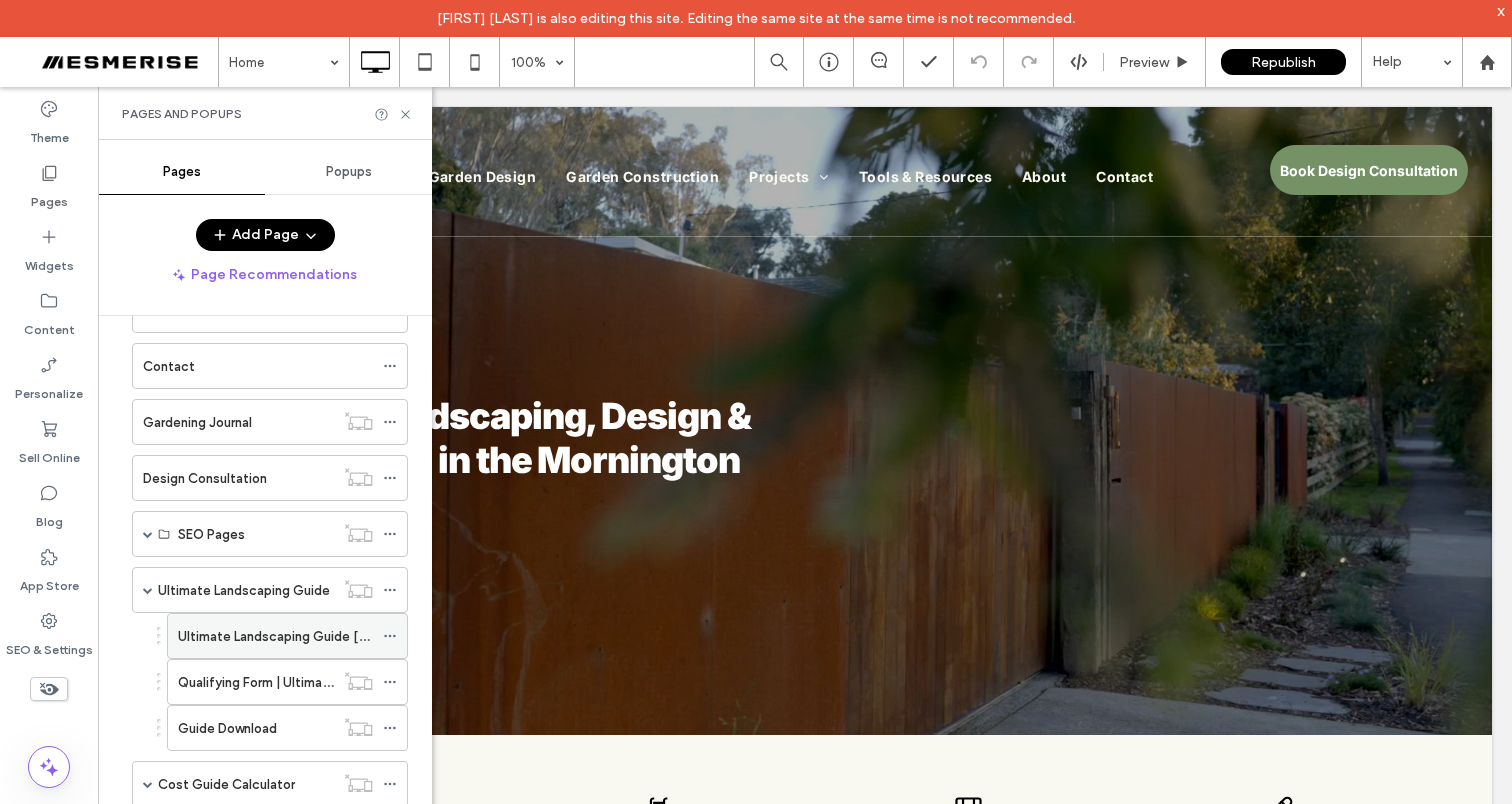 click on "Ultimate Landscaping Guide [B-test]" at bounding box center (290, 636) 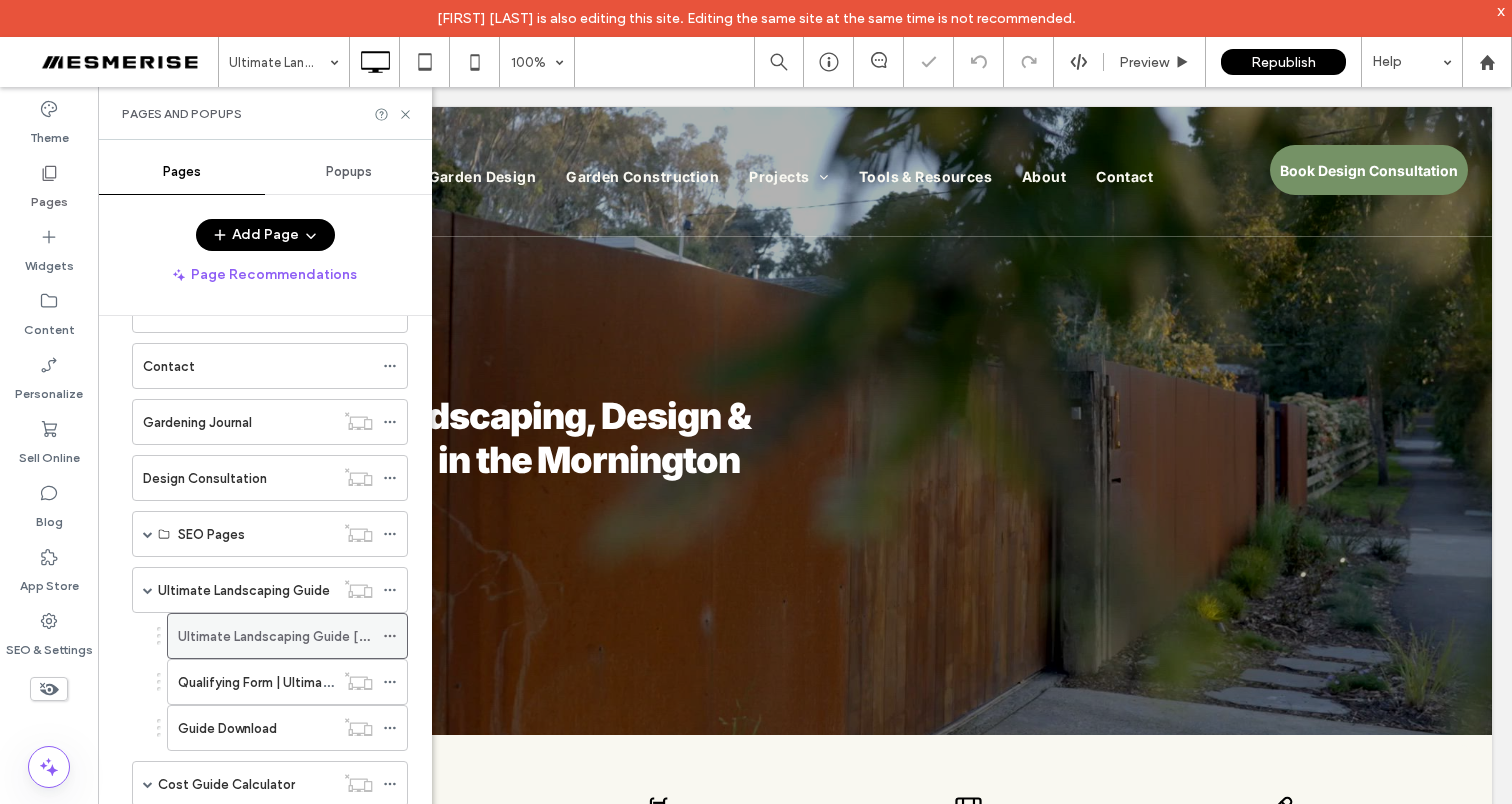 click on "Ultimate Landscaping Guide [B-test]" at bounding box center (287, 636) 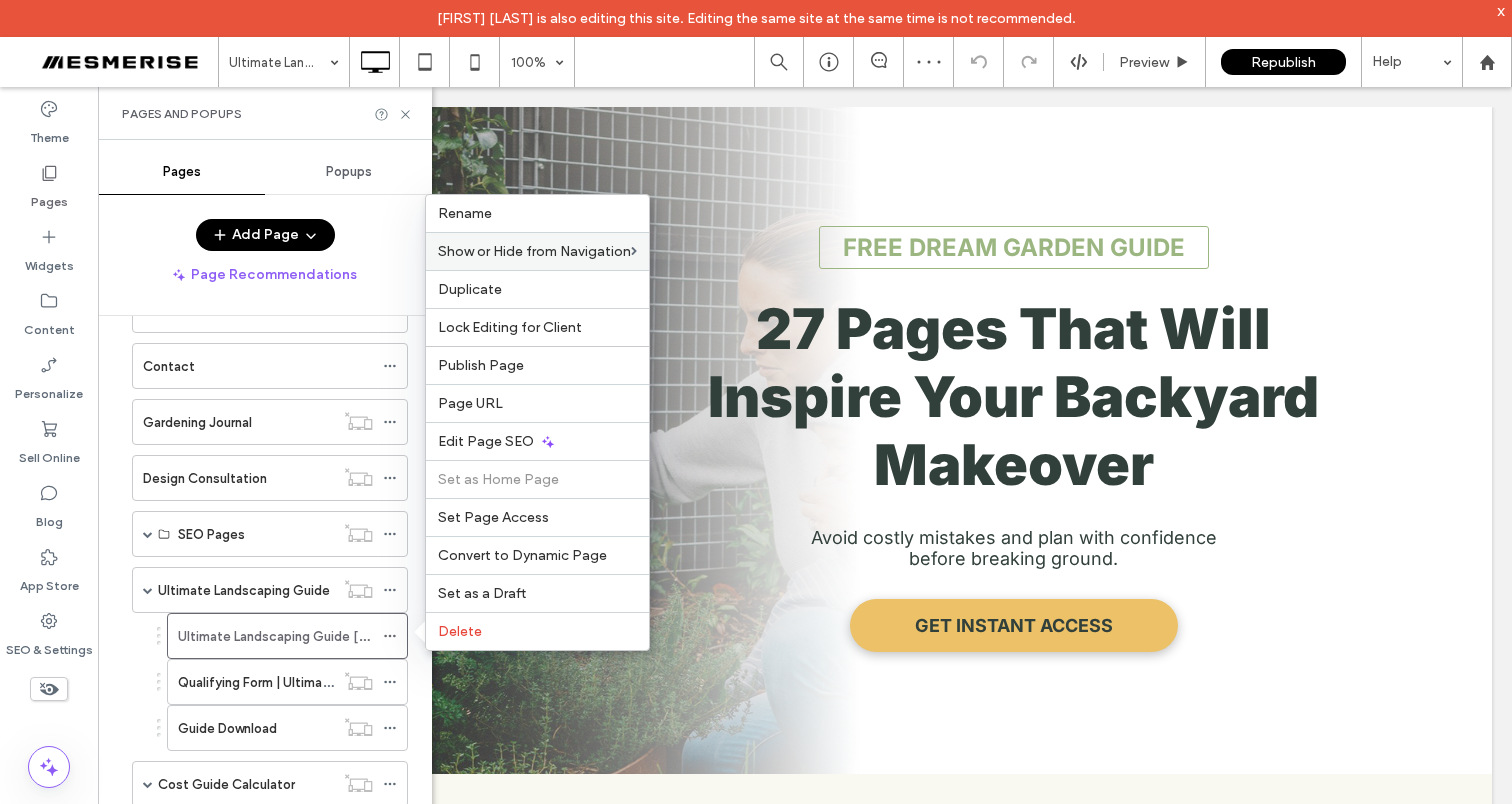scroll, scrollTop: 0, scrollLeft: 0, axis: both 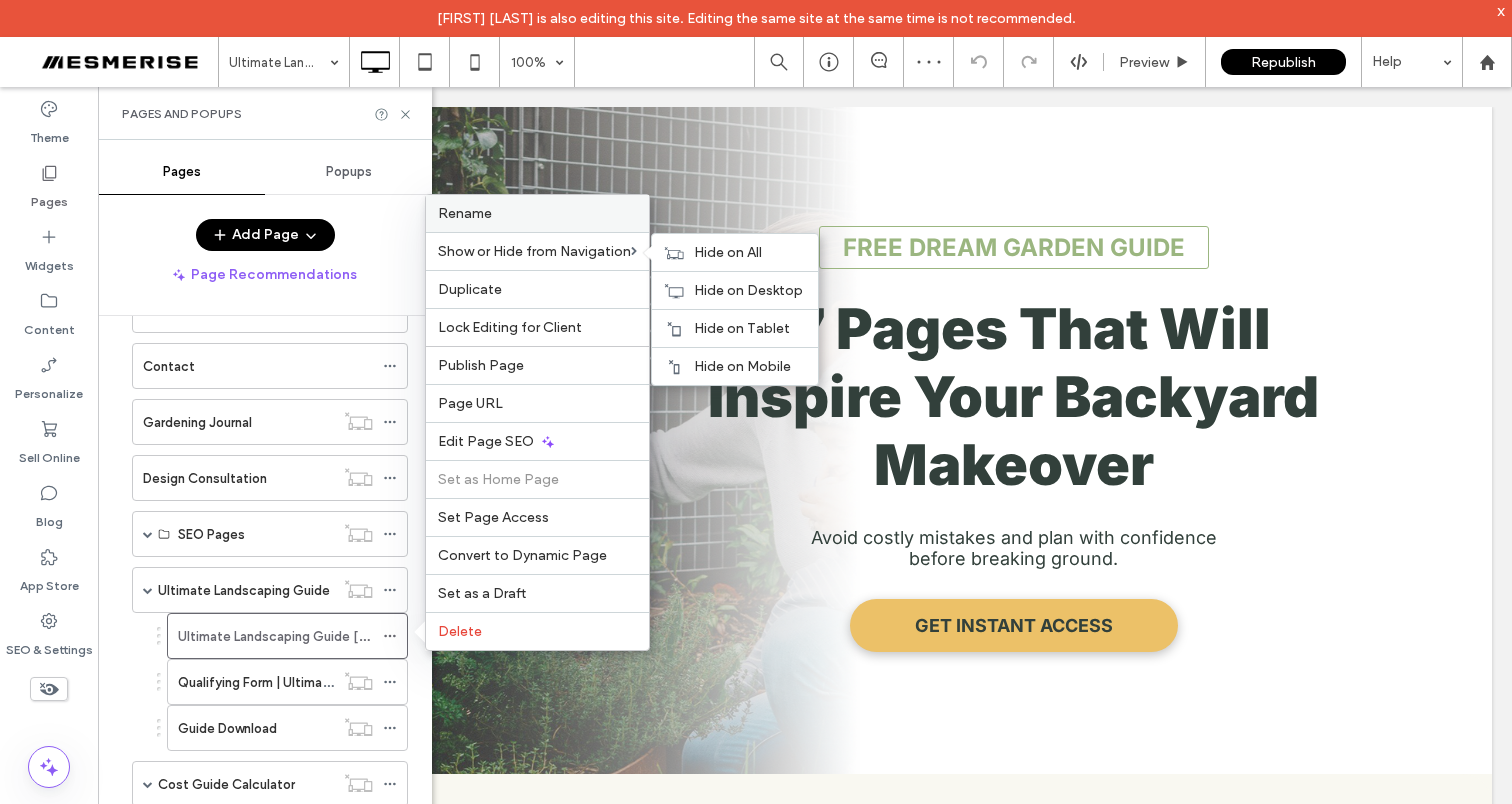 click on "Rename" at bounding box center [465, 213] 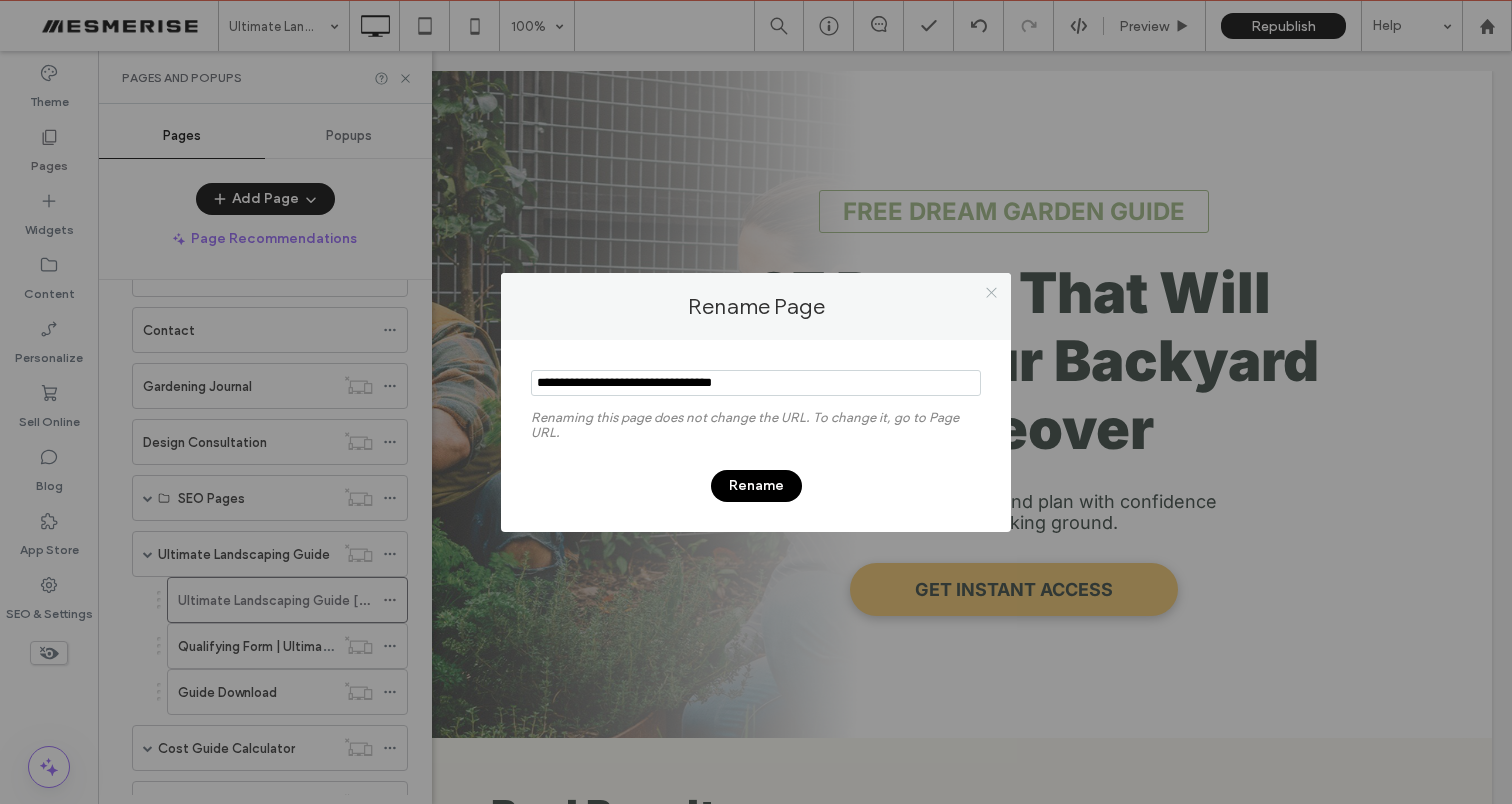click at bounding box center [991, 293] 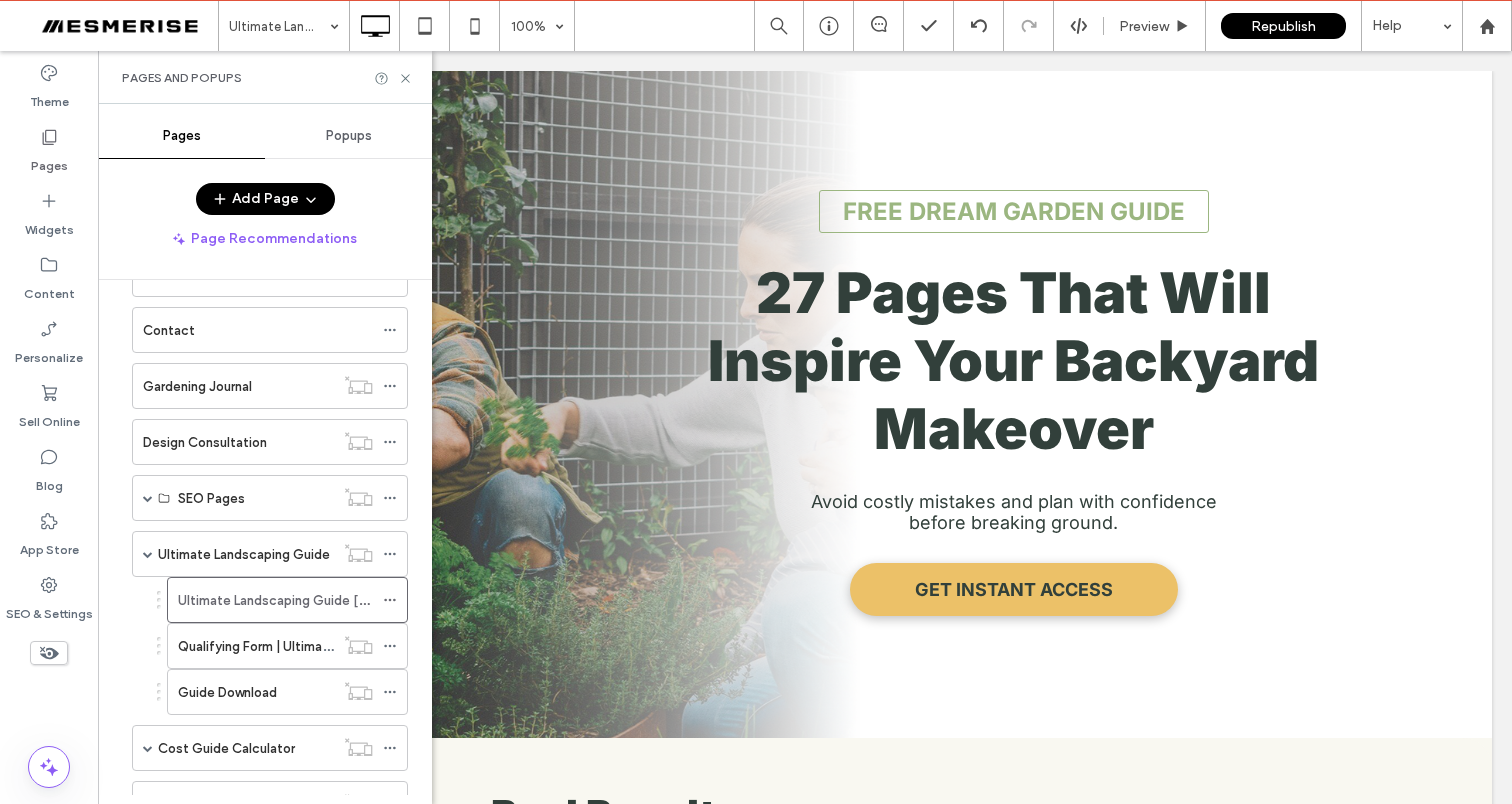 click at bounding box center [116, 26] 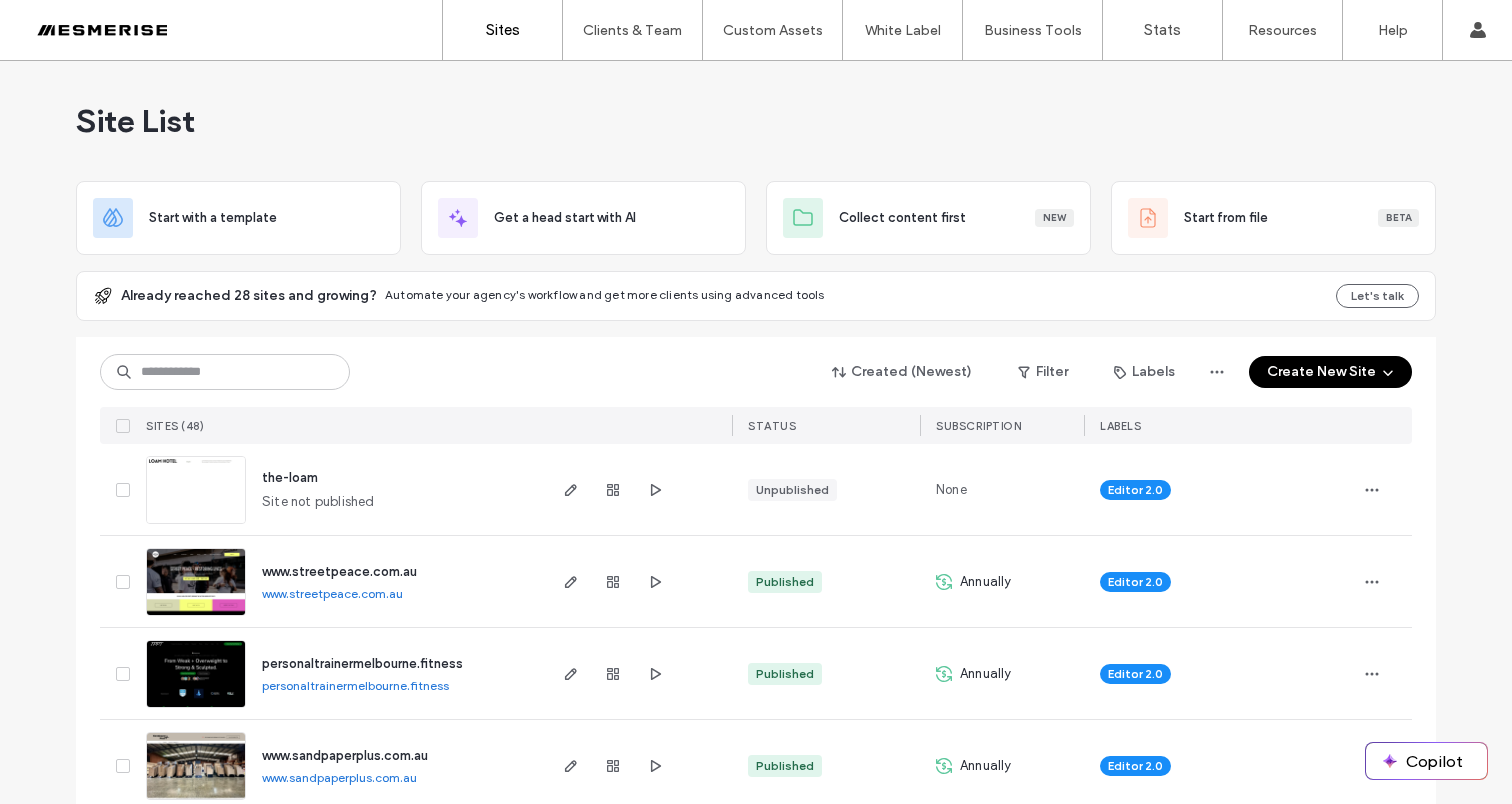 scroll, scrollTop: 0, scrollLeft: 0, axis: both 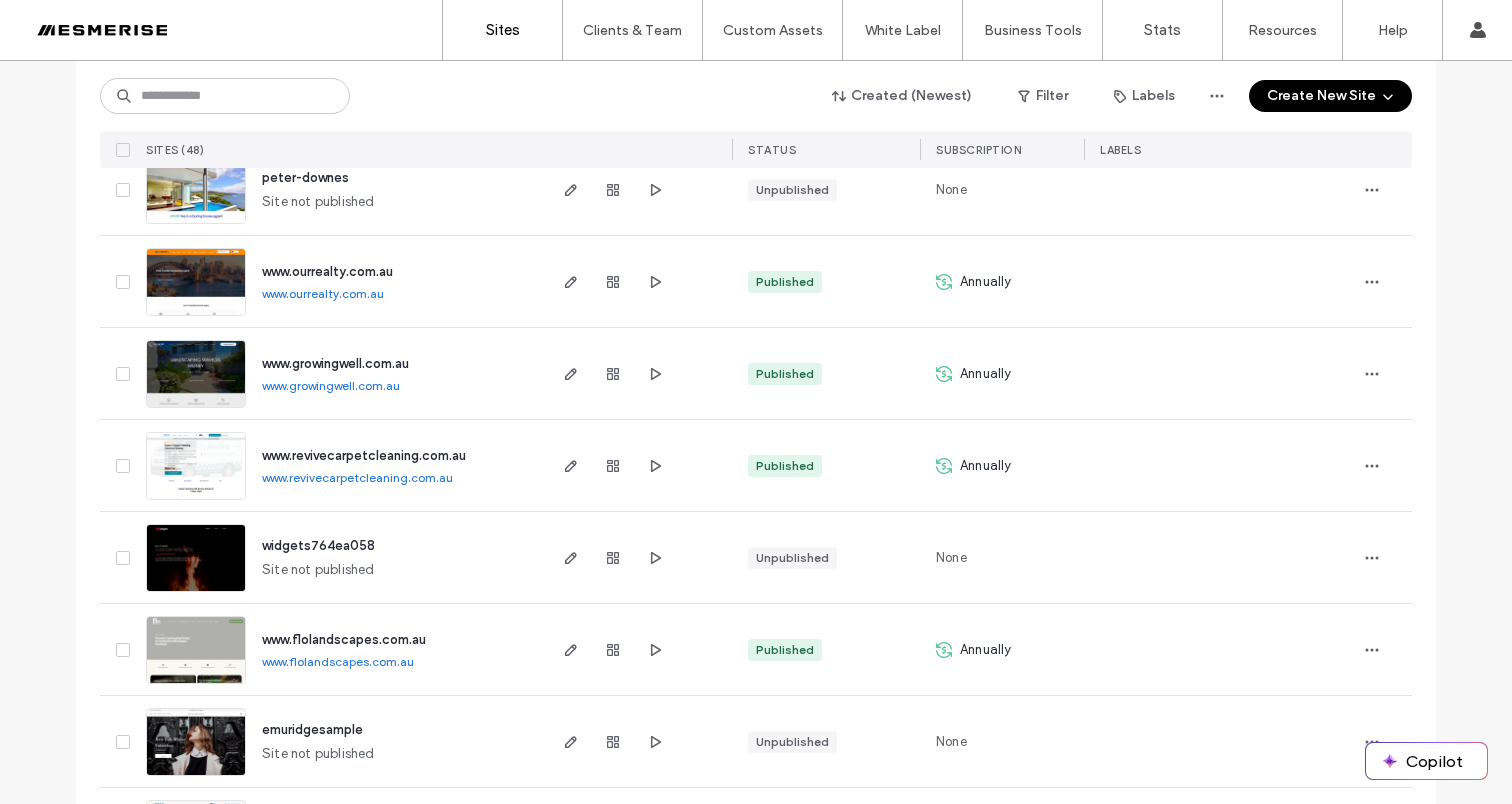 click at bounding box center (1384, 649) 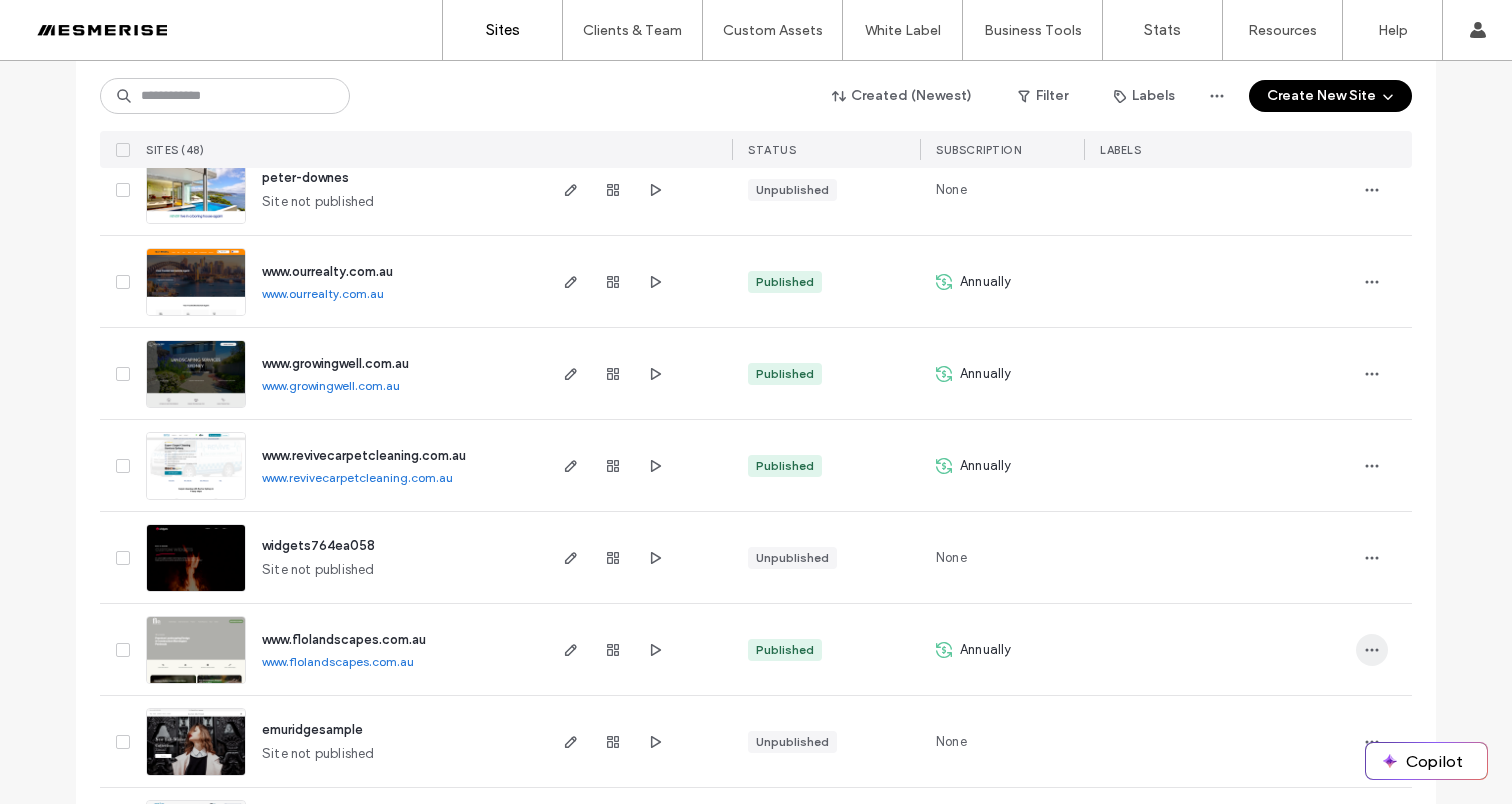 click at bounding box center (1372, 650) 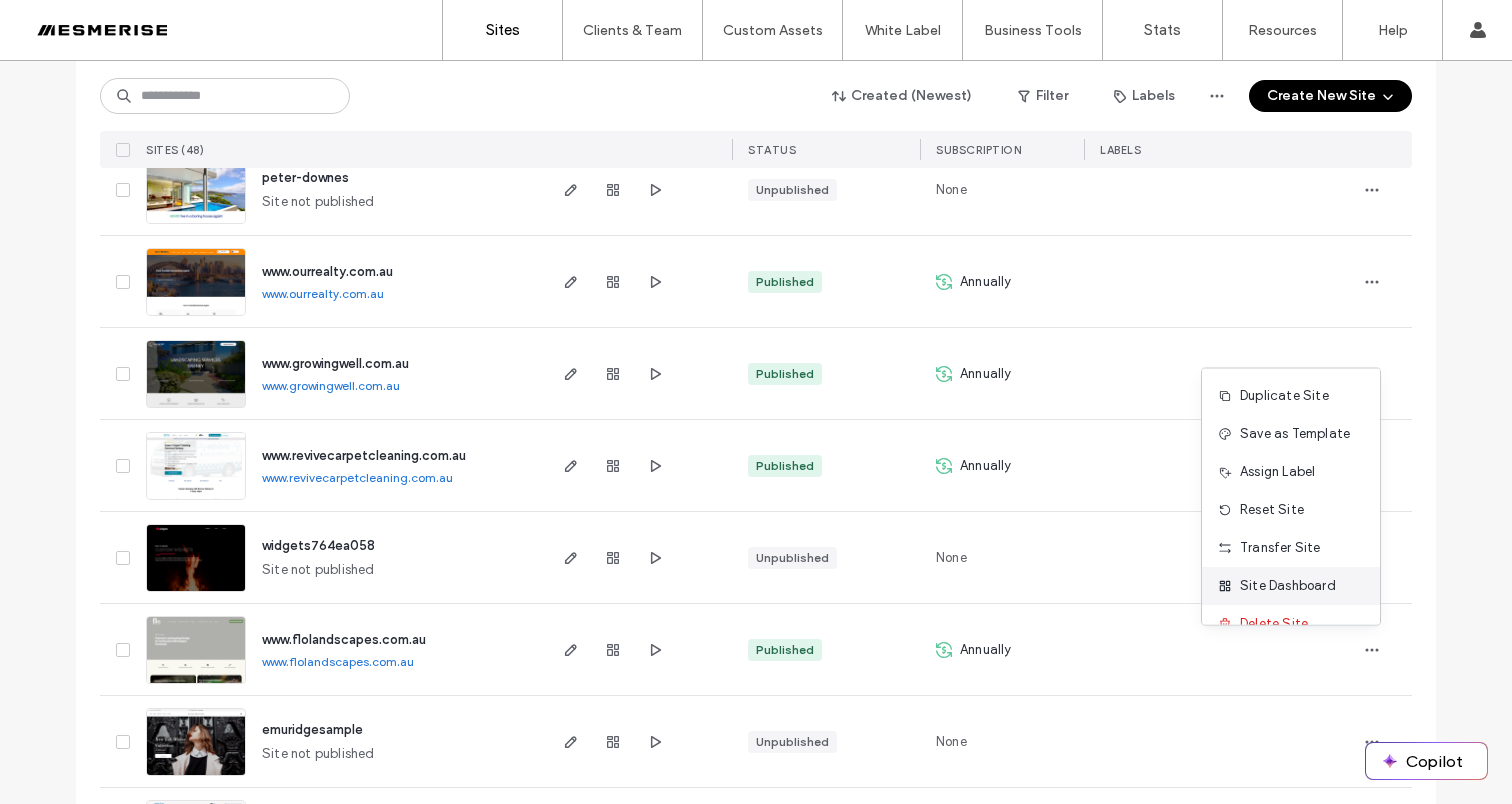 click on "Site Dashboard" at bounding box center [1288, 586] 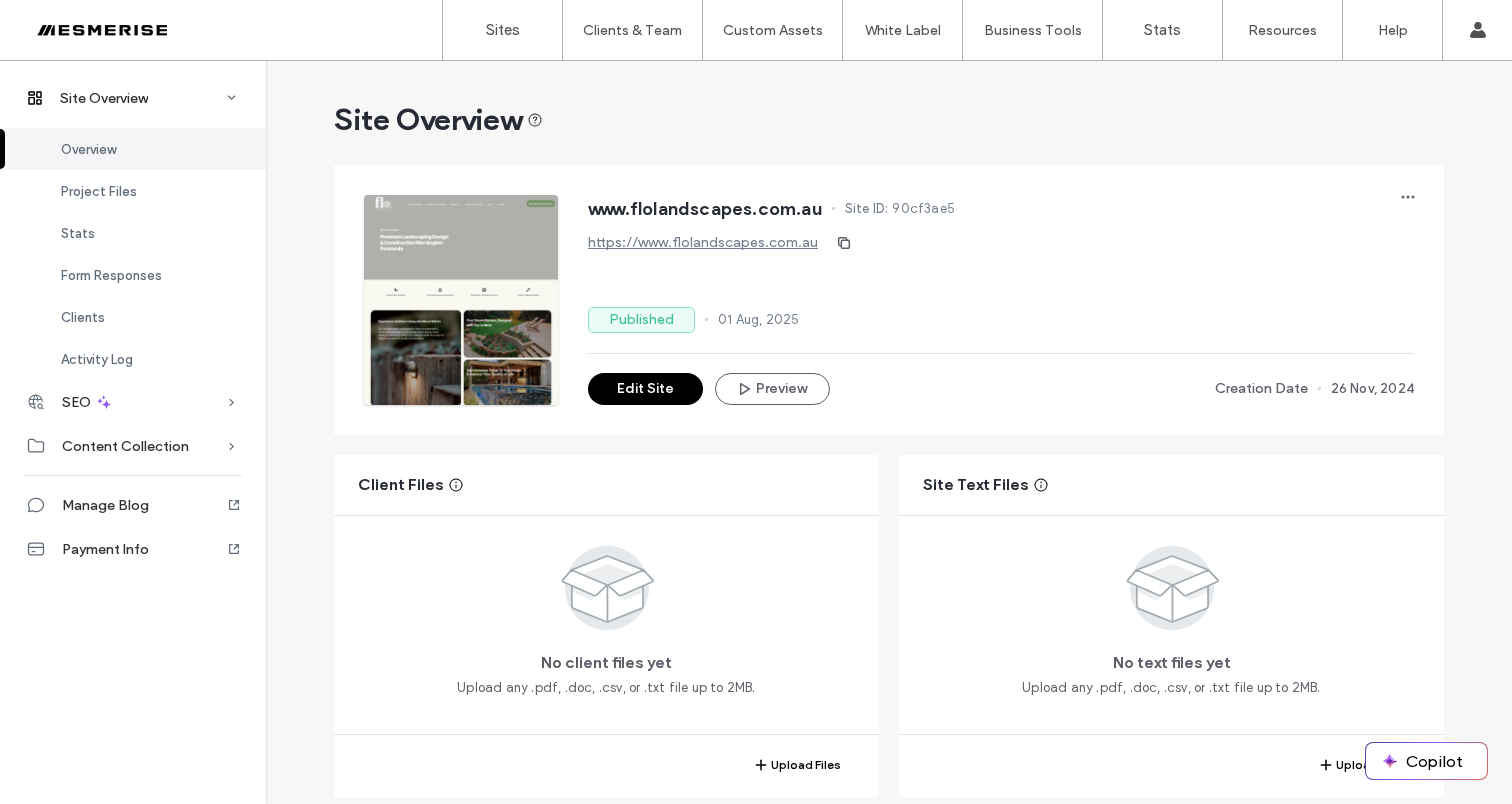scroll, scrollTop: 611, scrollLeft: 0, axis: vertical 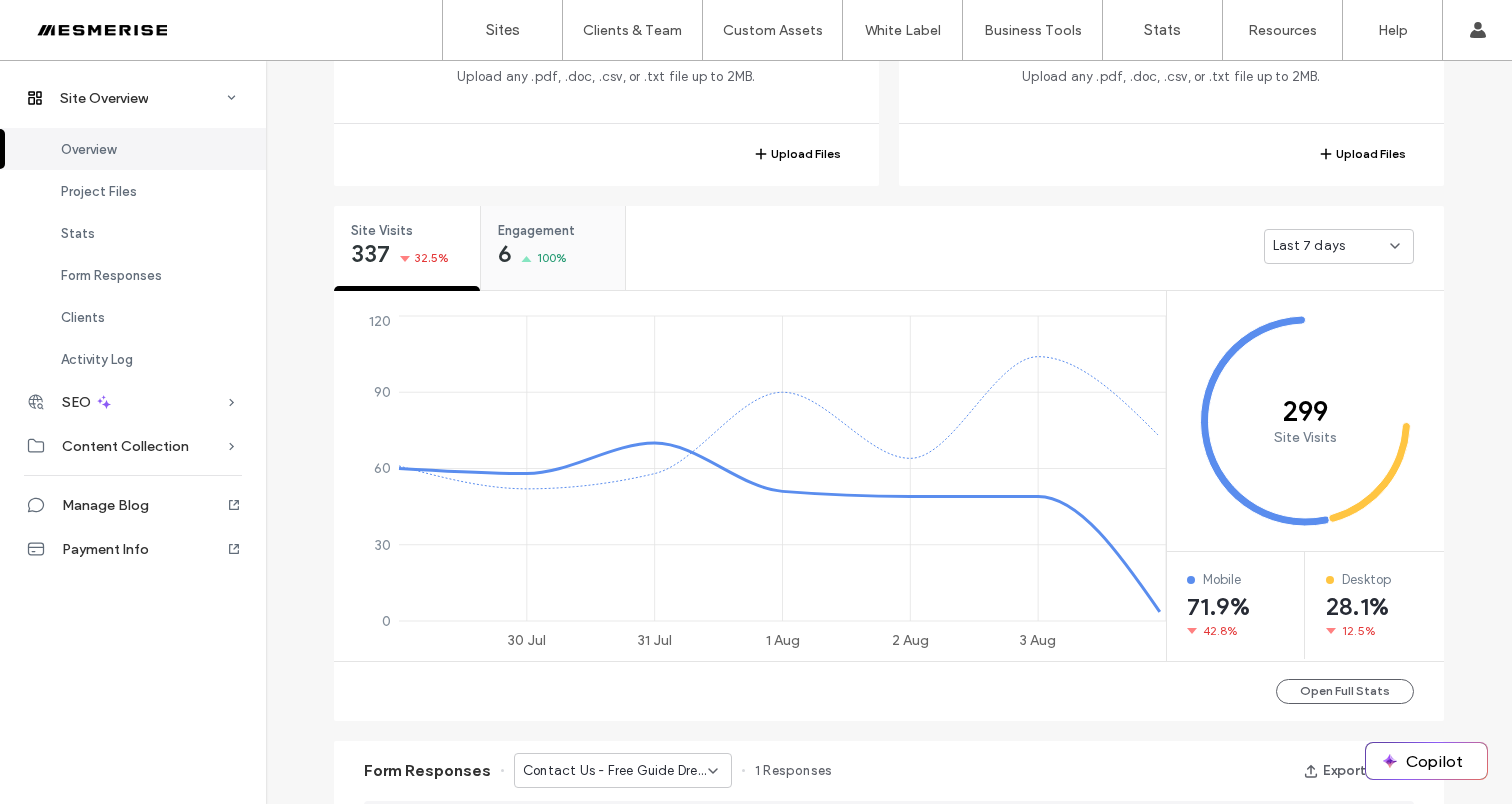 click on "Engagement" at bounding box center [546, 231] 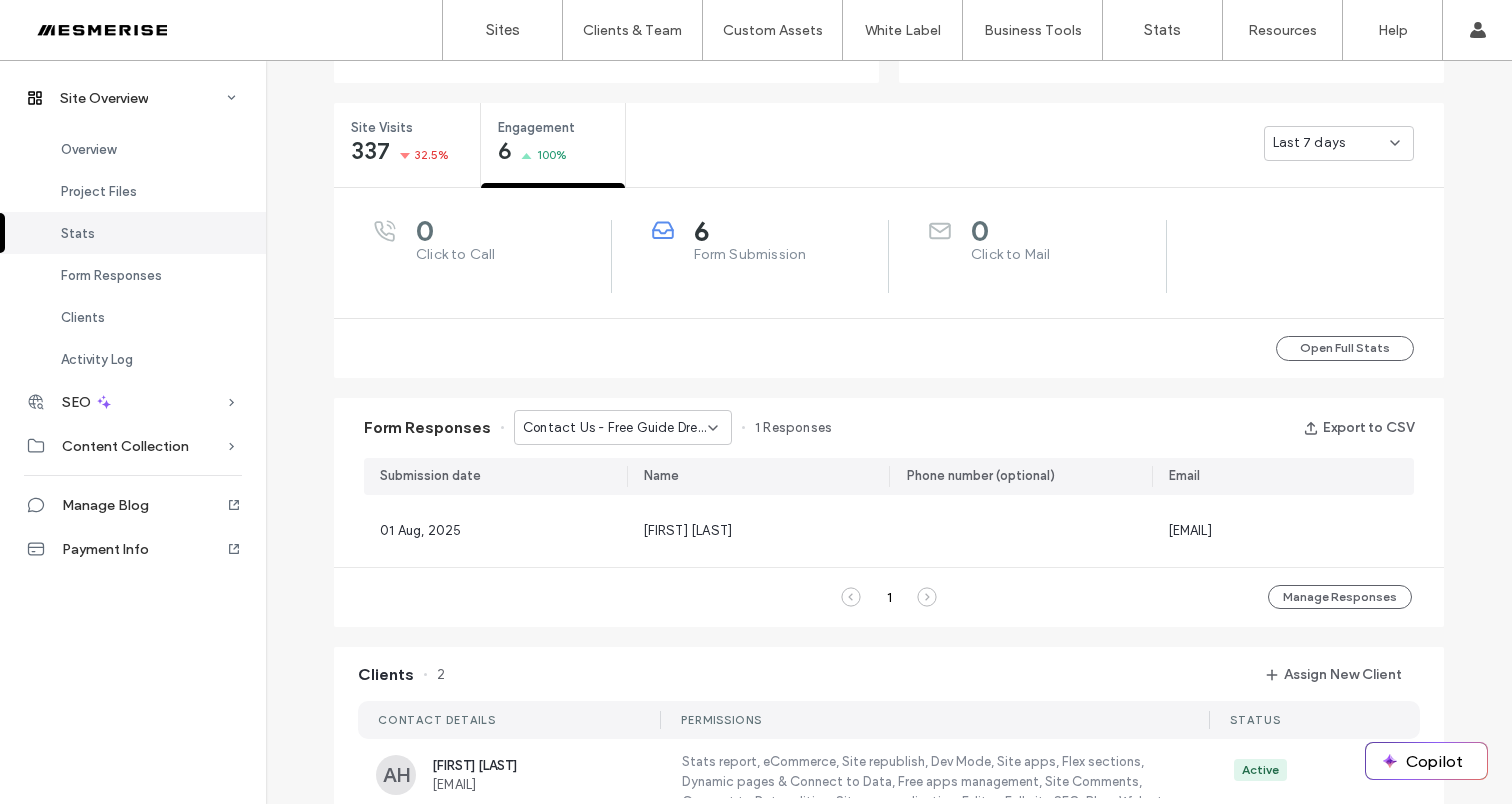 scroll, scrollTop: 872, scrollLeft: 0, axis: vertical 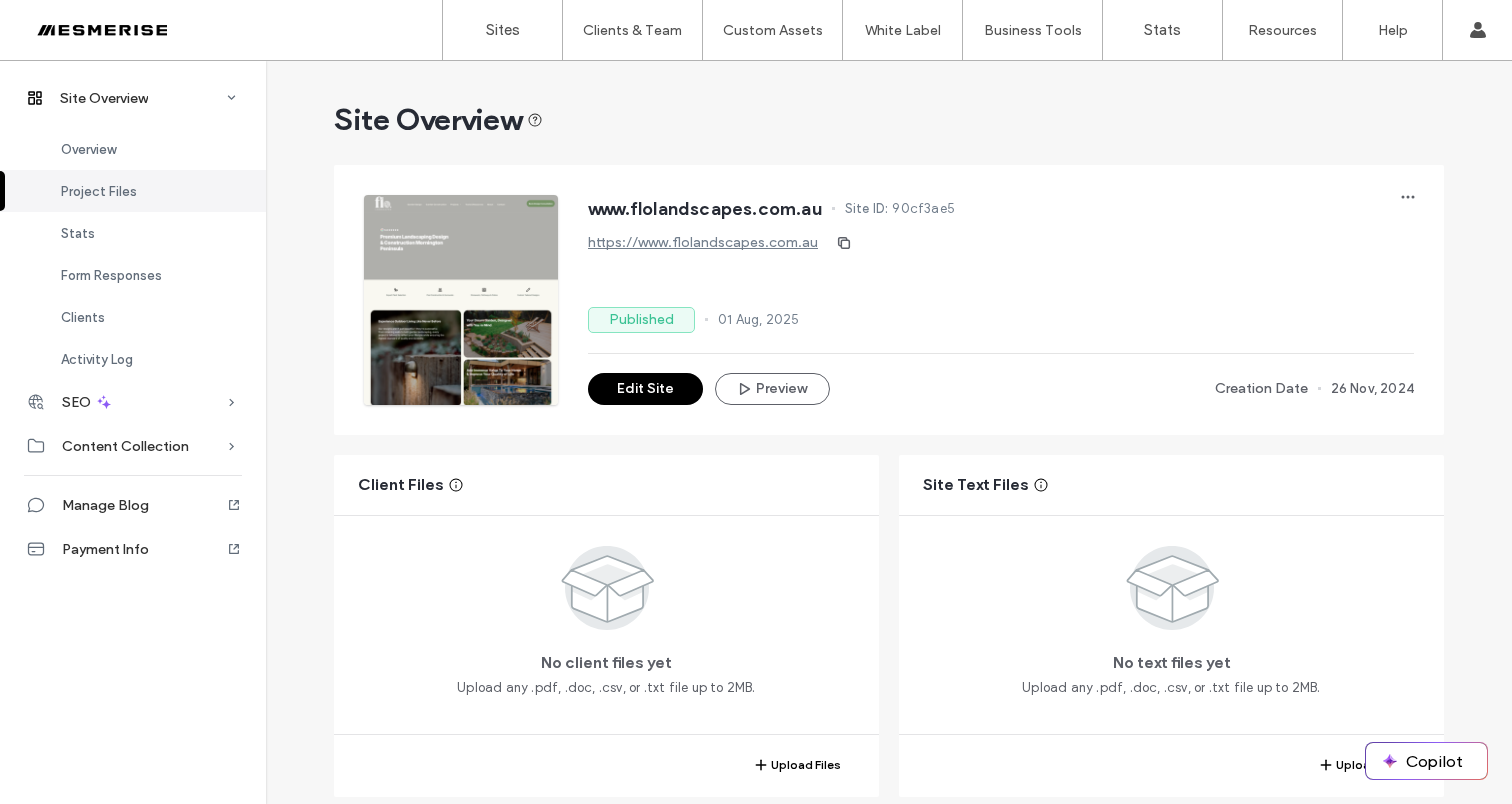 click on "Edit Site" at bounding box center [645, 389] 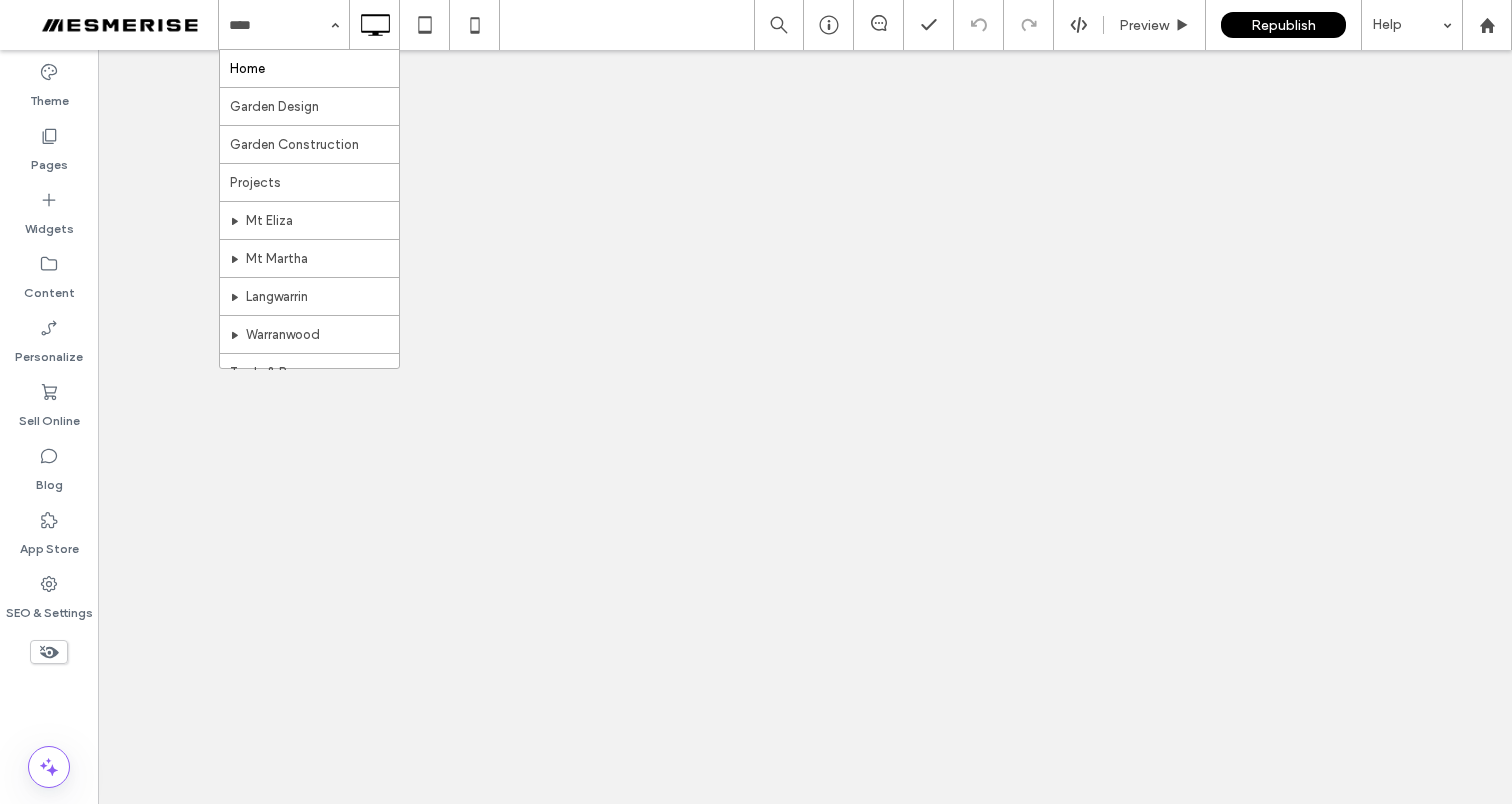 scroll, scrollTop: 0, scrollLeft: 0, axis: both 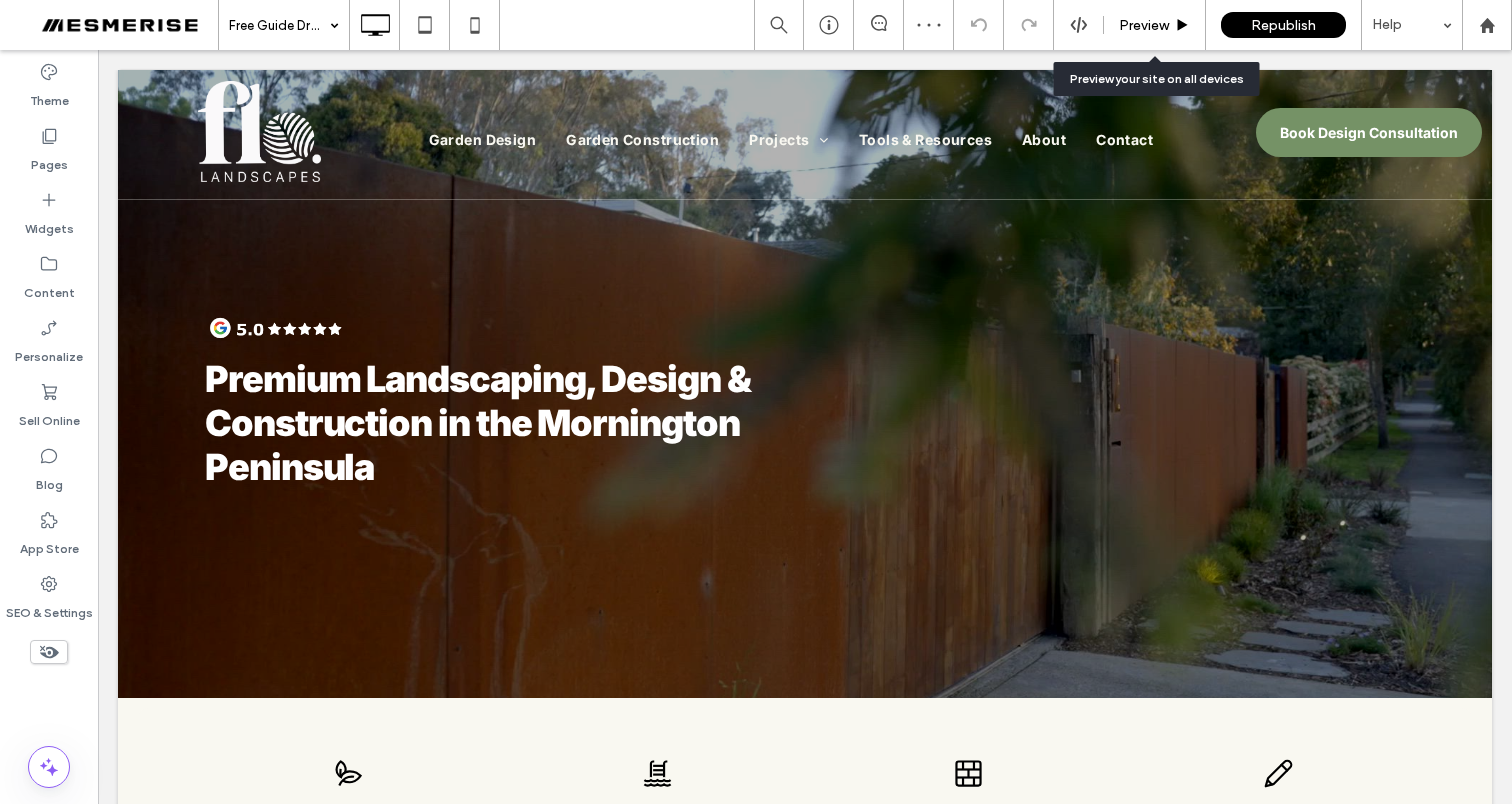 click on "Preview" at bounding box center (1155, 25) 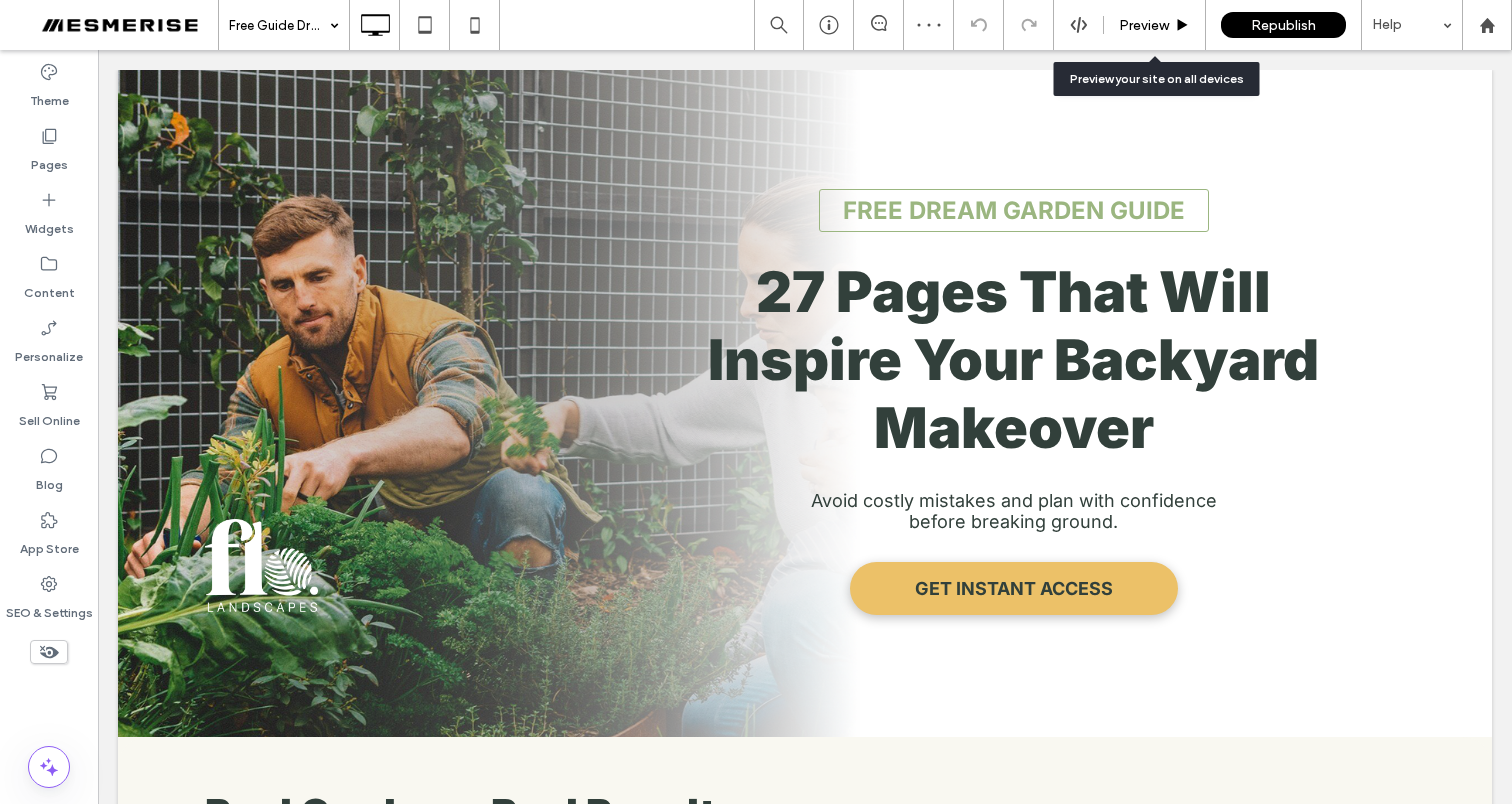 scroll, scrollTop: 0, scrollLeft: 0, axis: both 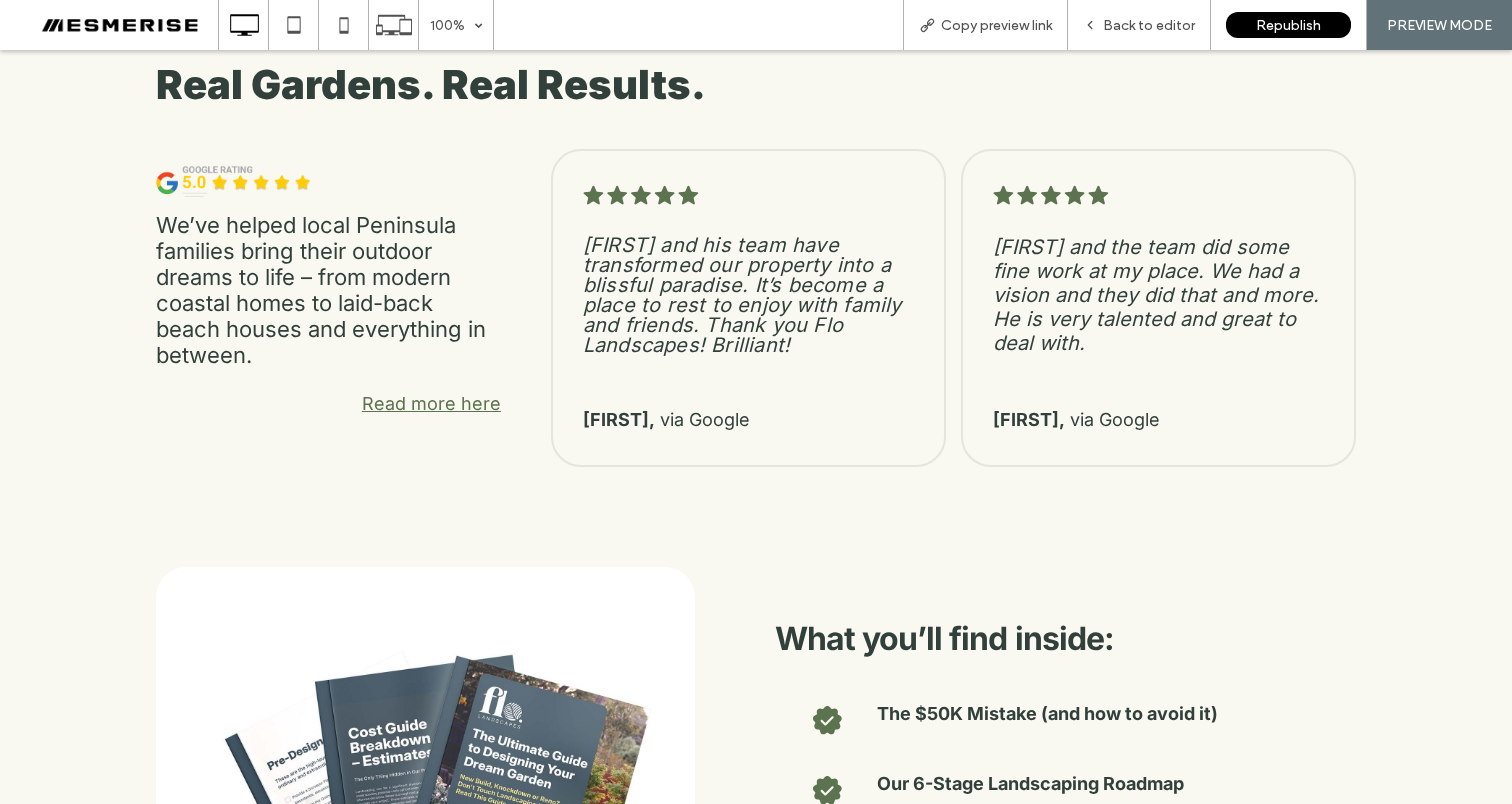 click on "Real Gardens. Real Results." at bounding box center [431, 84] 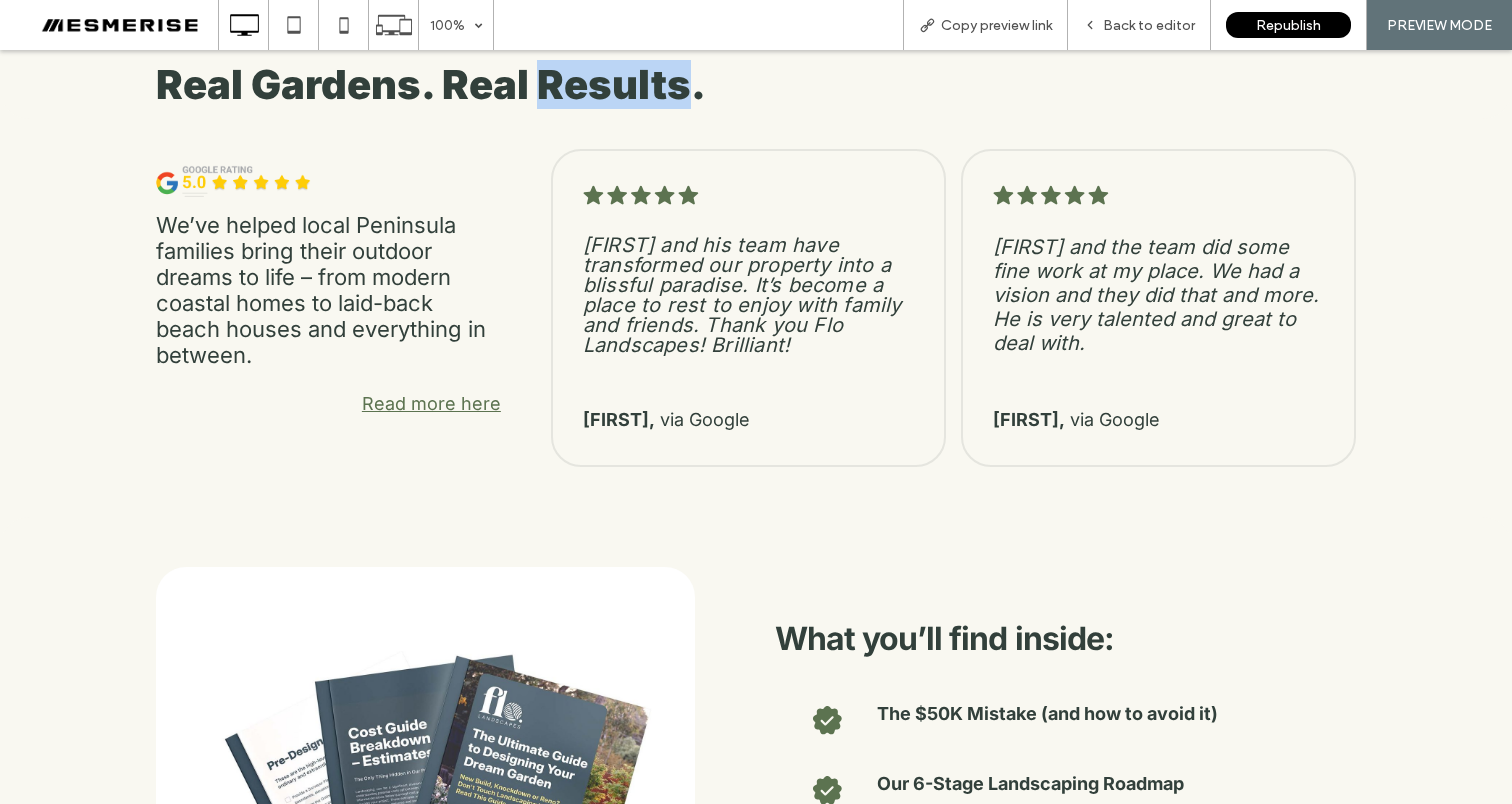 click on "Real Gardens. Real Results." at bounding box center (431, 84) 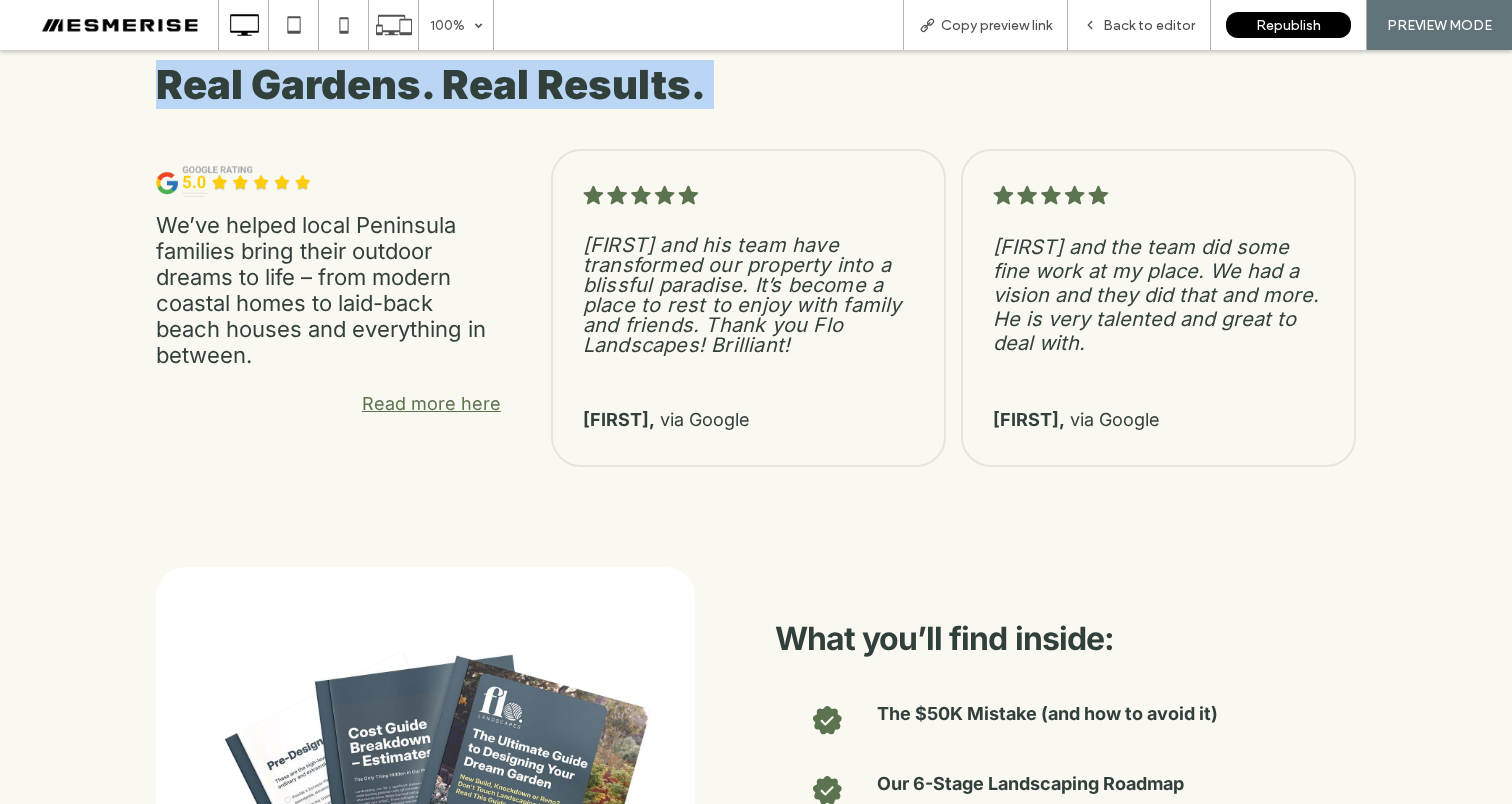 click on "Real Gardens. Real Results." at bounding box center [431, 84] 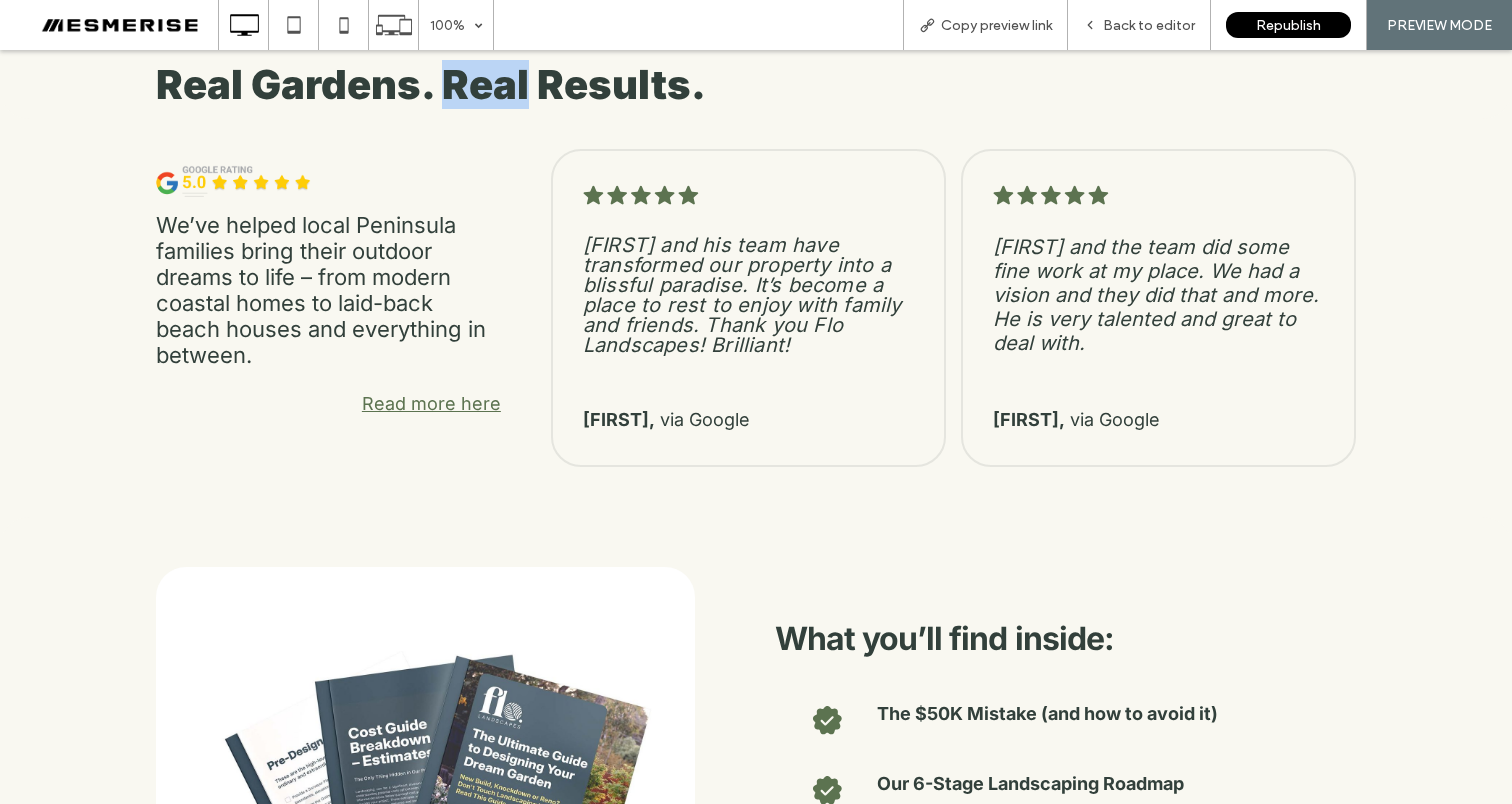 click on "Real Gardens. Real Results." at bounding box center [431, 84] 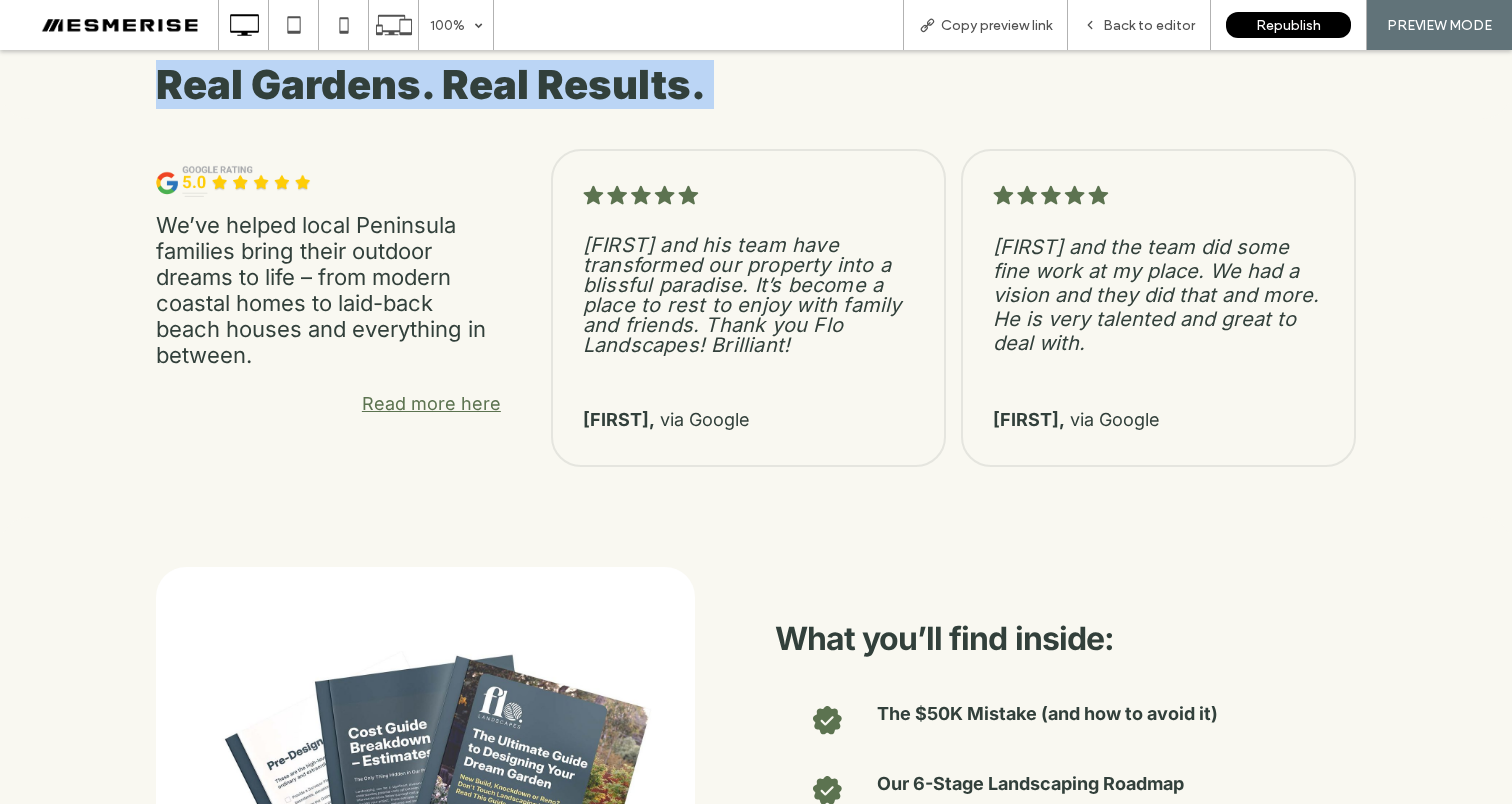 click on "Real Gardens. Real Results." at bounding box center [431, 84] 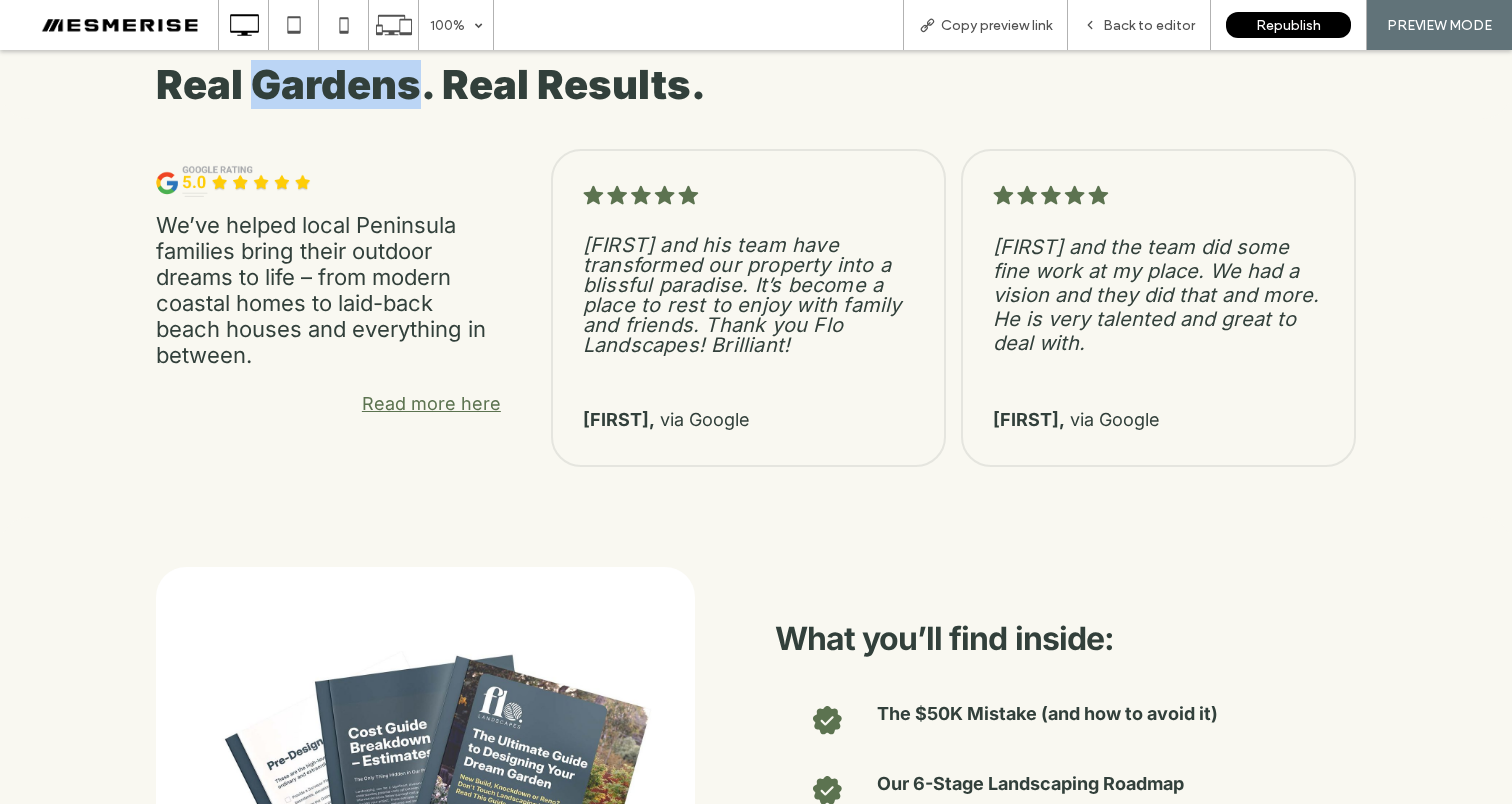 click on "Real Gardens. Real Results." at bounding box center (431, 84) 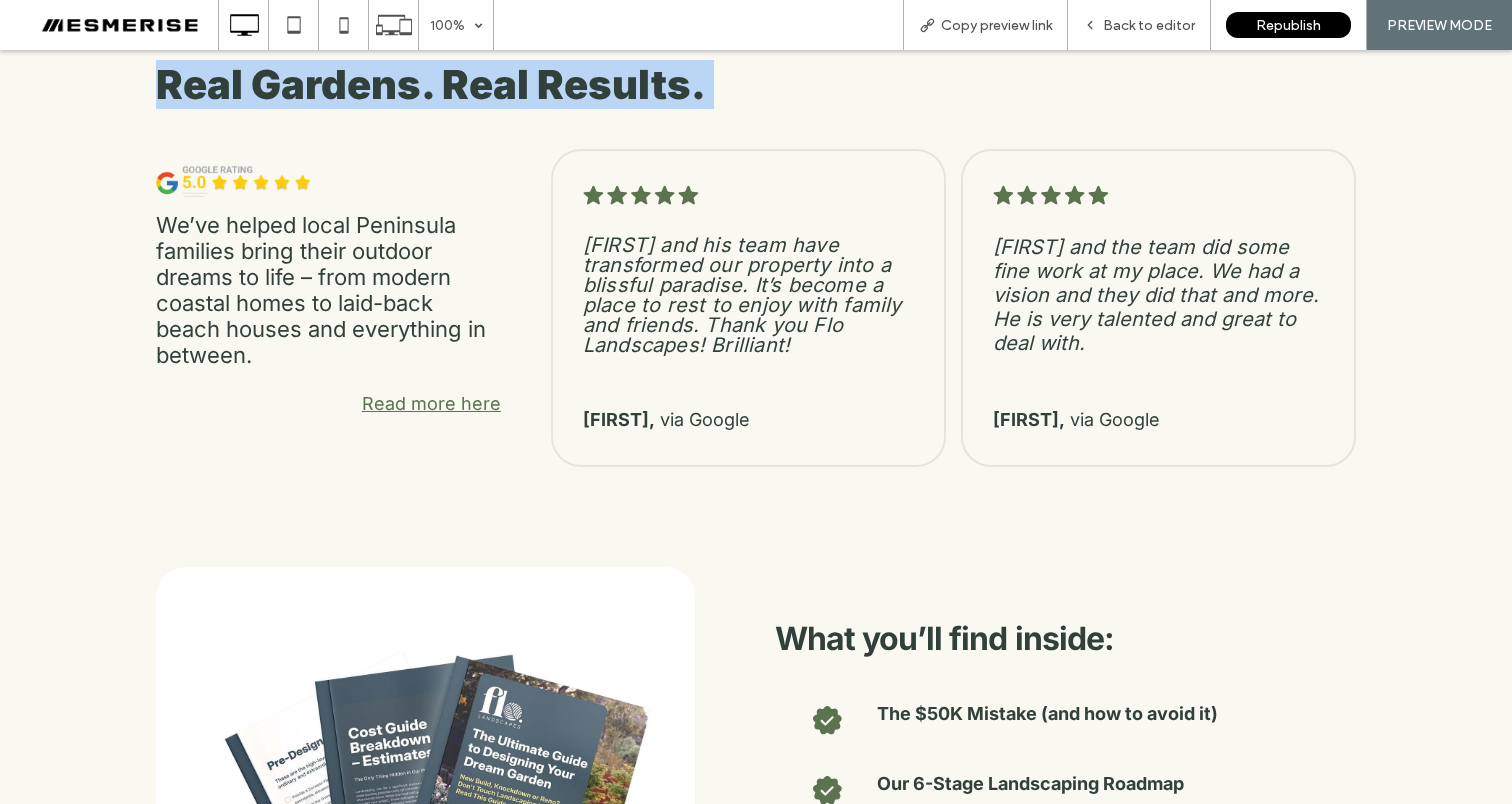click on "Real Gardens. Real Results." at bounding box center (431, 84) 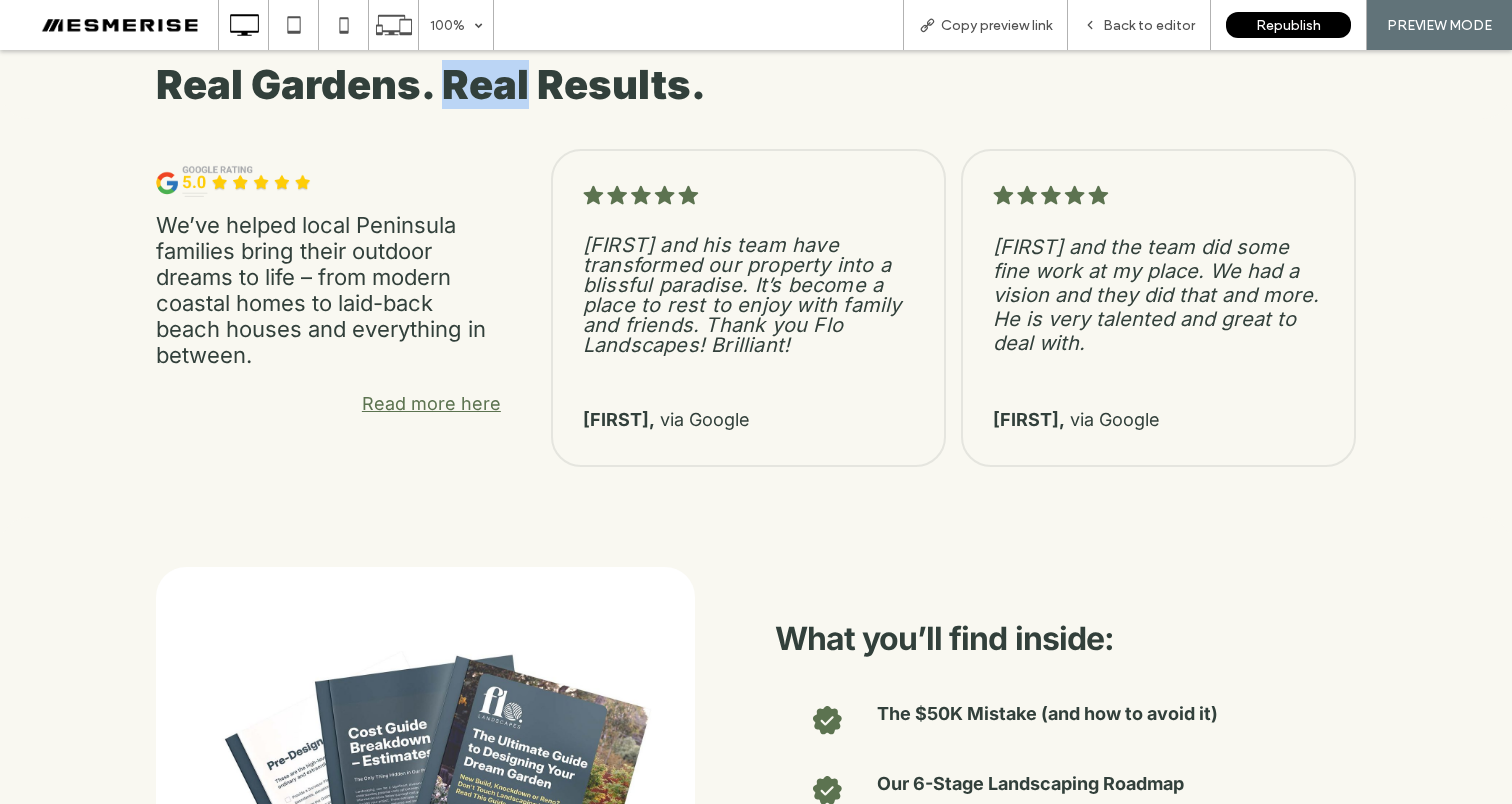 click on "Real Gardens. Real Results." at bounding box center [431, 84] 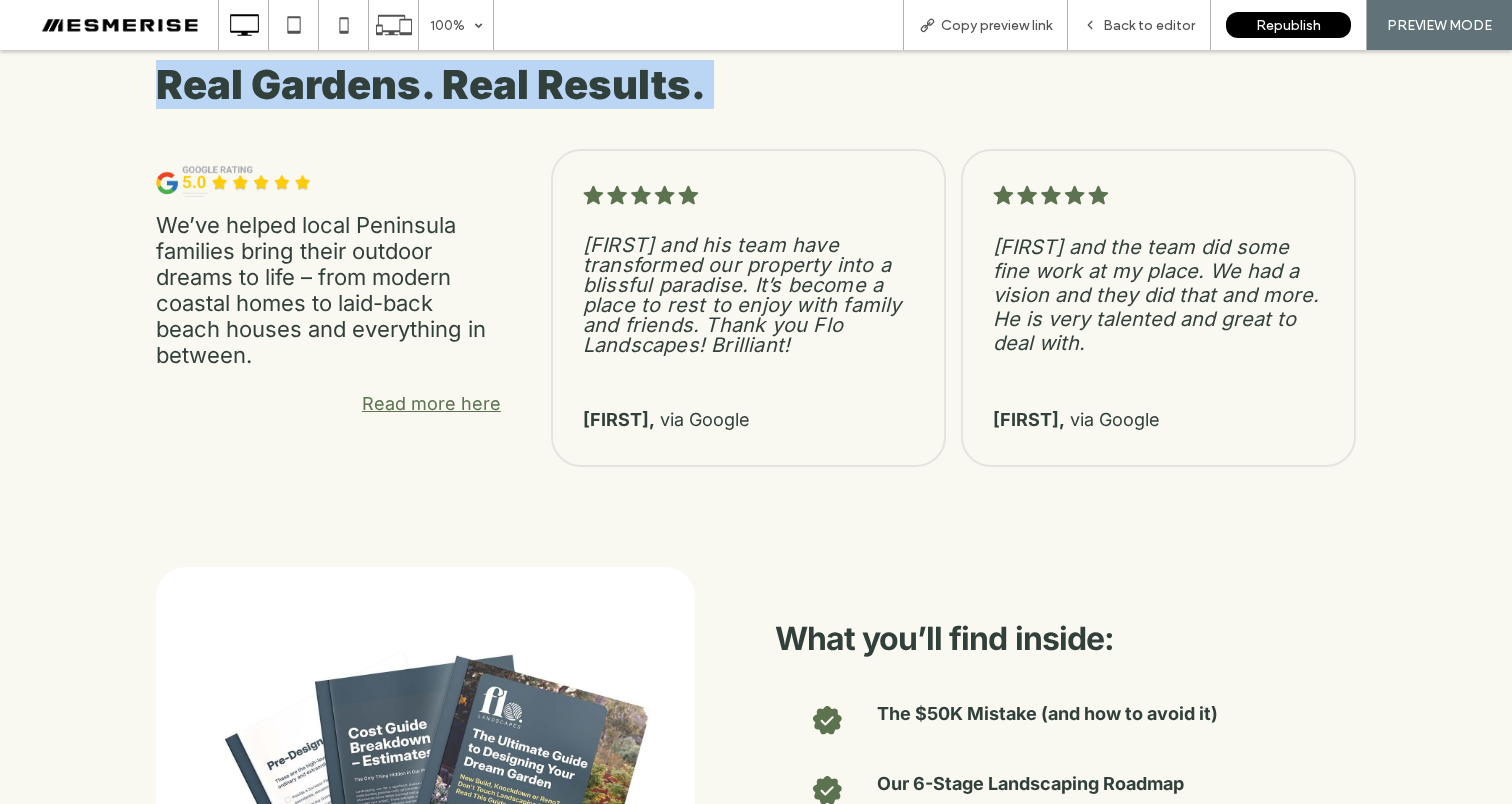 click on "Real Gardens. Real Results." at bounding box center [431, 84] 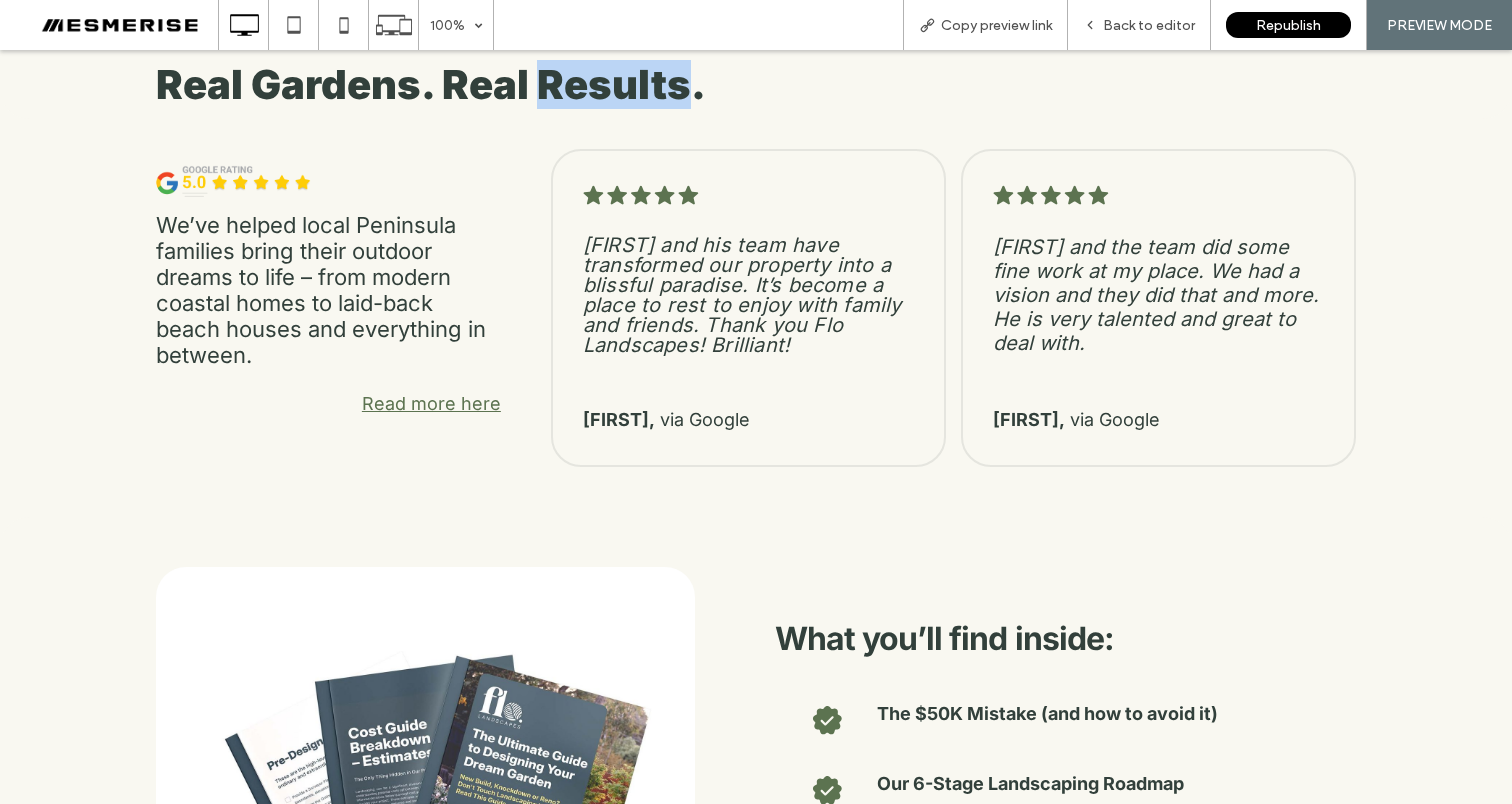 click on "Real Gardens. Real Results." at bounding box center (431, 84) 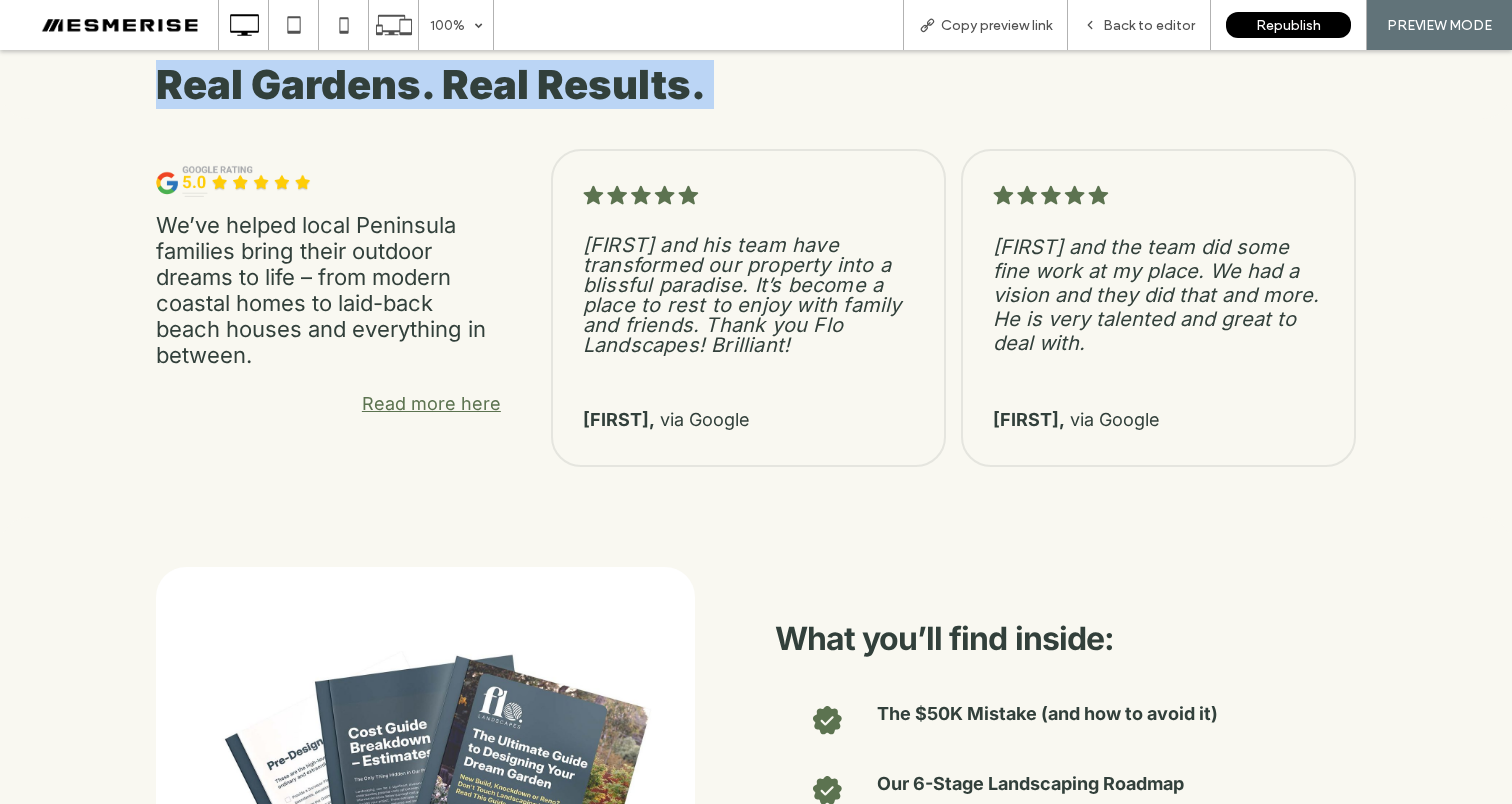 click on "Real Gardens. Real Results." at bounding box center [431, 84] 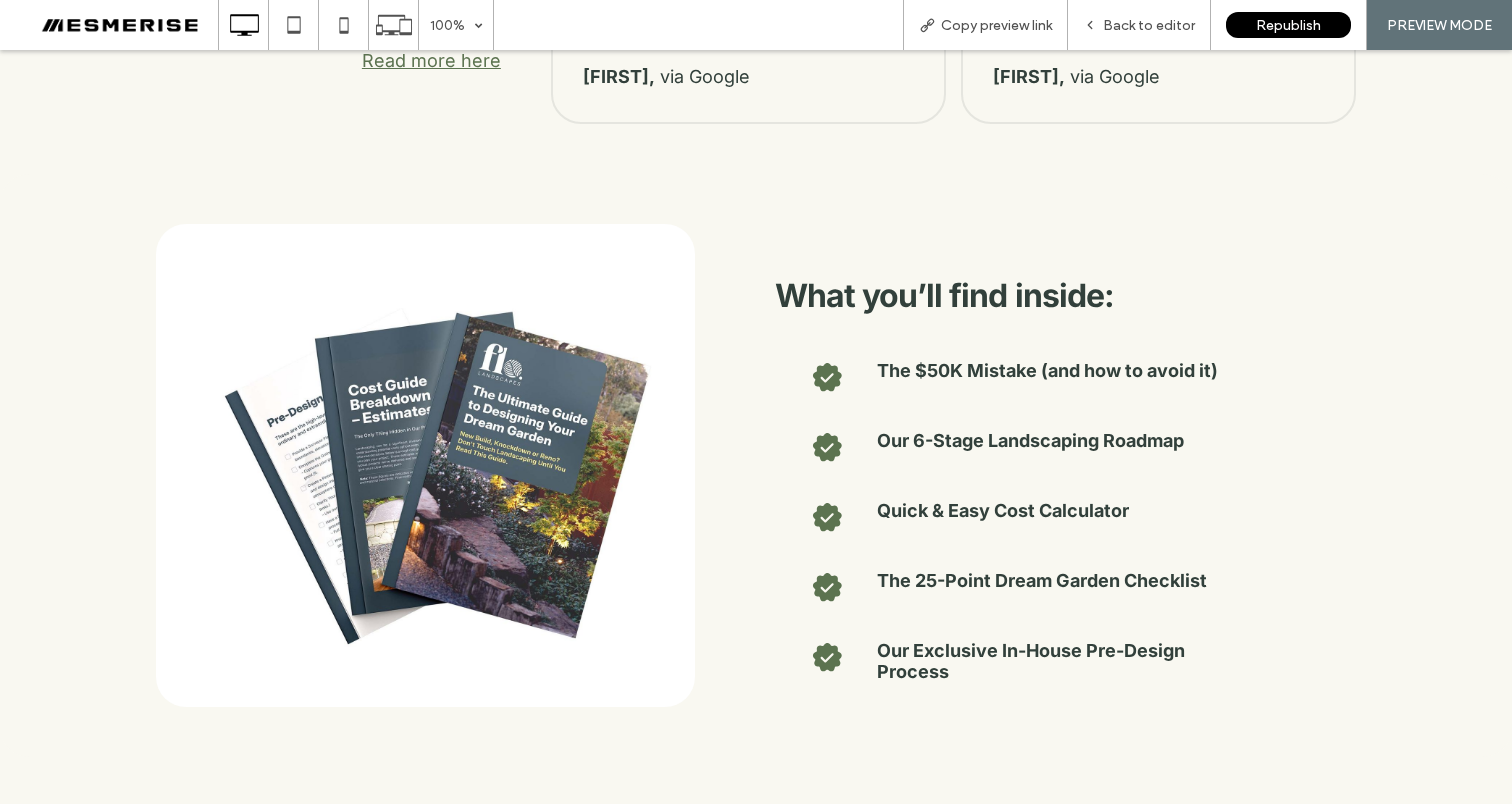scroll, scrollTop: 1080, scrollLeft: 0, axis: vertical 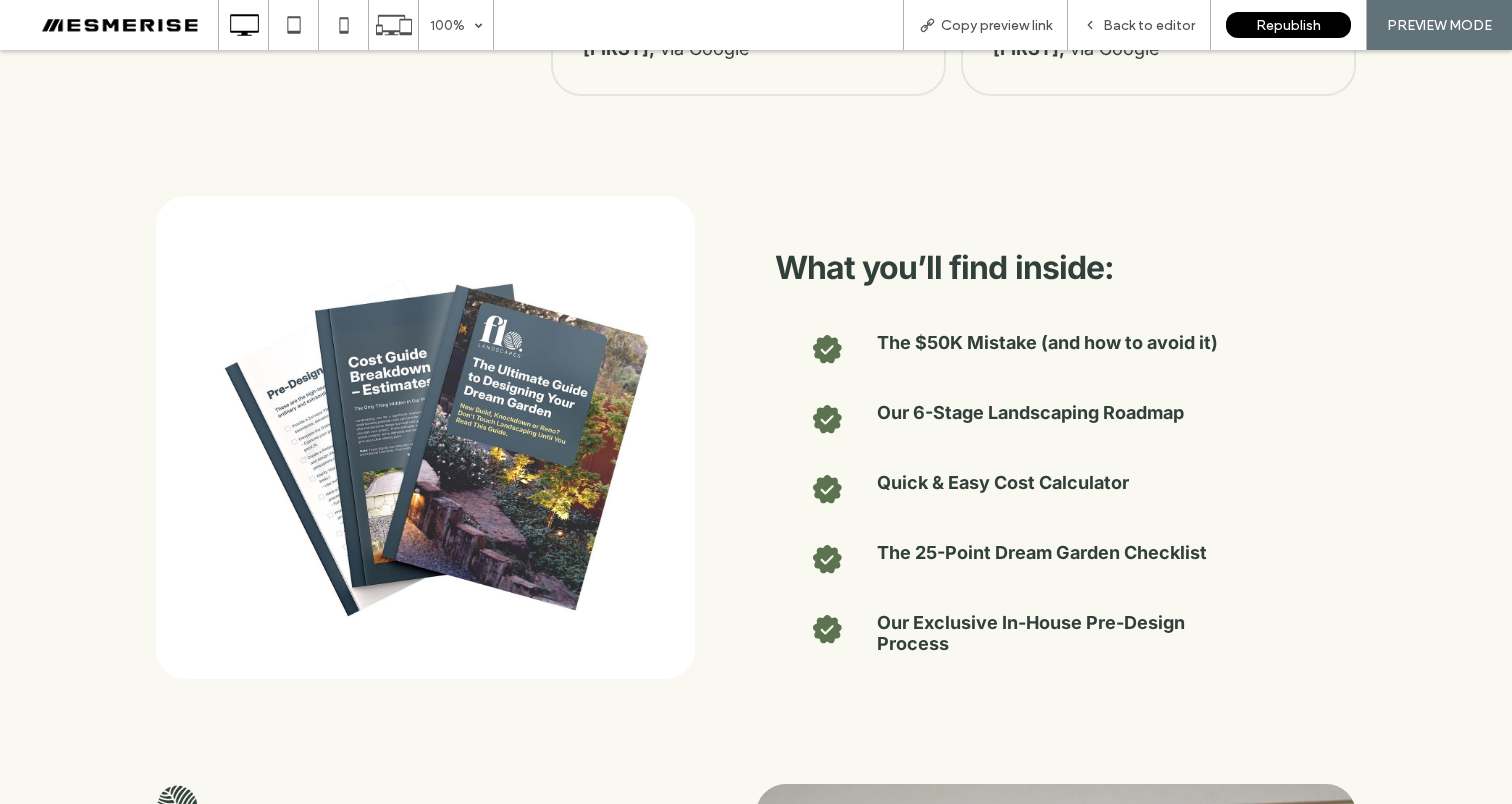 click on "What you’ll find inside:" at bounding box center [944, 267] 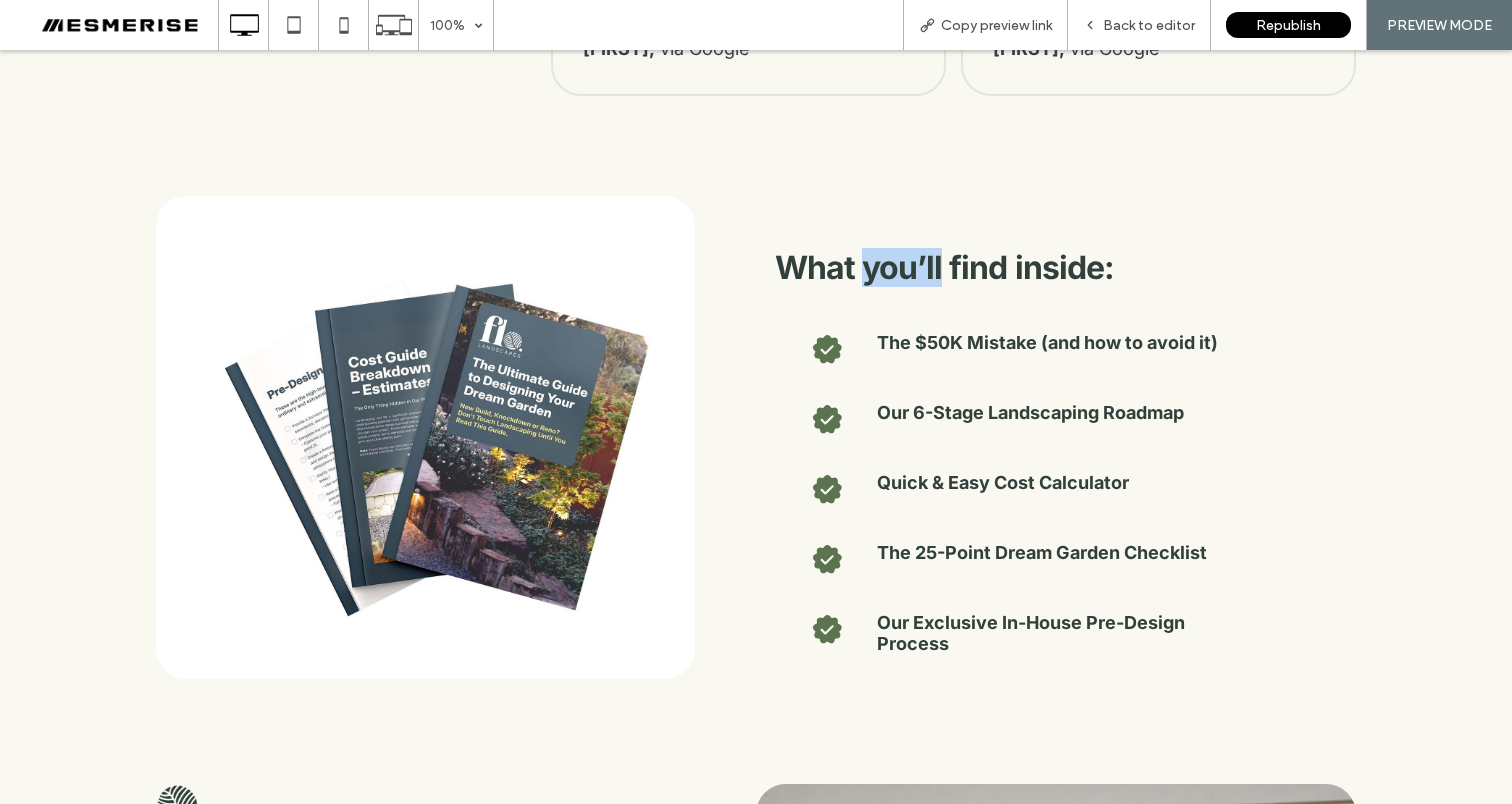 click on "What you’ll find inside:" at bounding box center (944, 267) 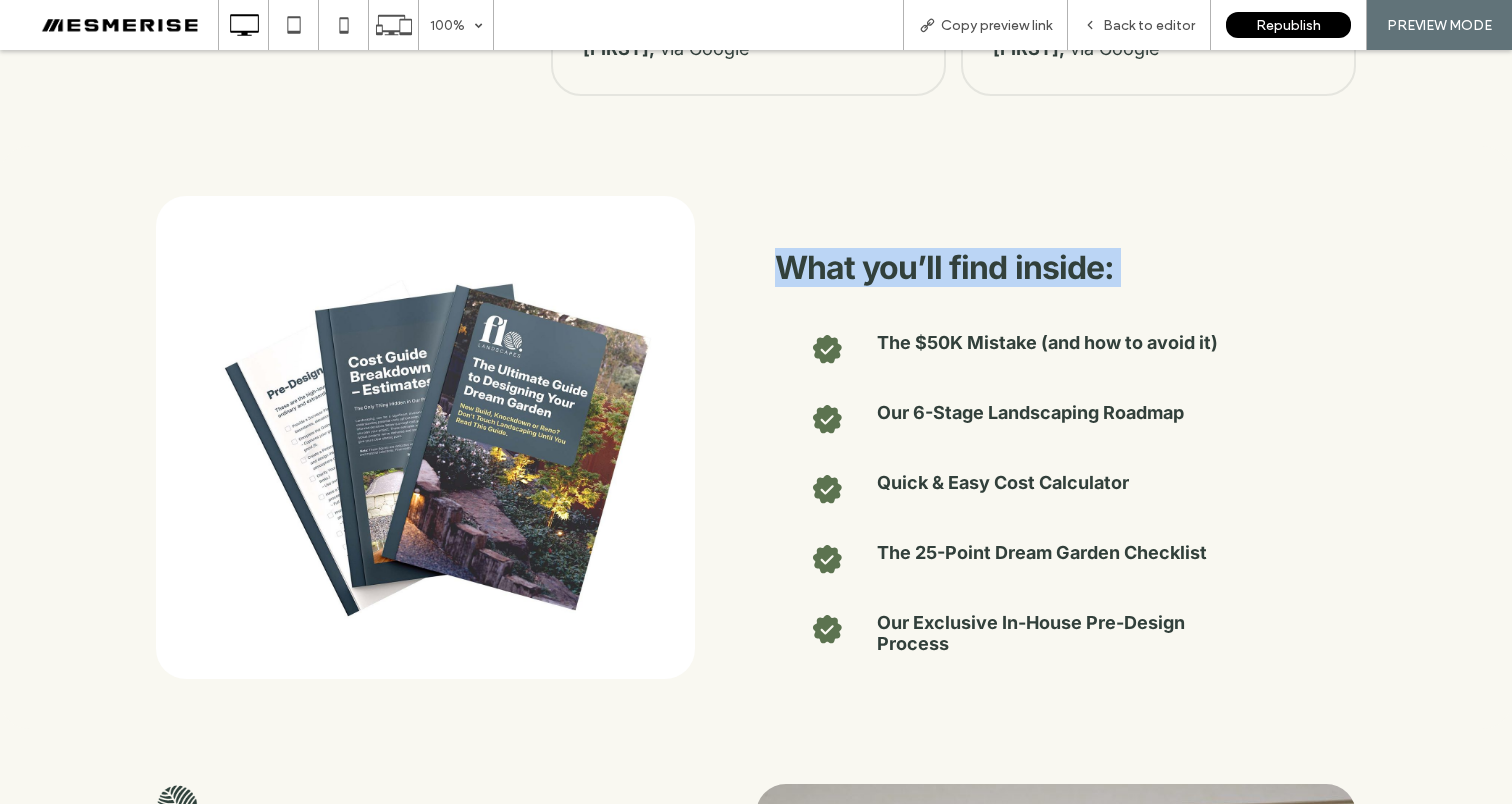 click on "What you’ll find inside:" at bounding box center (944, 267) 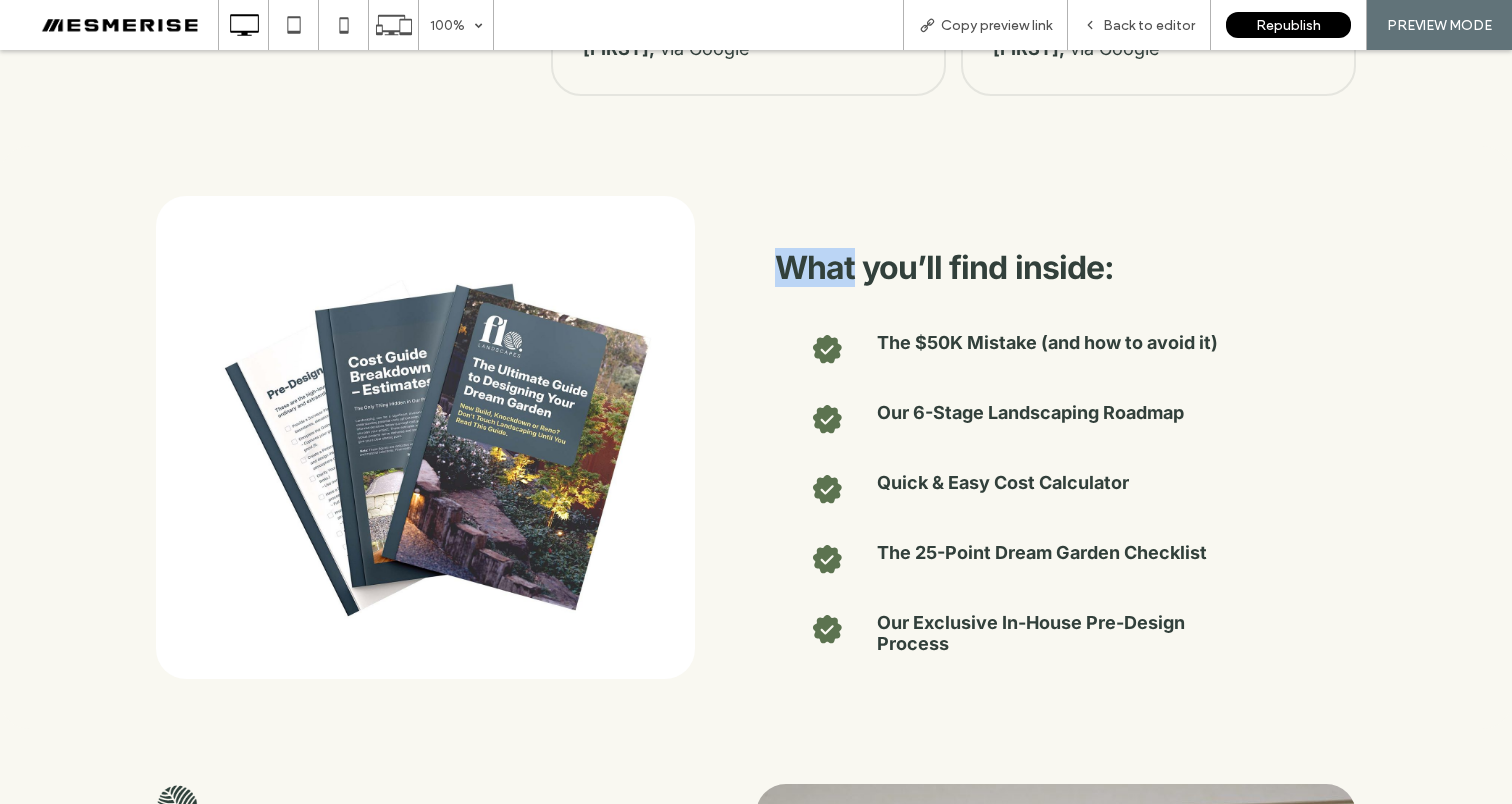 click on "What you’ll find inside:" at bounding box center (944, 267) 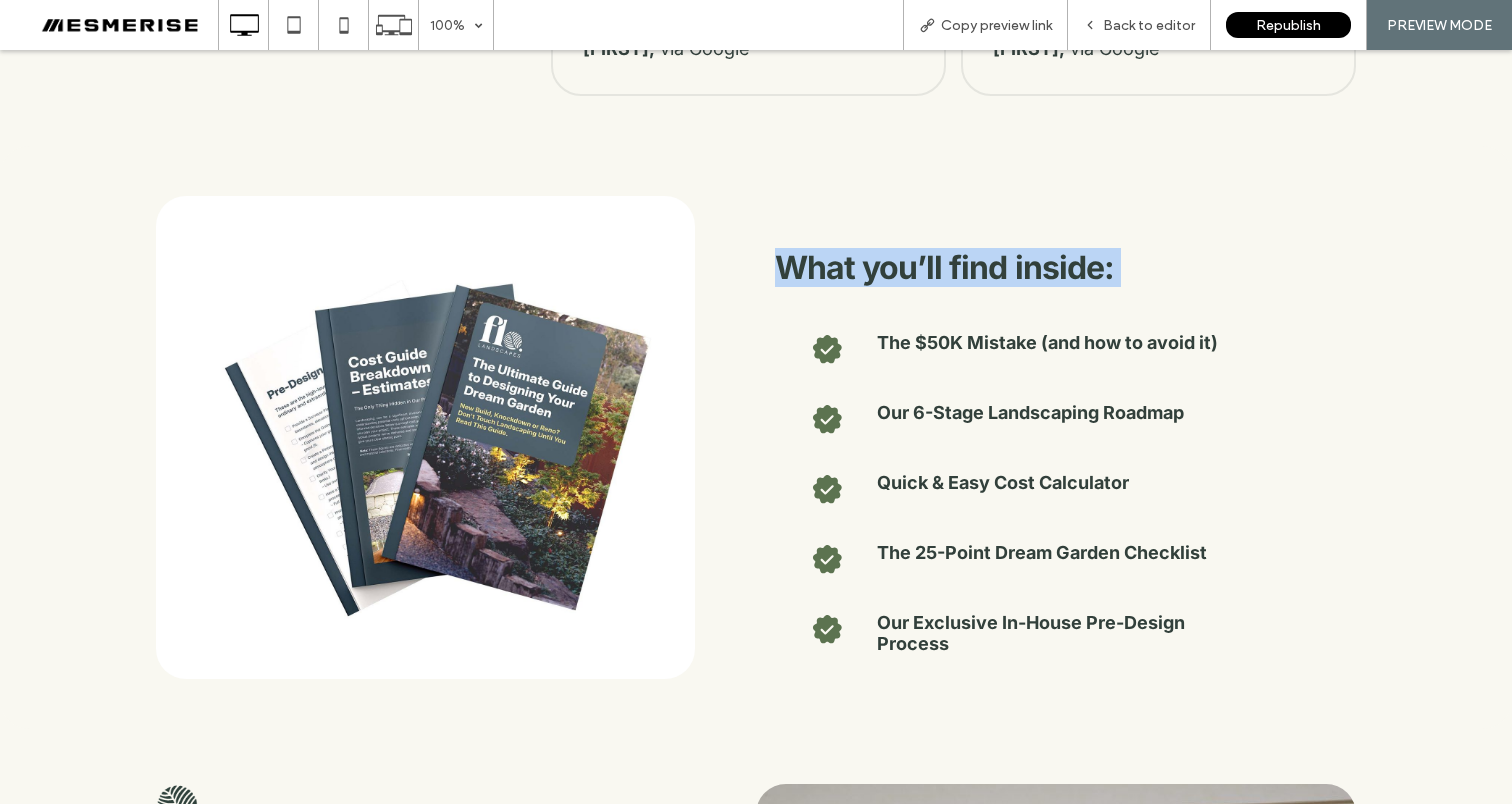 click on "What you’ll find inside:" at bounding box center (944, 267) 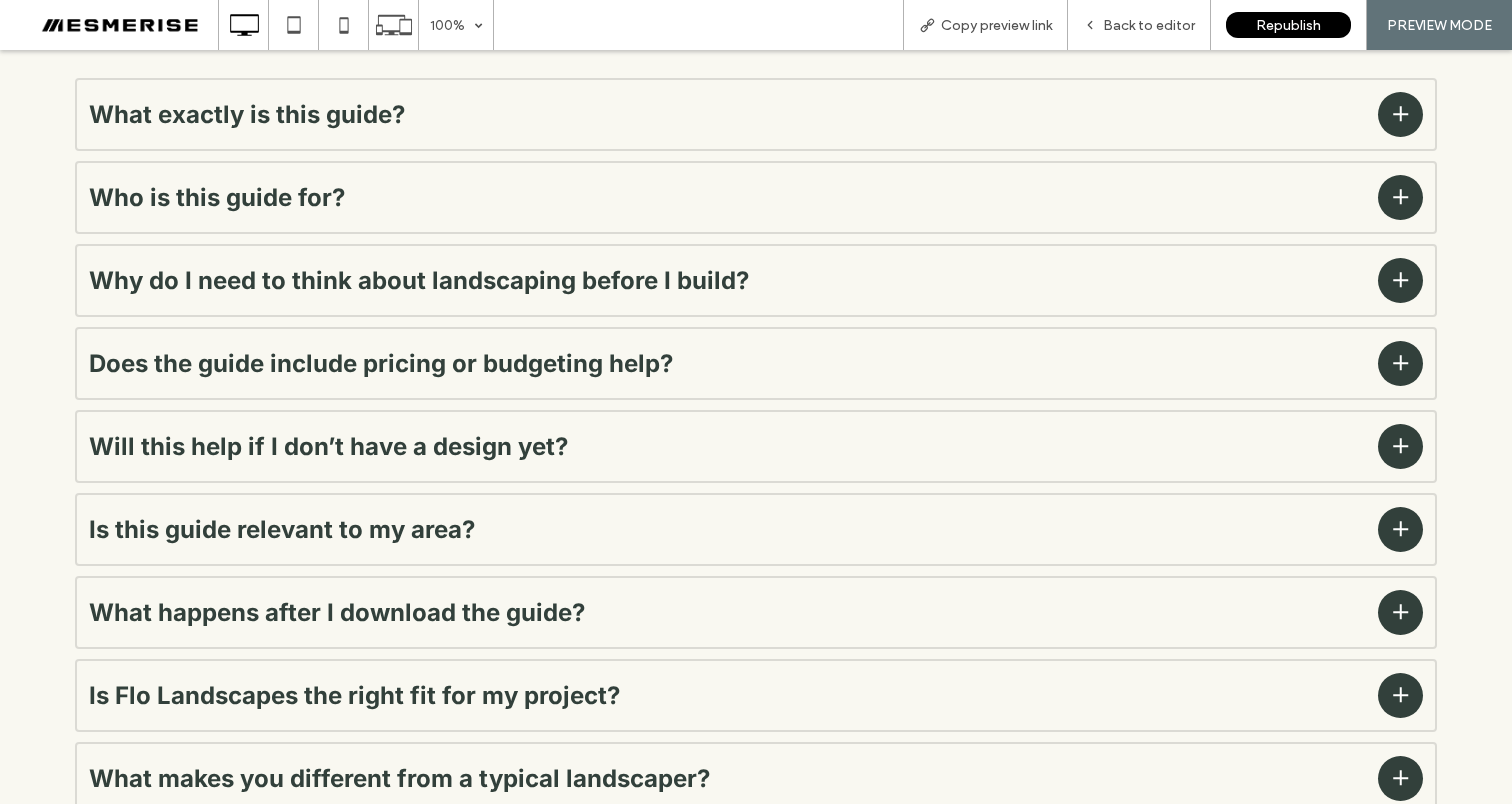 scroll, scrollTop: 6629, scrollLeft: 0, axis: vertical 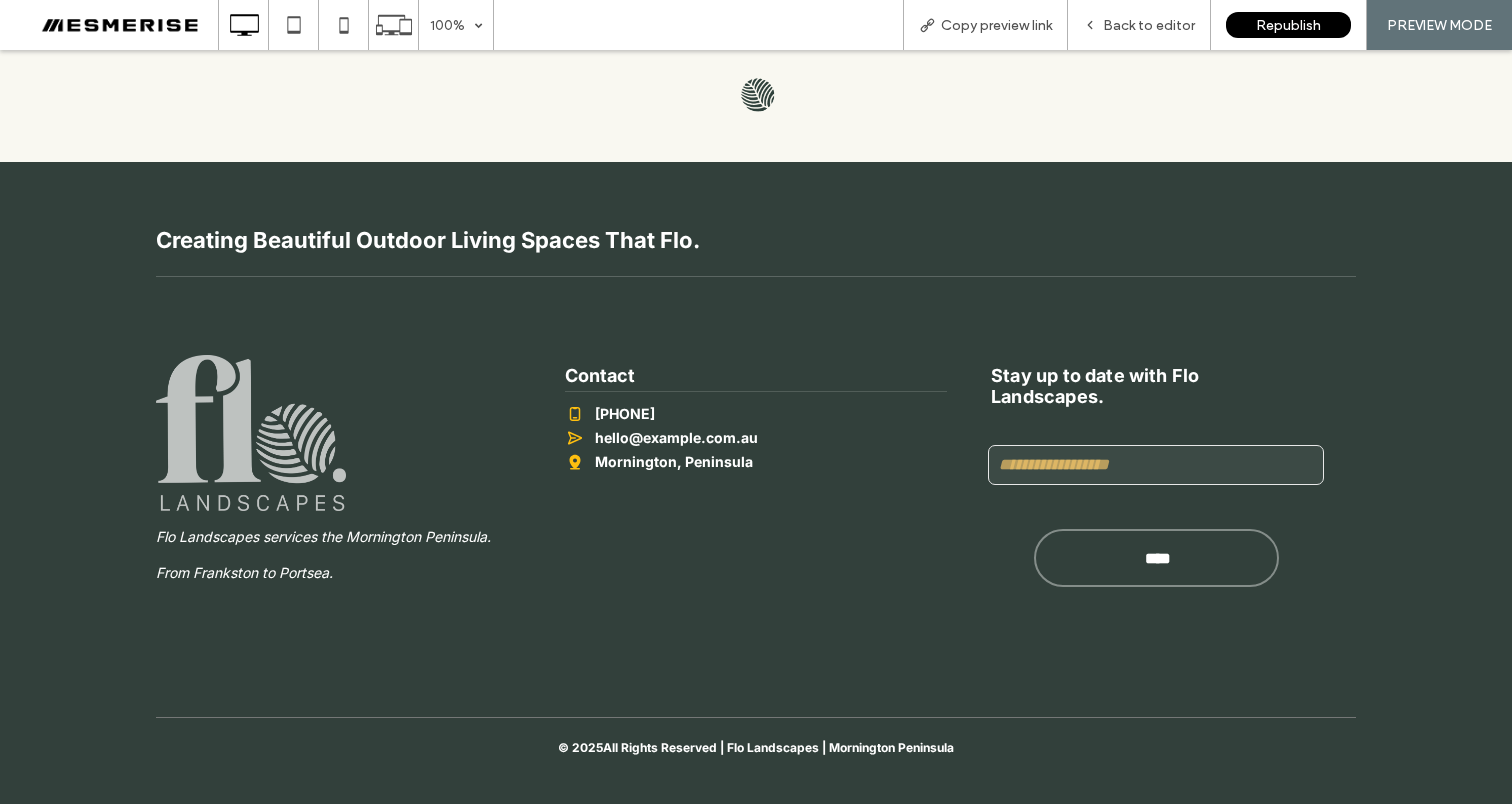 click at bounding box center [251, 433] 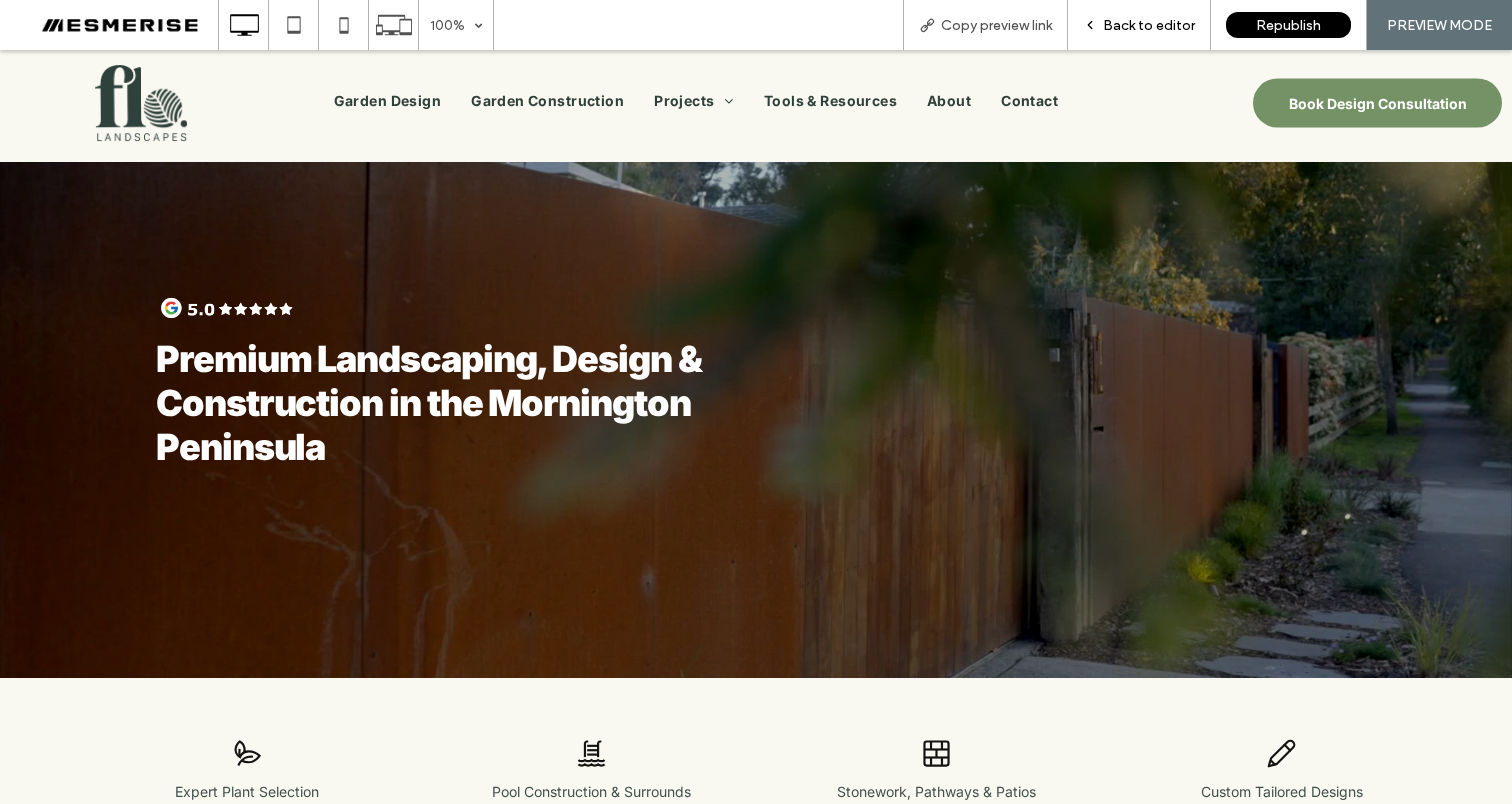 scroll, scrollTop: 789, scrollLeft: 0, axis: vertical 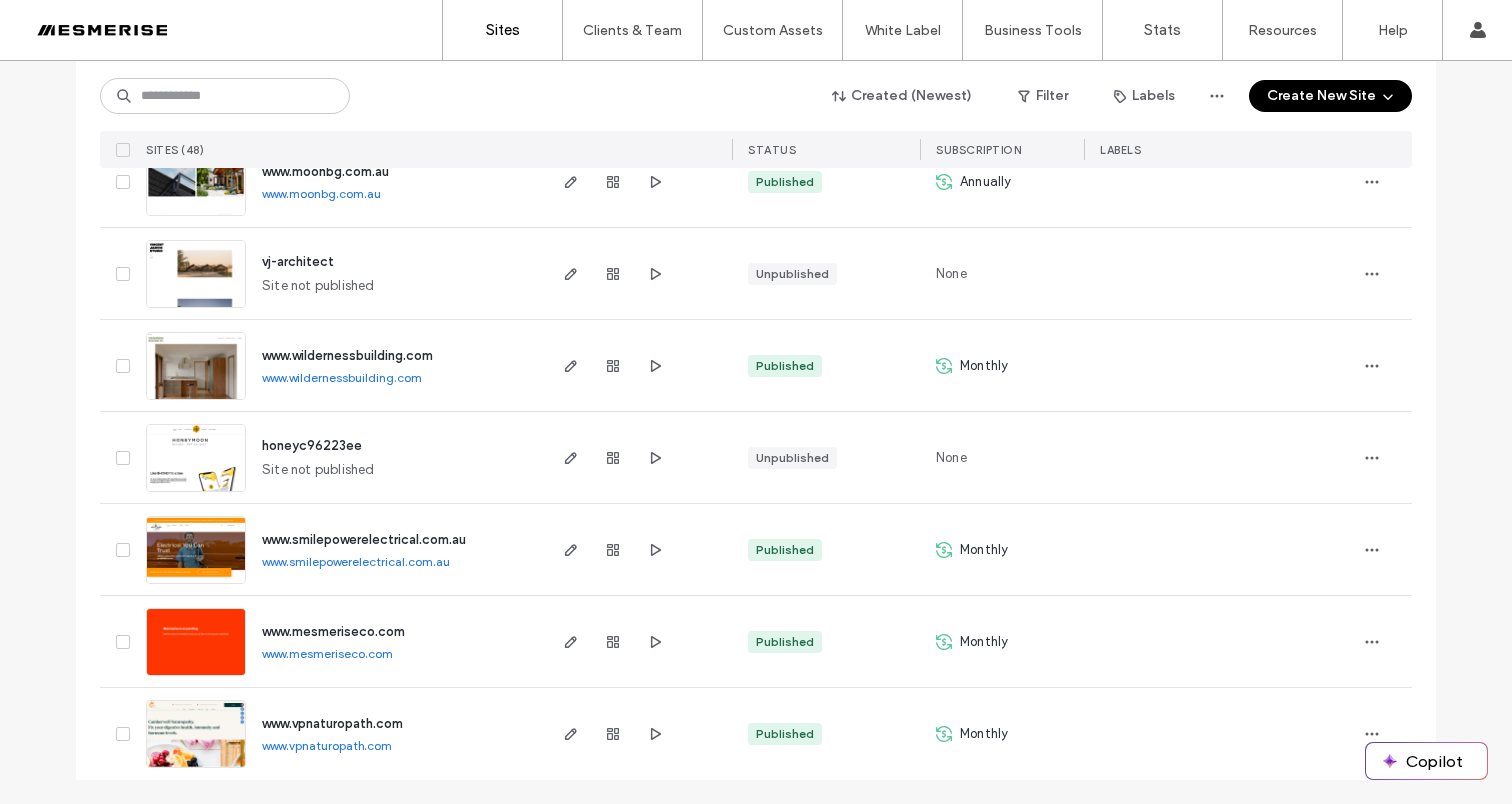 click on "www.mesmeriseco.com" at bounding box center (333, 631) 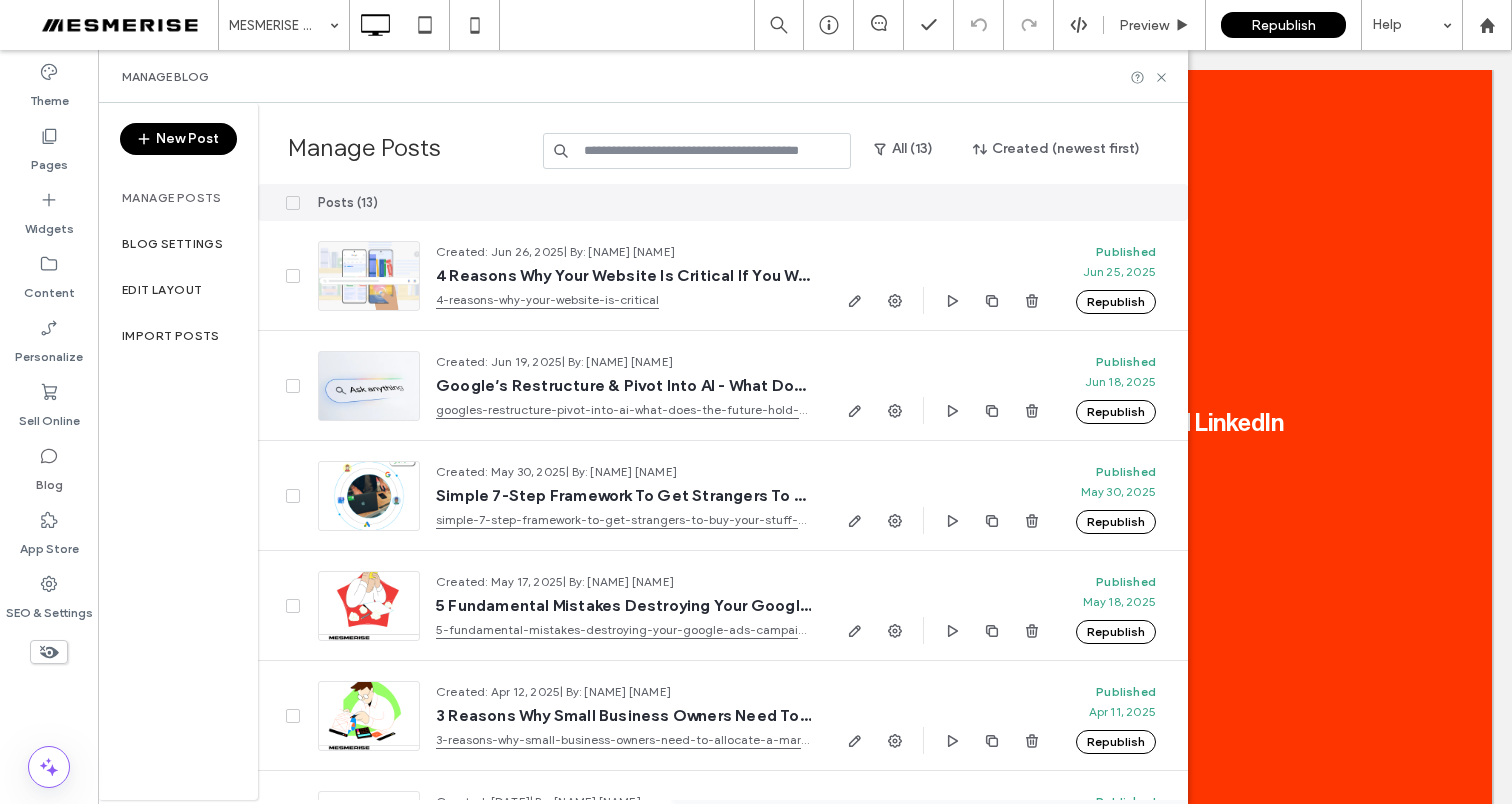 scroll, scrollTop: 0, scrollLeft: 0, axis: both 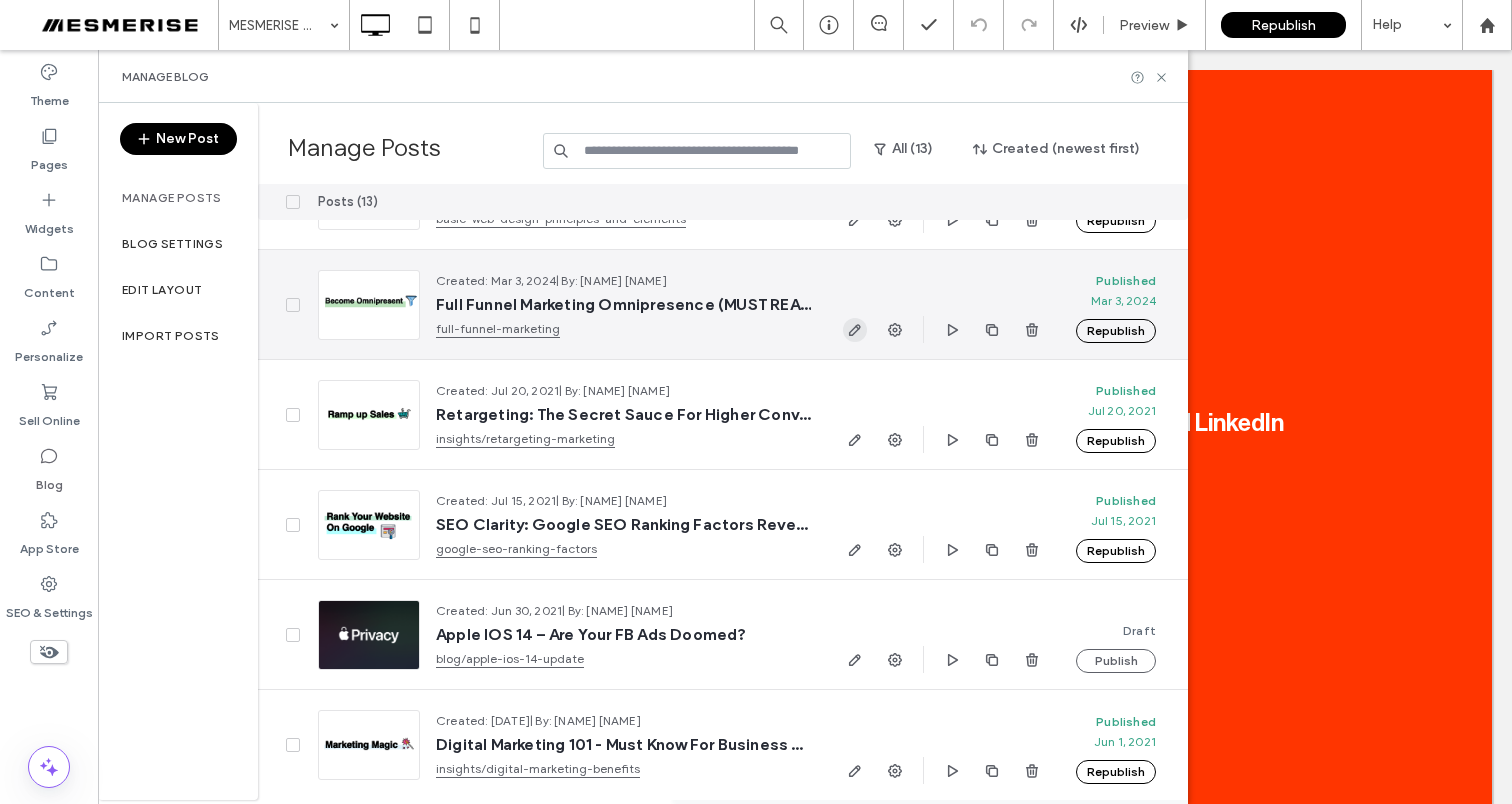 click at bounding box center (855, 330) 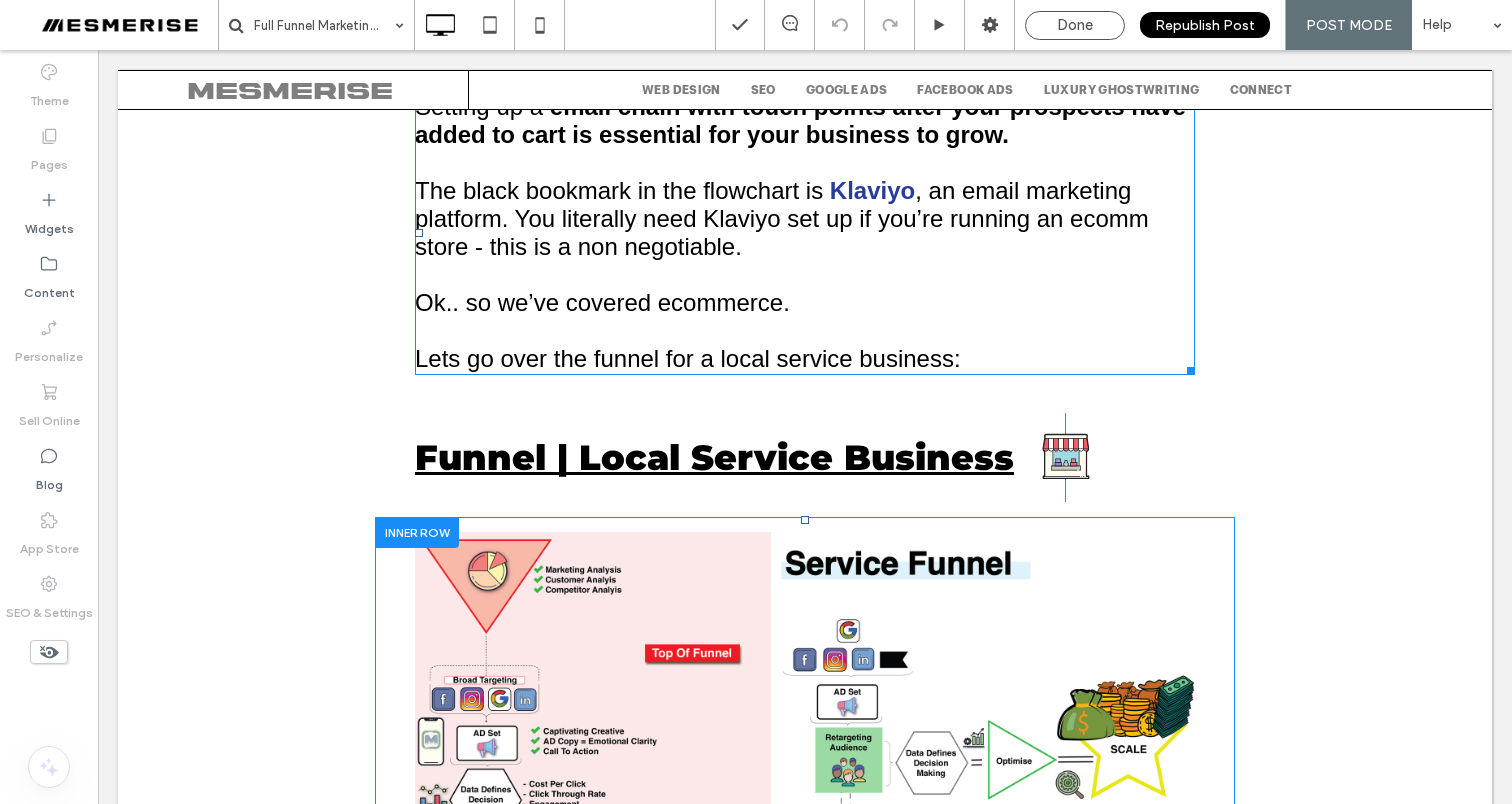 scroll, scrollTop: 16350, scrollLeft: 0, axis: vertical 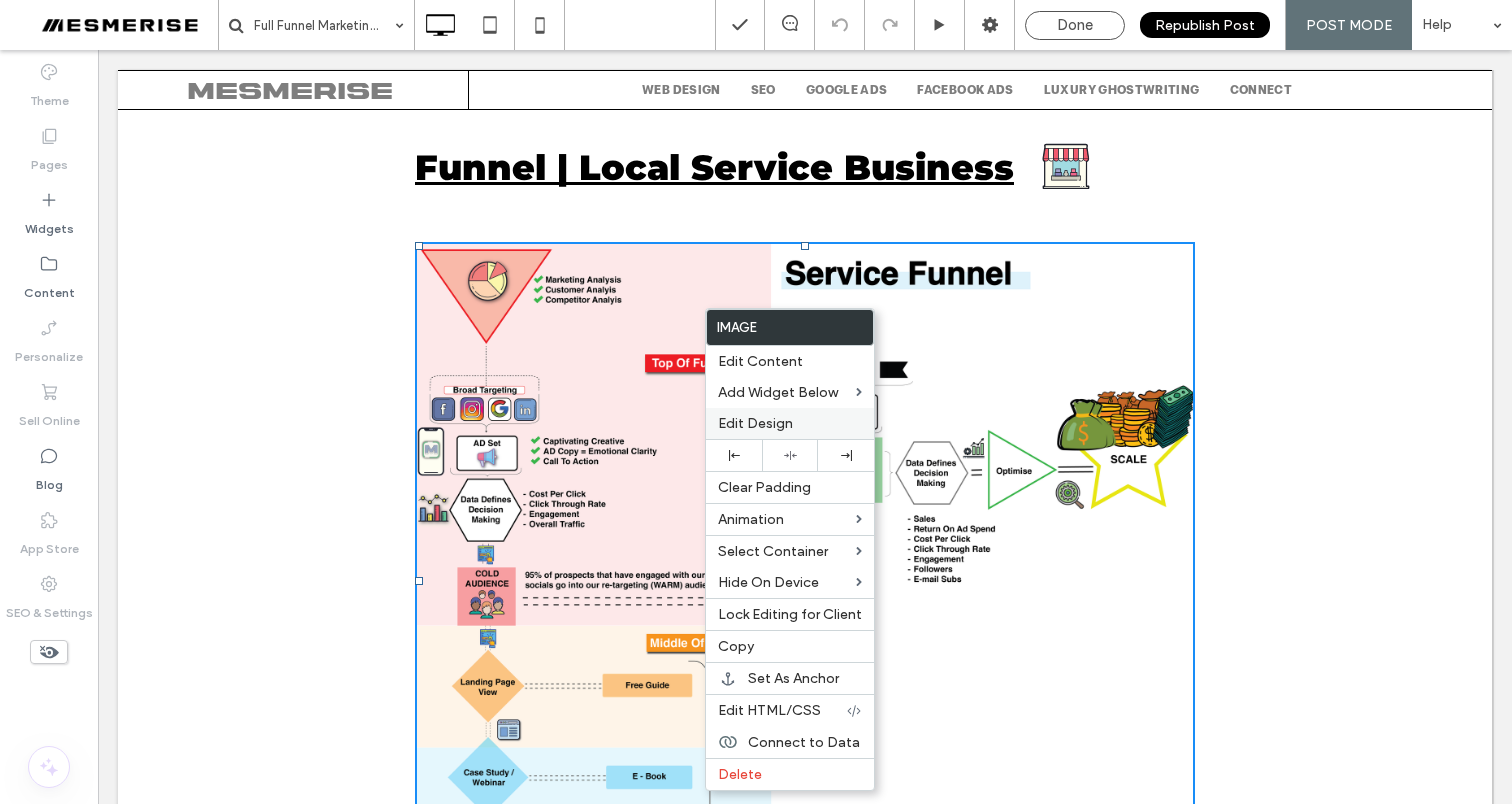 click on "Edit Design" at bounding box center (755, 423) 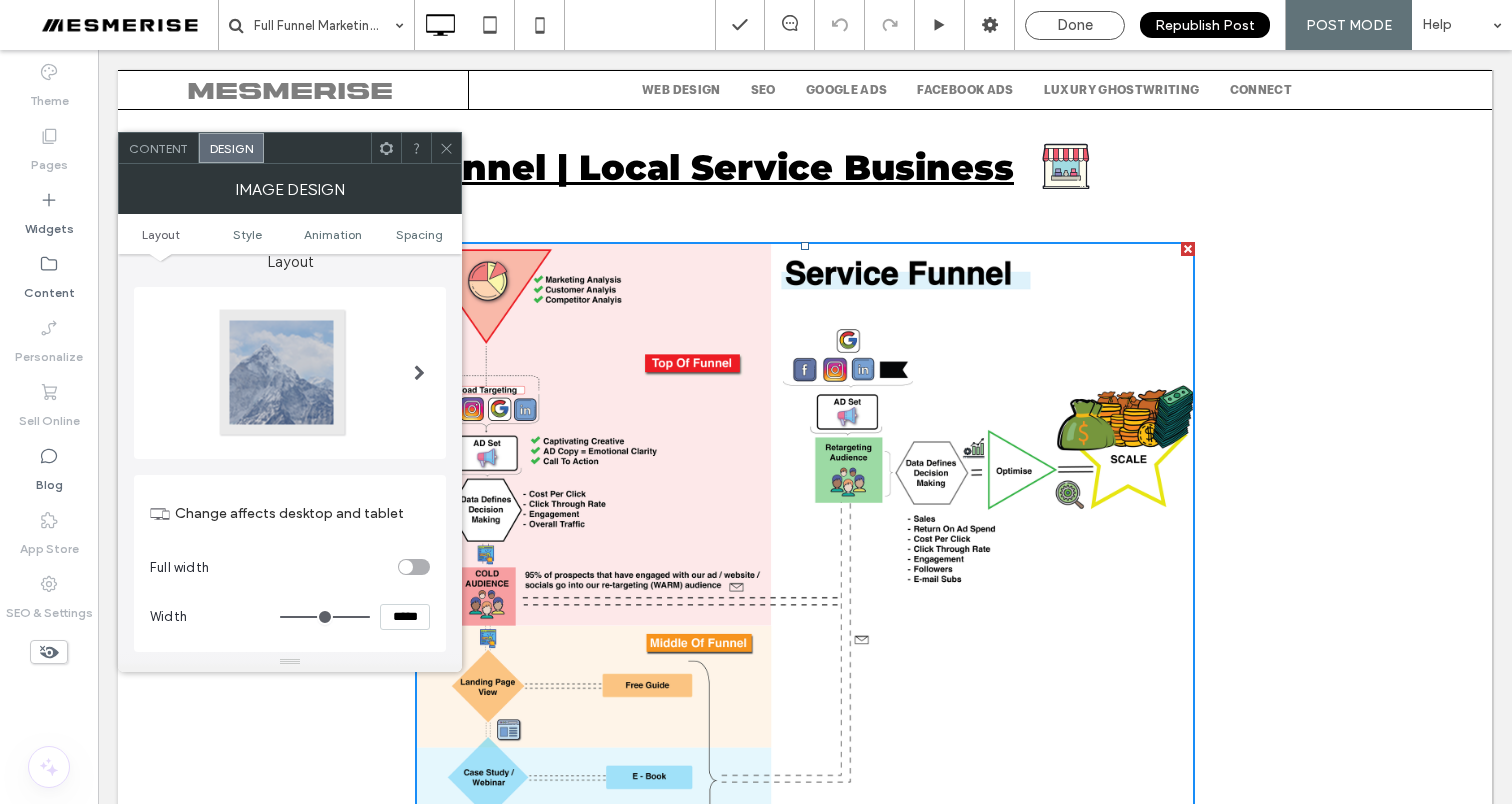 scroll, scrollTop: 20, scrollLeft: 0, axis: vertical 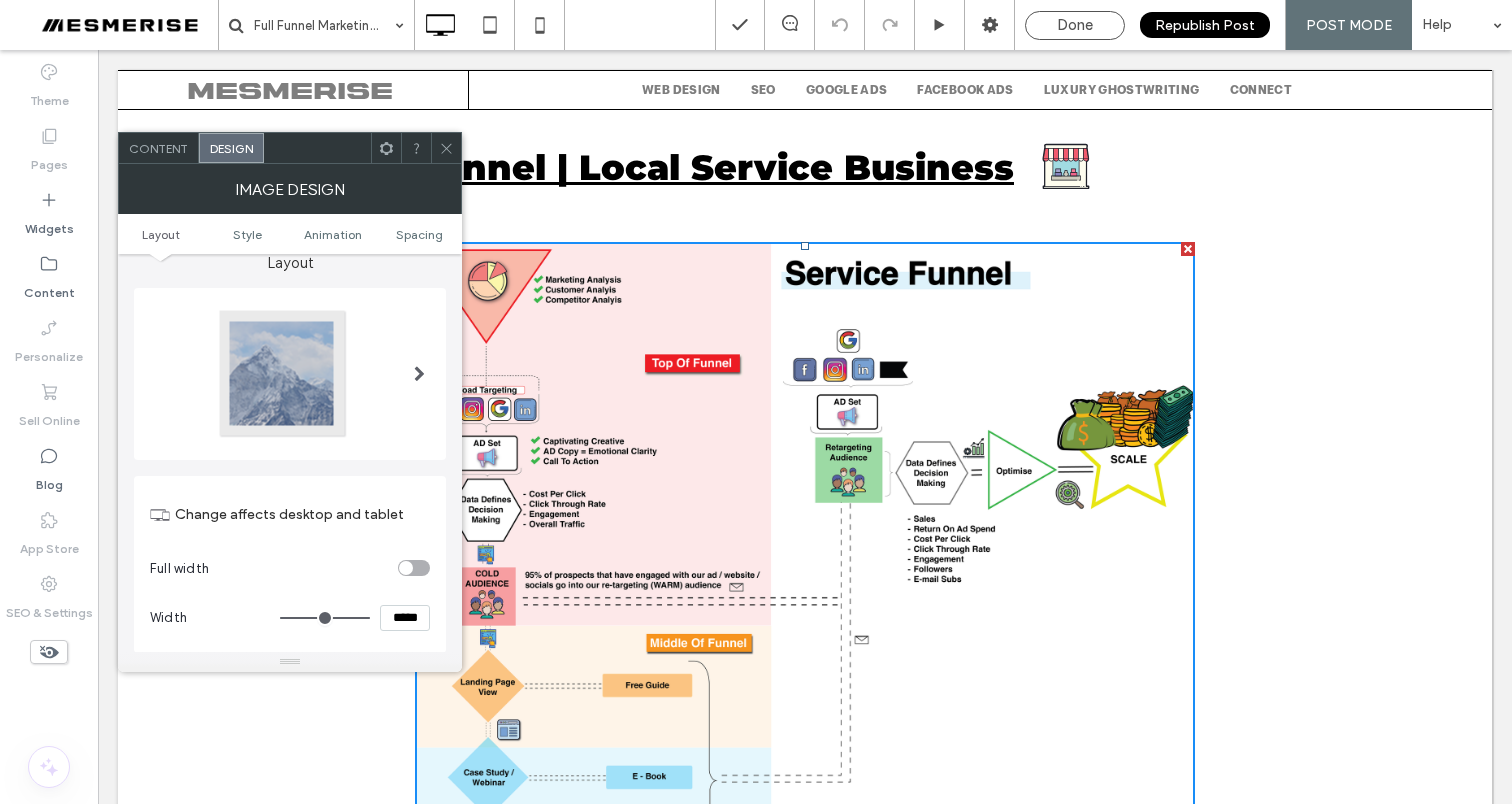 click 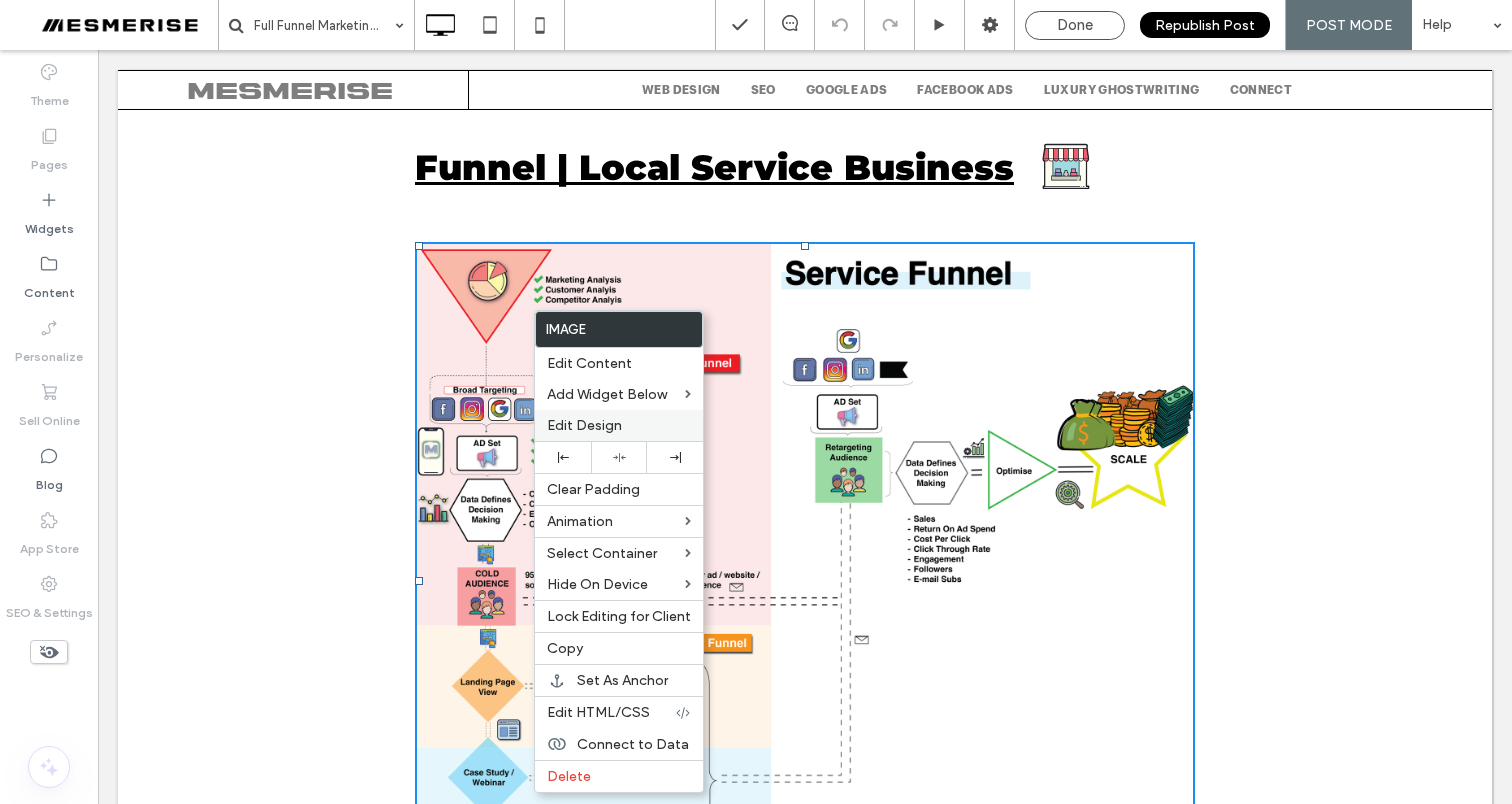 click on "Edit Design" at bounding box center [619, 425] 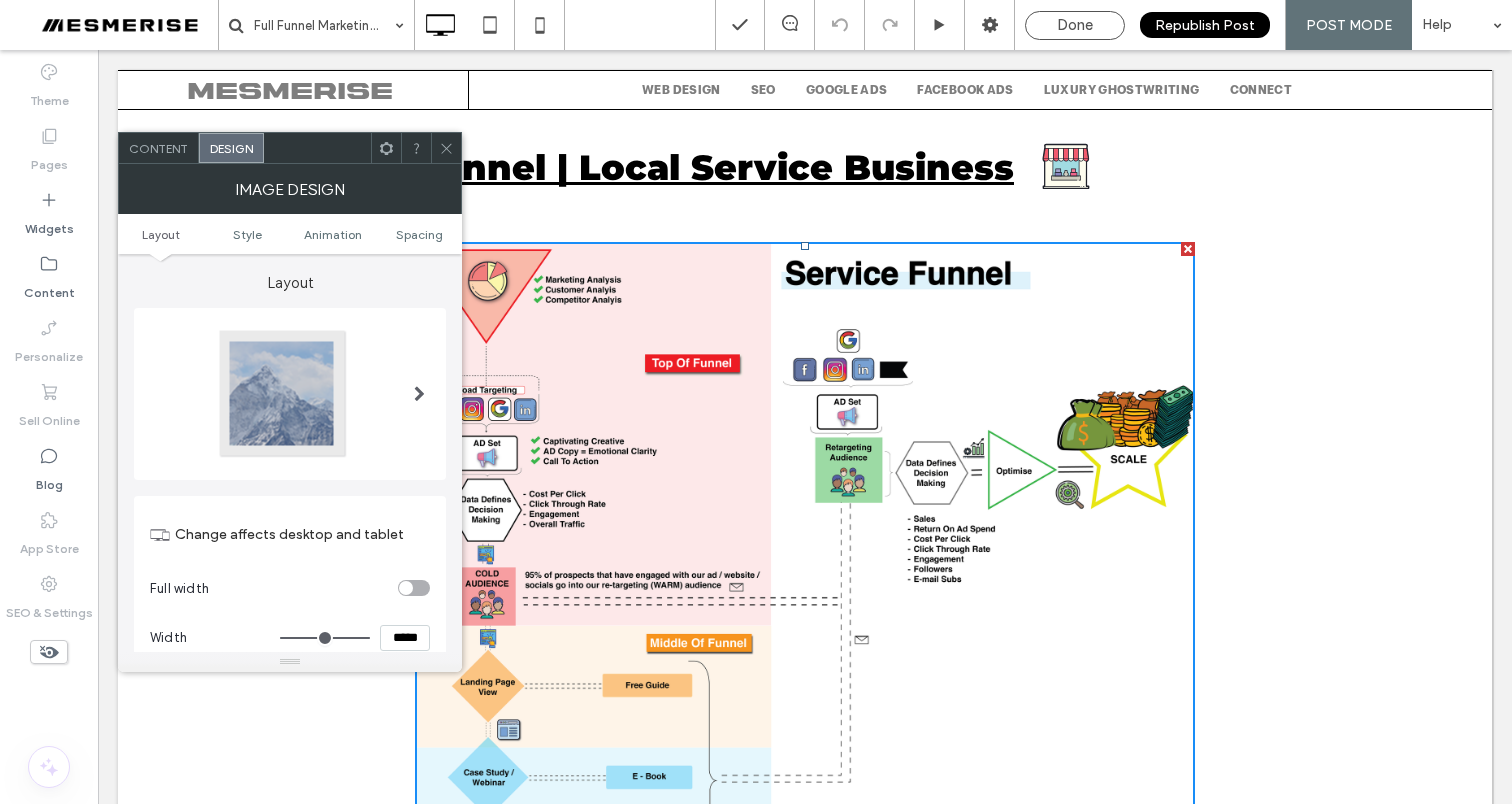 click at bounding box center [446, 148] 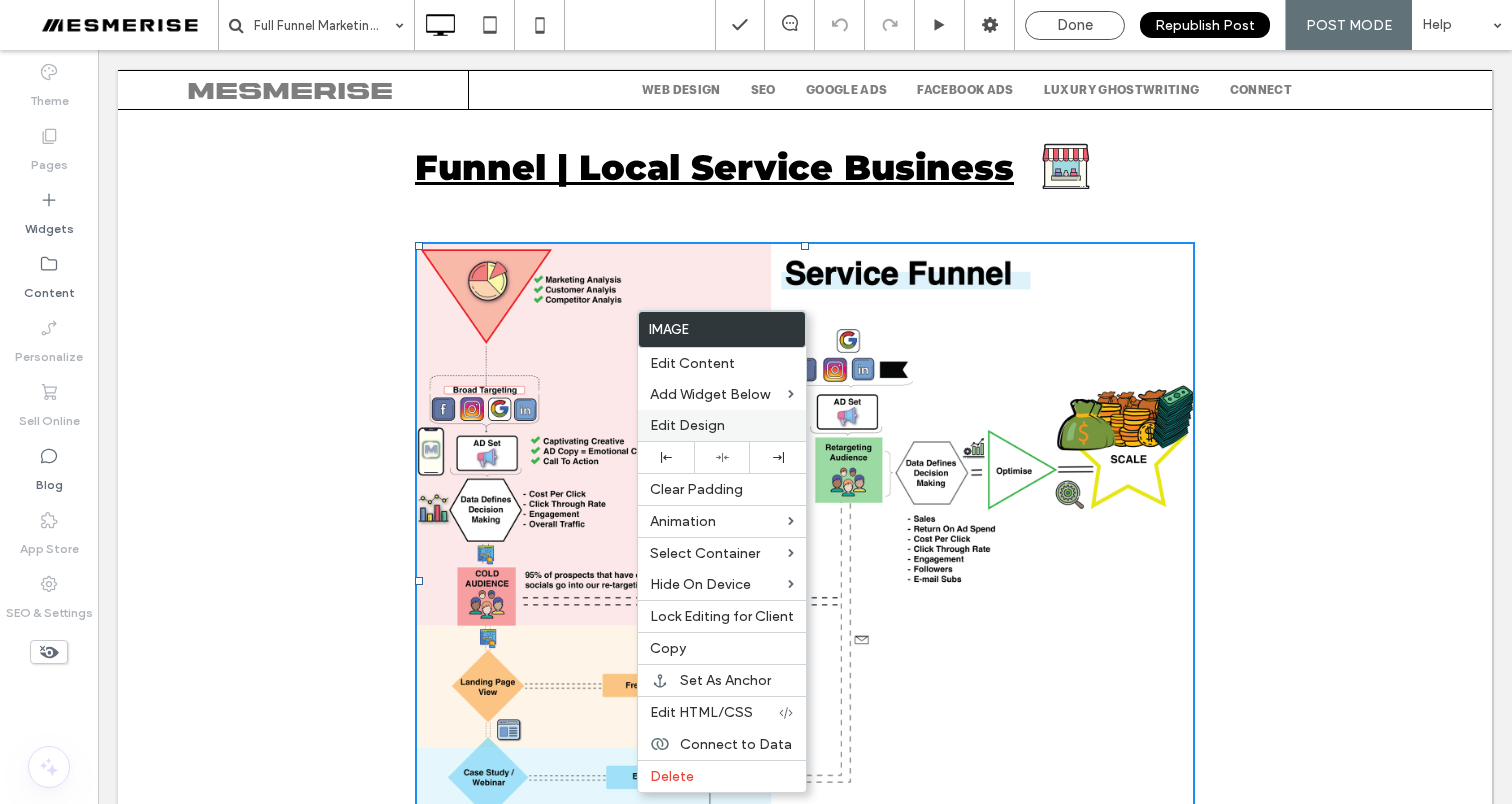 click on "Edit Design" at bounding box center [687, 425] 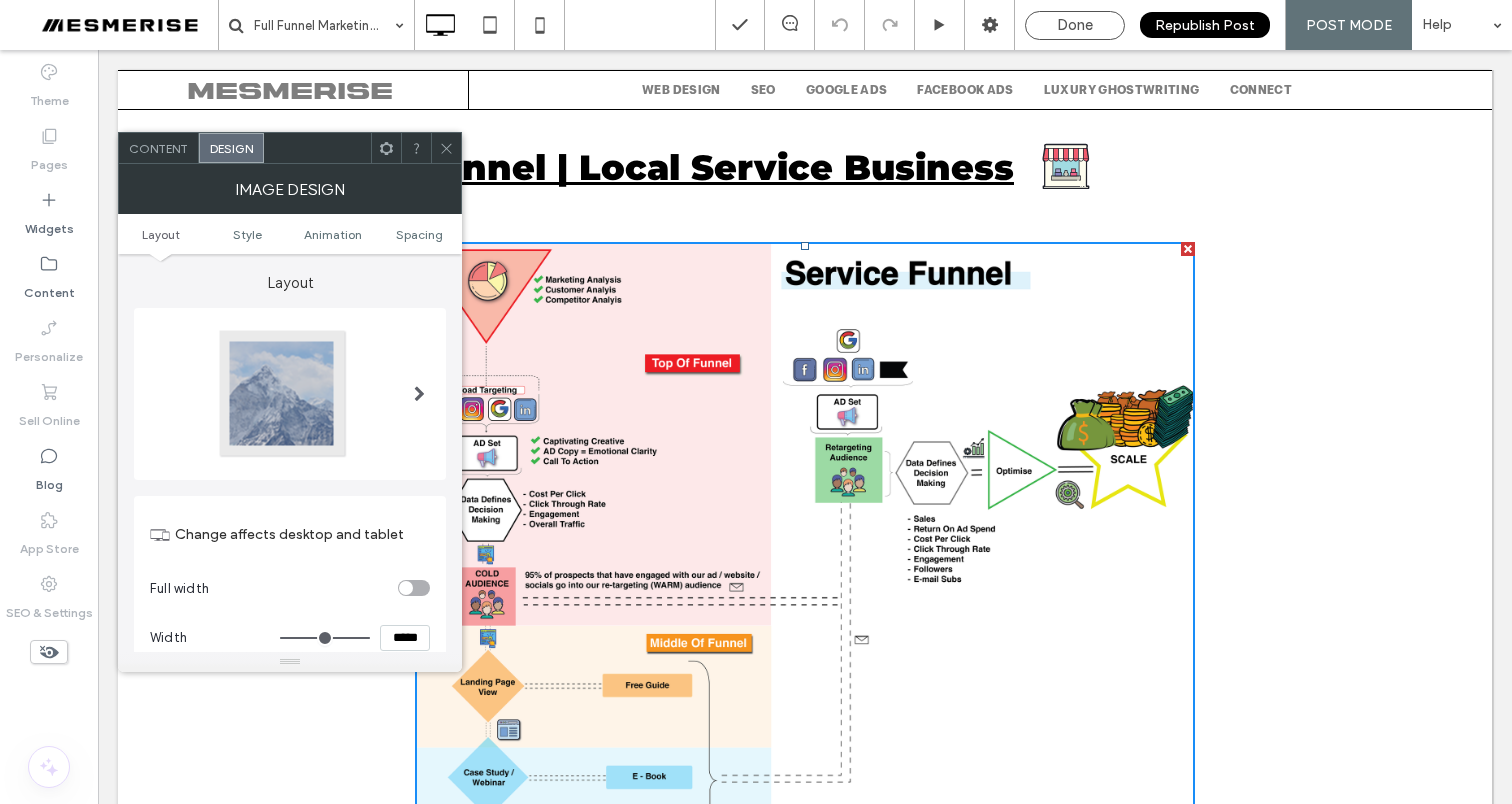 click on "Content" at bounding box center (158, 148) 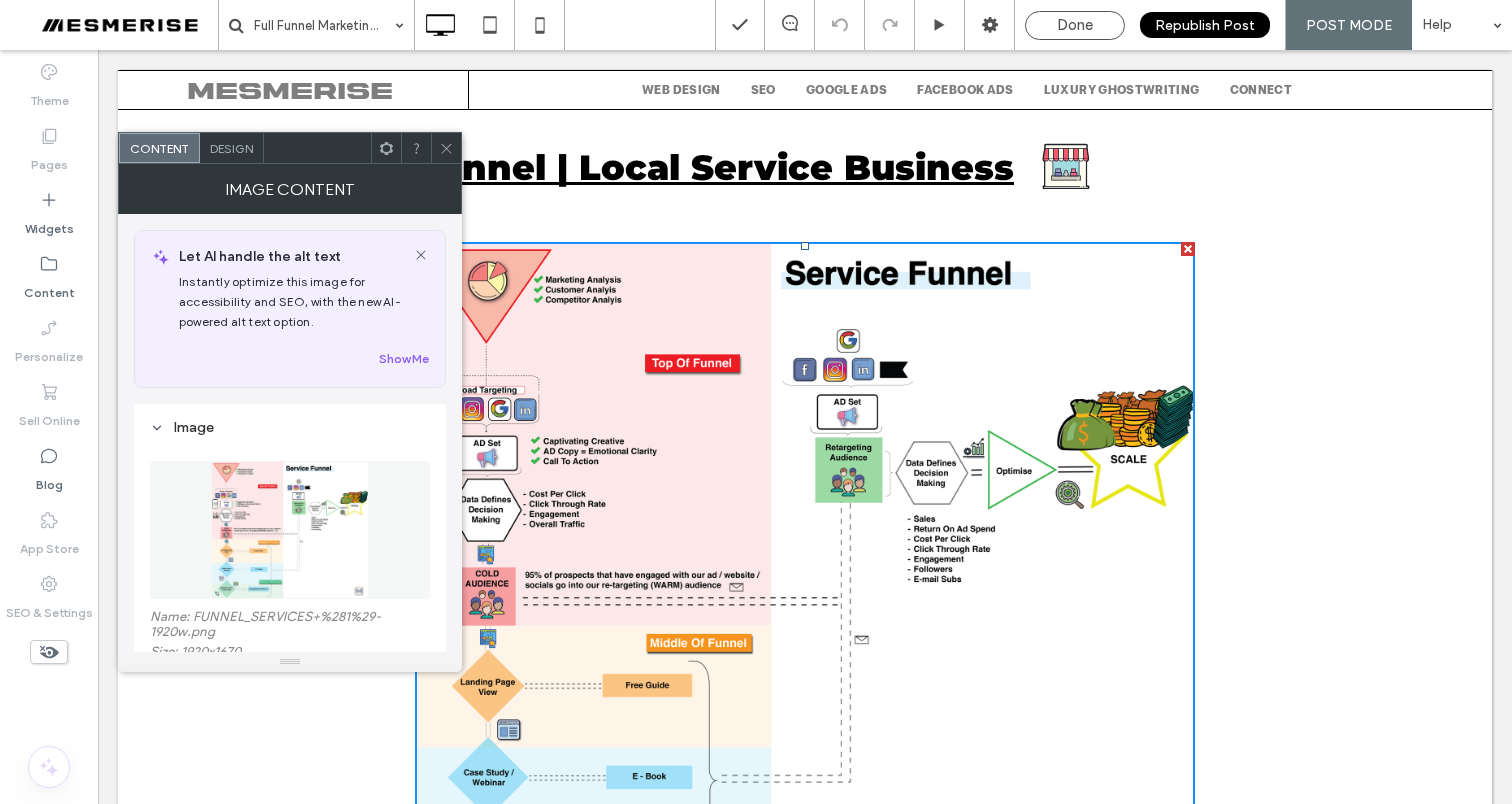 scroll, scrollTop: 196, scrollLeft: 0, axis: vertical 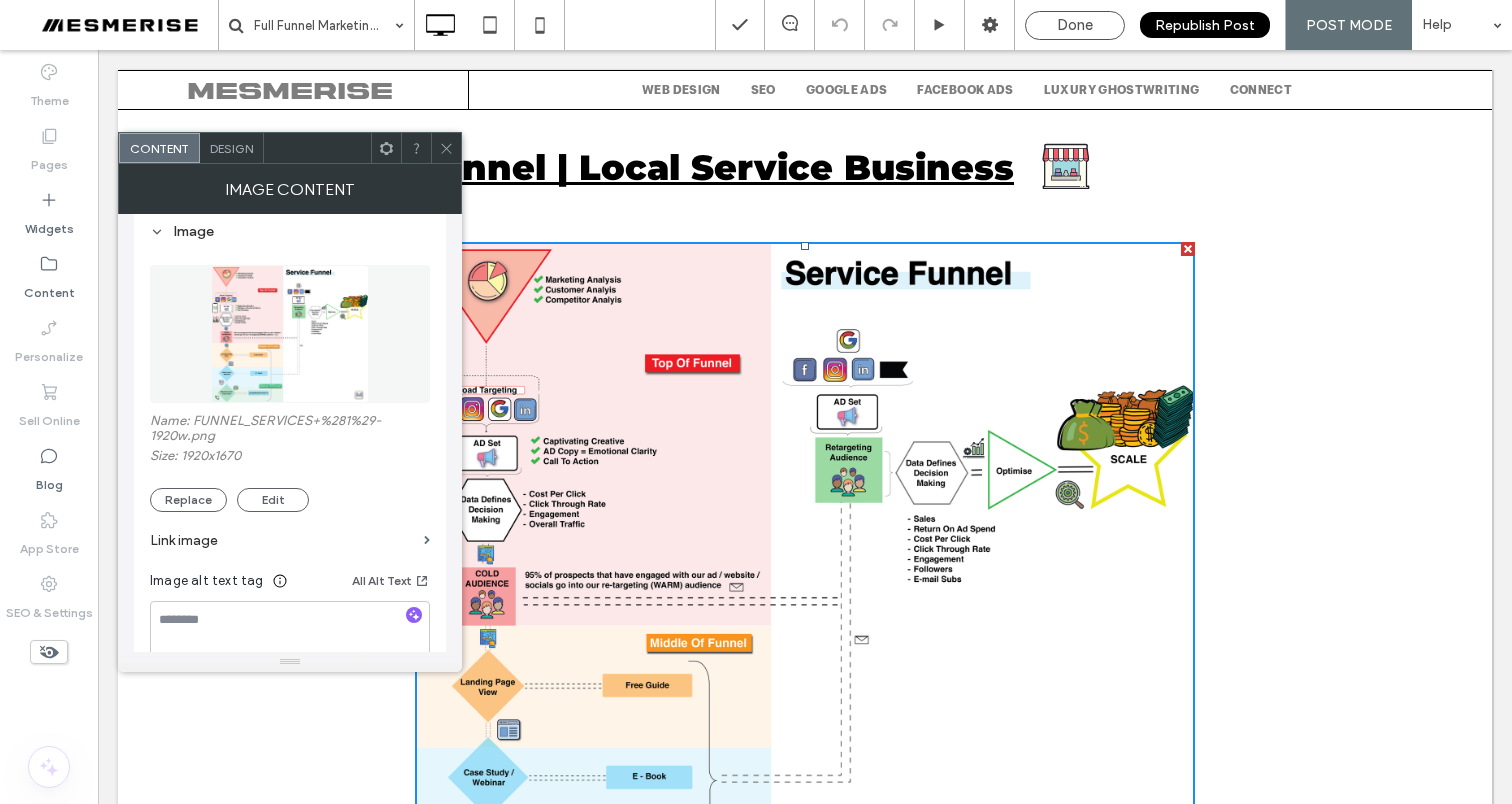 click on "Name: FUNNEL_SERVICES+%281%29-1920w.png" at bounding box center (290, 430) 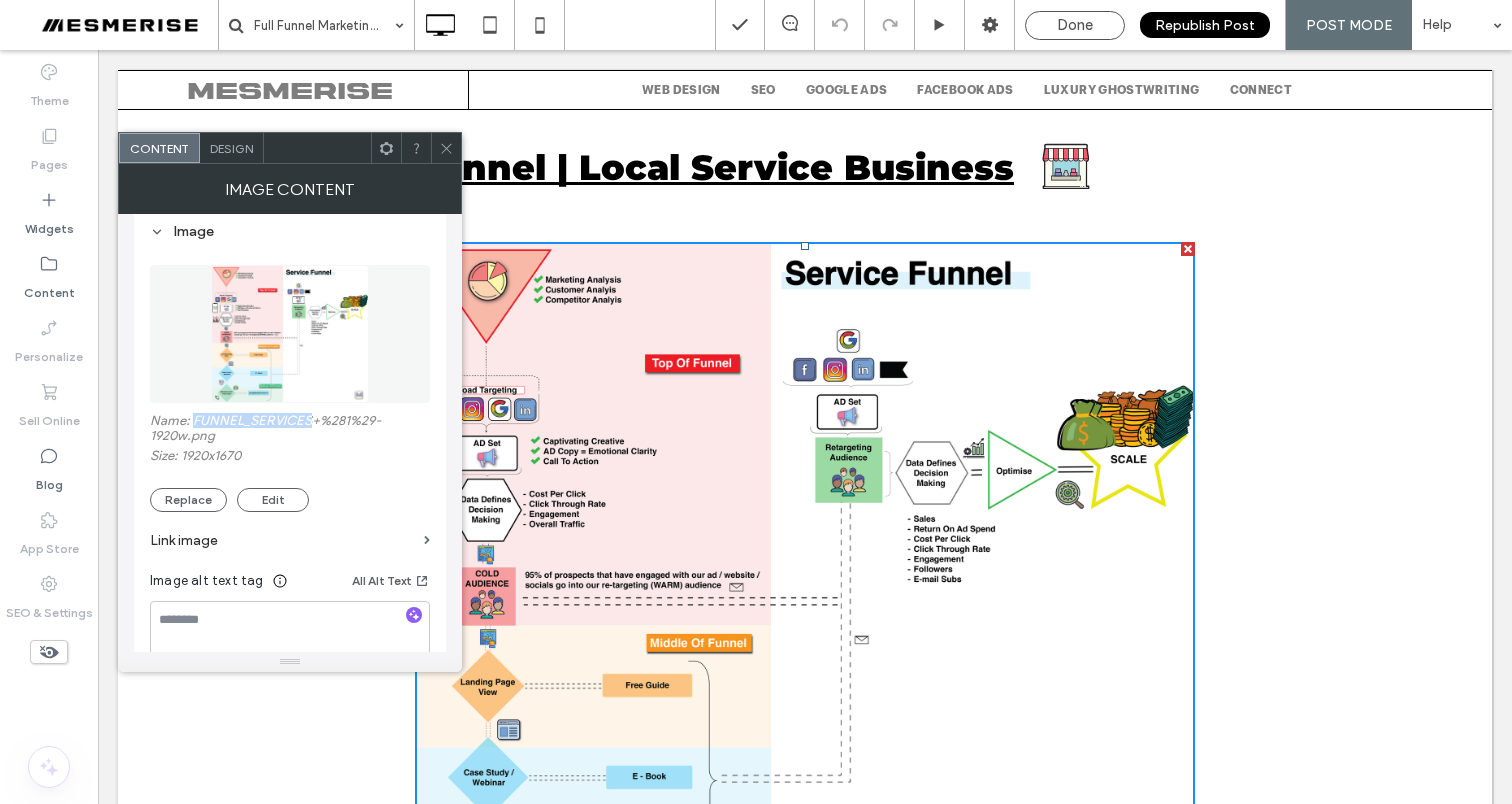 drag, startPoint x: 309, startPoint y: 423, endPoint x: 192, endPoint y: 422, distance: 117.00427 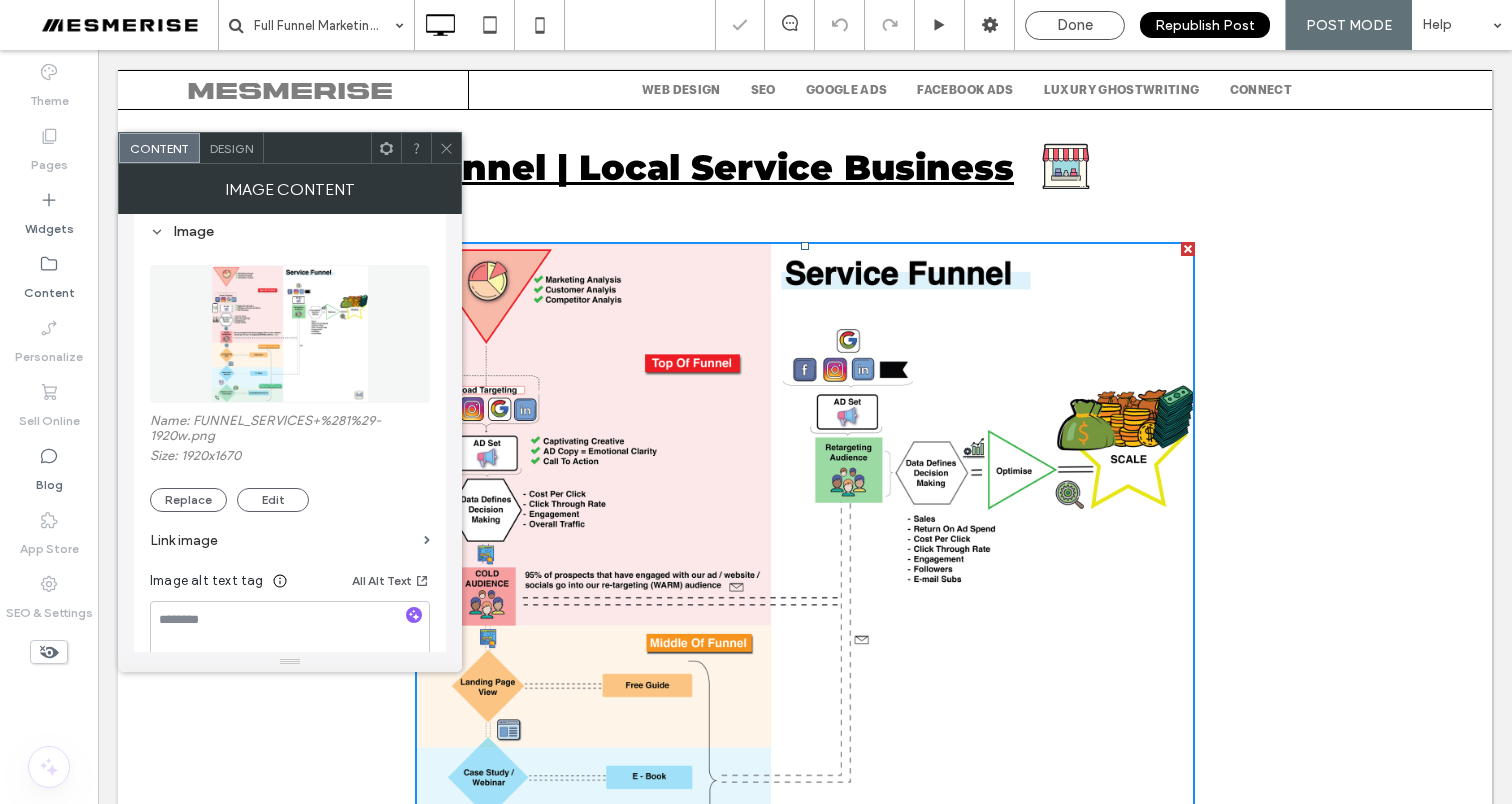 click 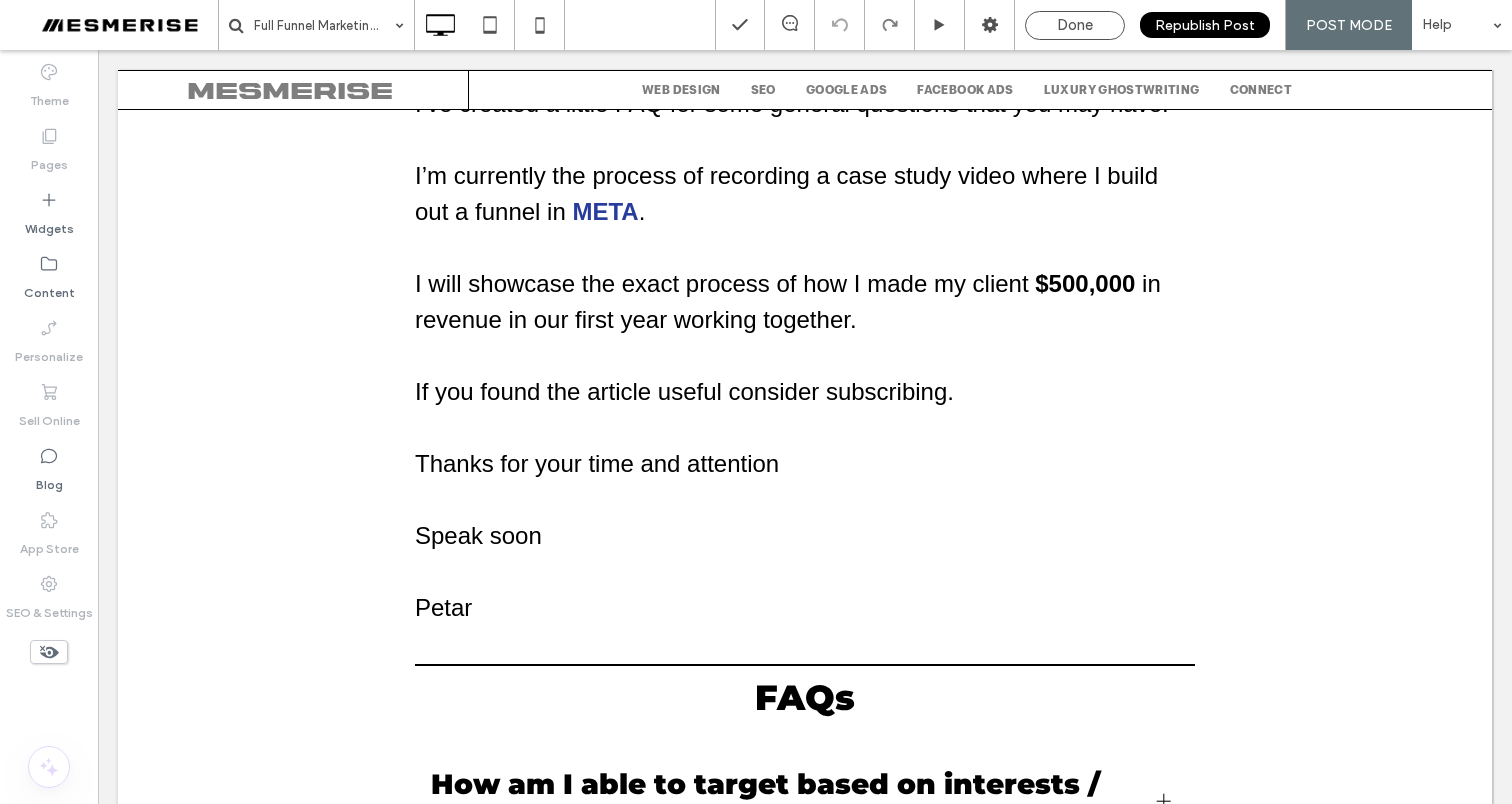 scroll, scrollTop: 15600, scrollLeft: 0, axis: vertical 